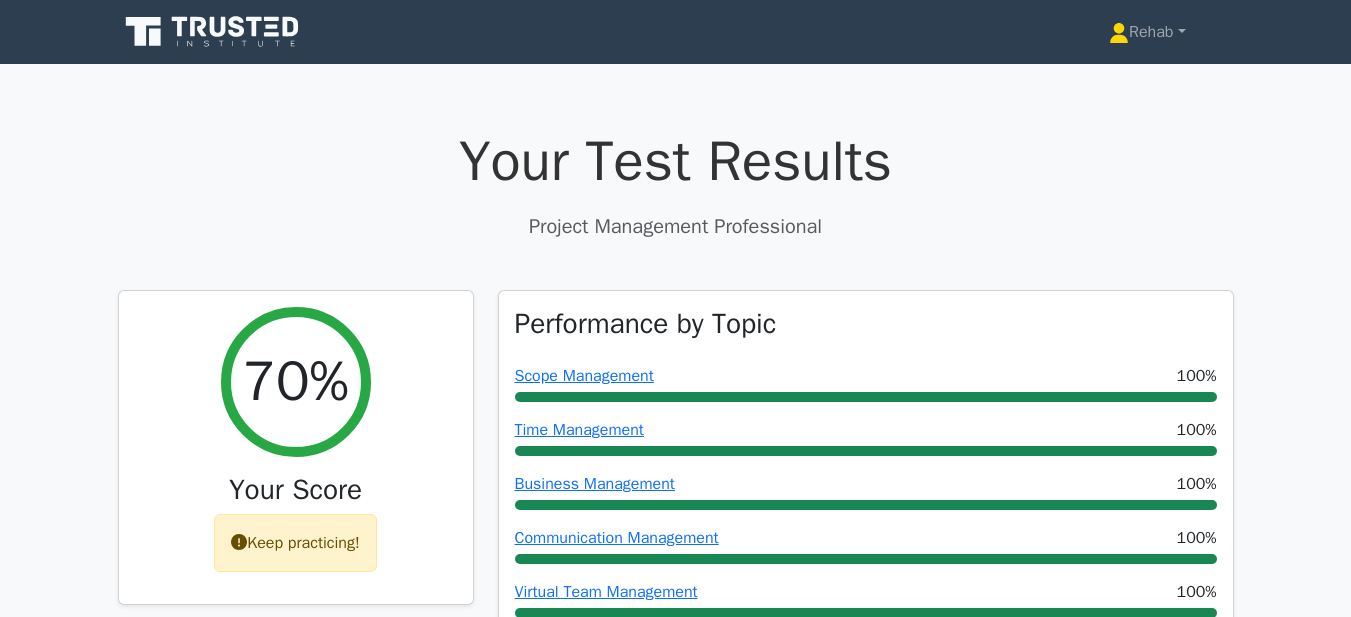 scroll, scrollTop: 0, scrollLeft: 0, axis: both 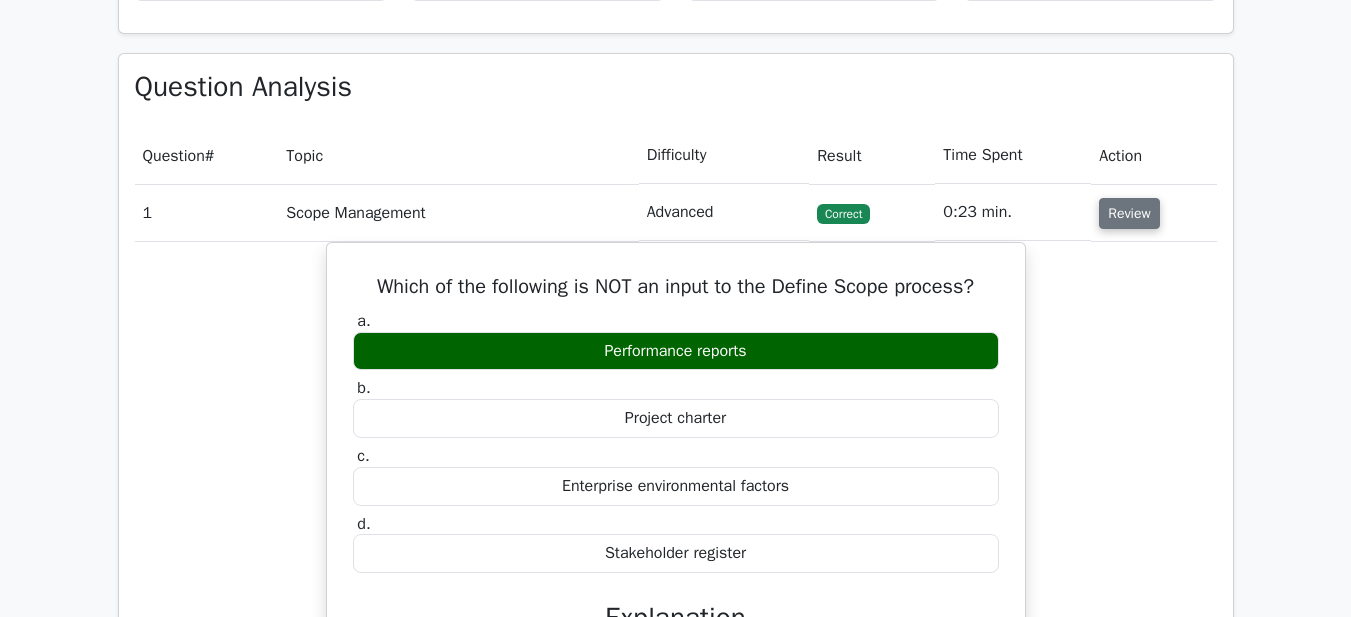 click on "Review" at bounding box center (1129, 213) 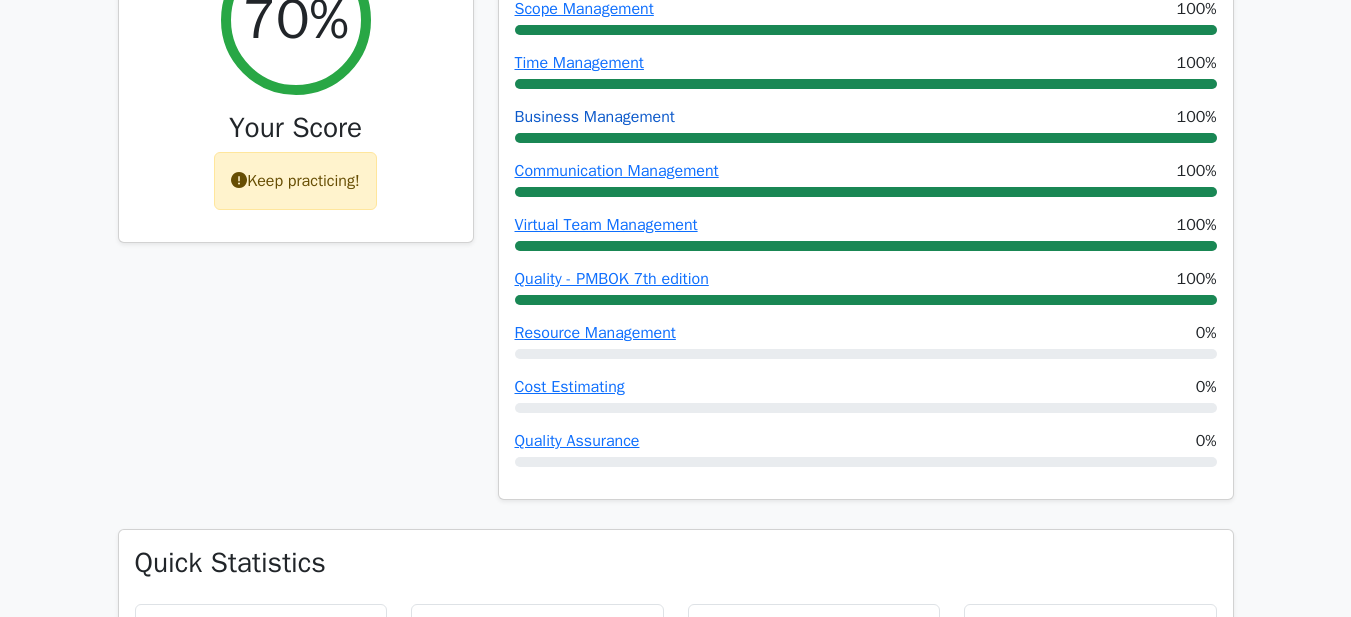 scroll, scrollTop: 400, scrollLeft: 0, axis: vertical 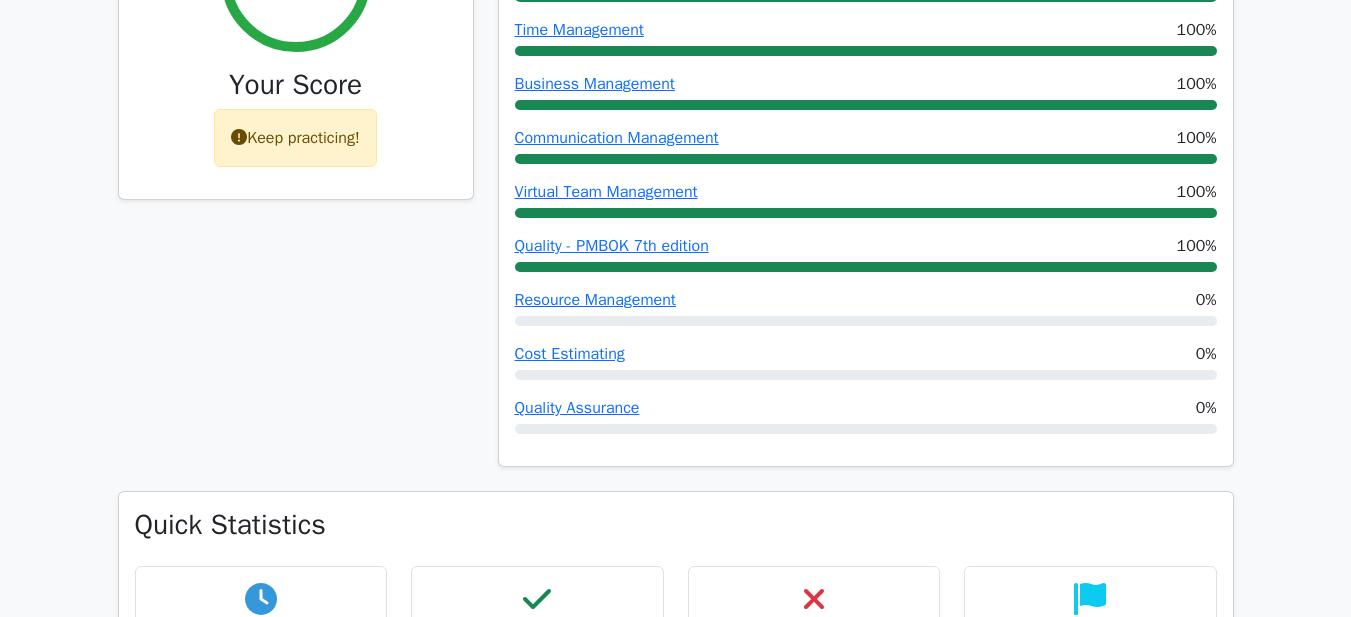 click on "Keep practicing!" at bounding box center (295, 138) 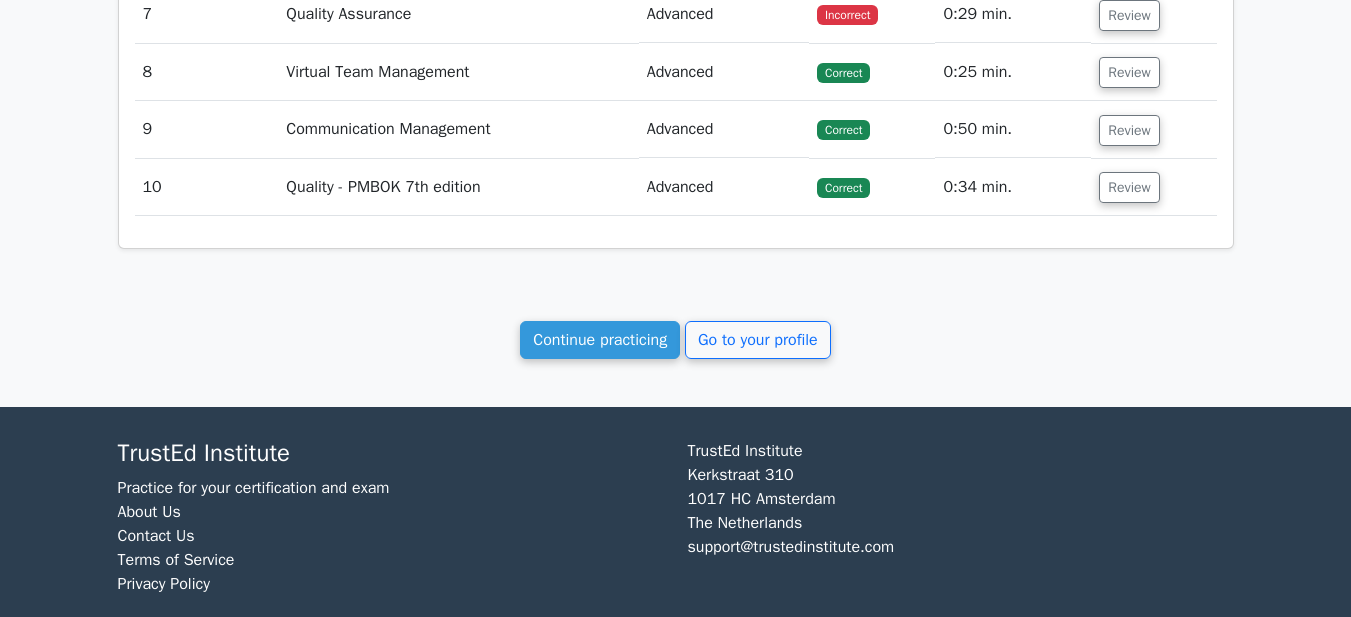 scroll, scrollTop: 1675, scrollLeft: 0, axis: vertical 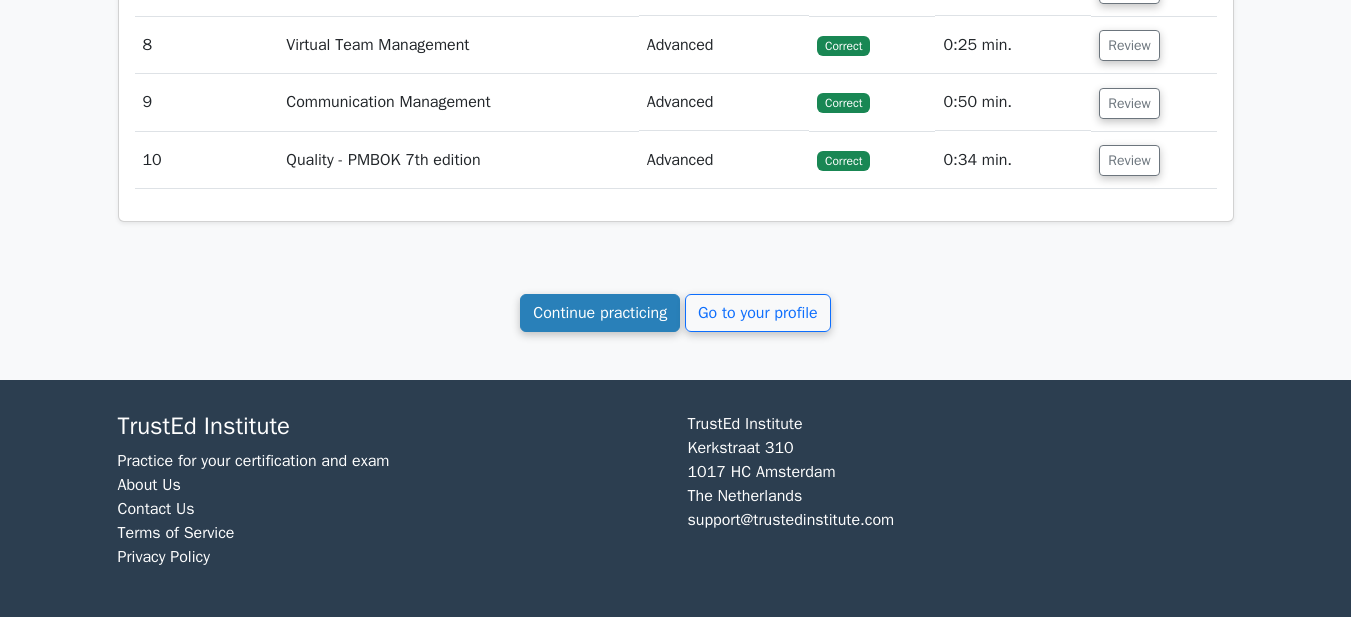 click on "Continue practicing" at bounding box center (600, 313) 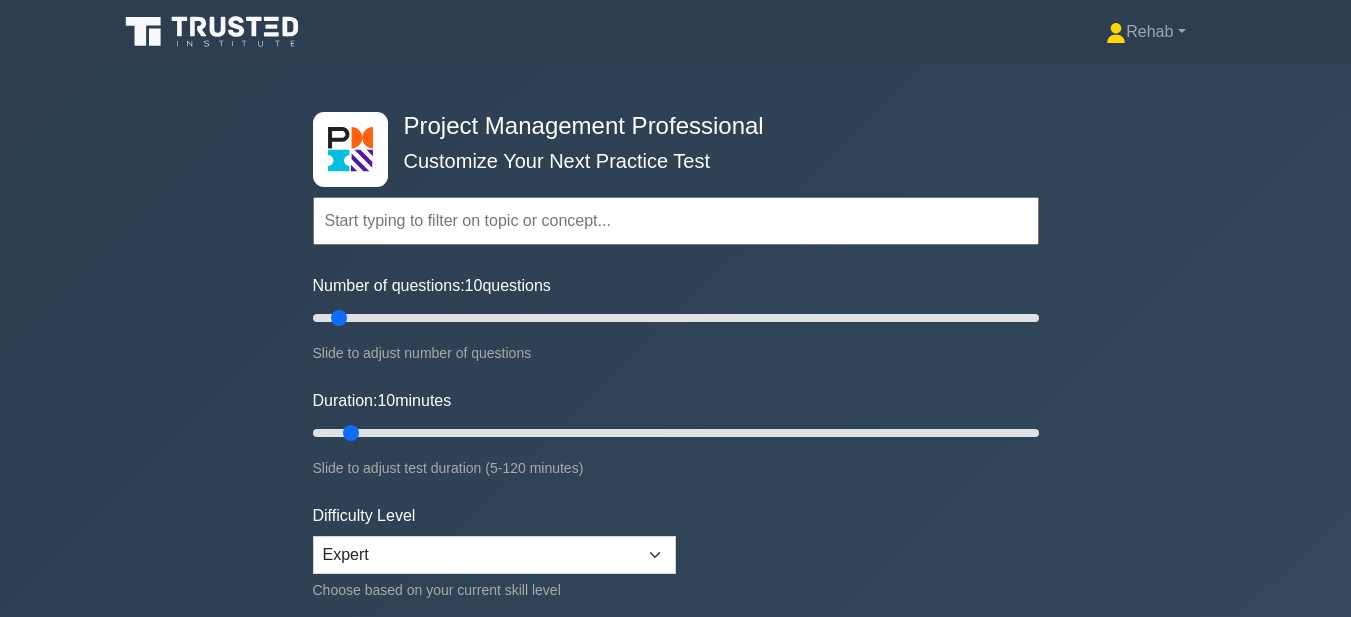 scroll, scrollTop: 0, scrollLeft: 0, axis: both 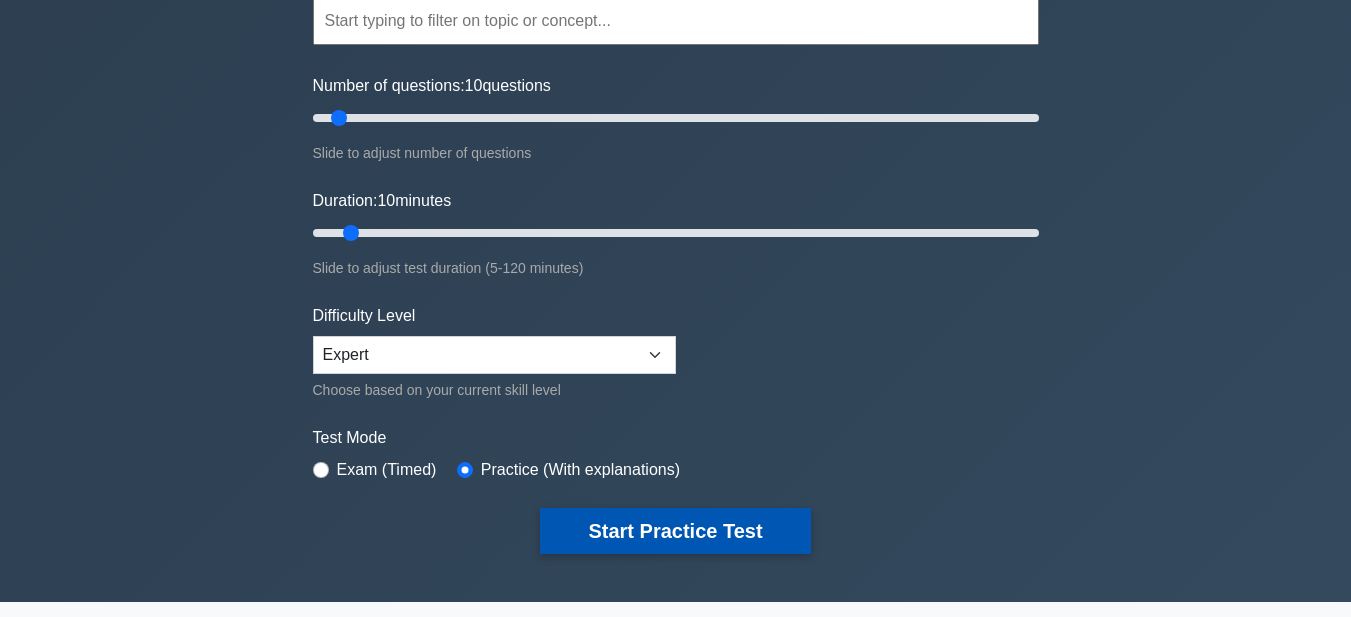 click on "Start Practice Test" at bounding box center (675, 531) 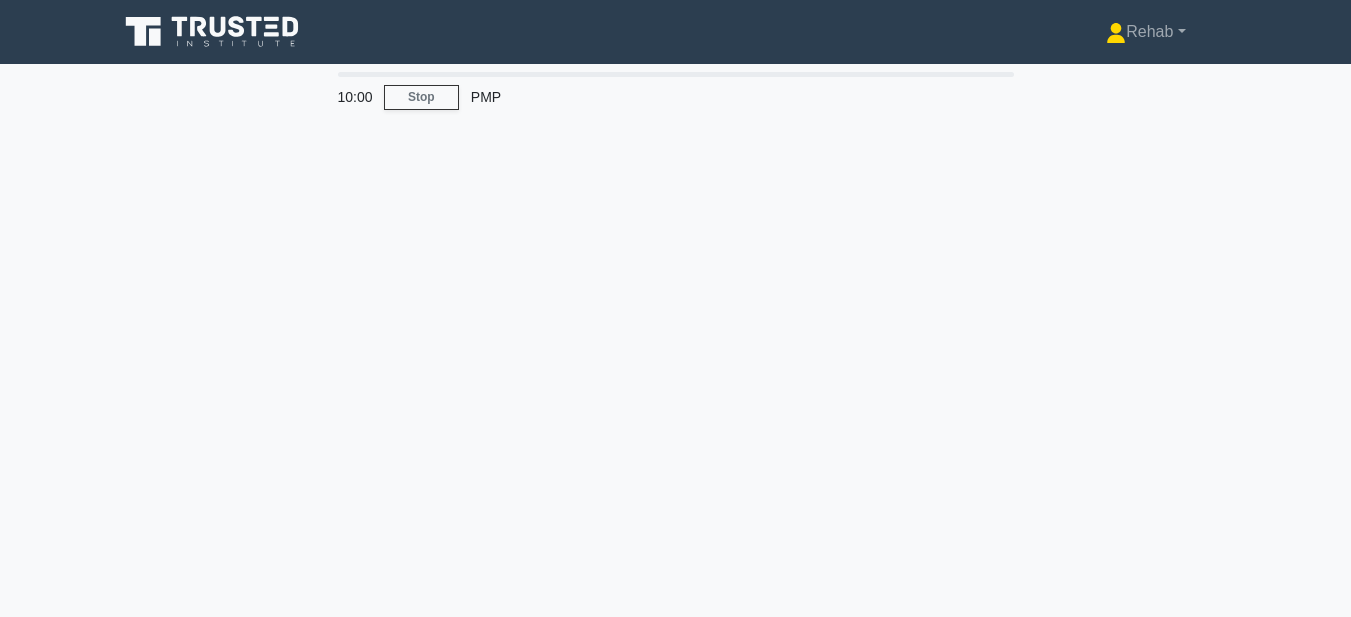scroll, scrollTop: 0, scrollLeft: 0, axis: both 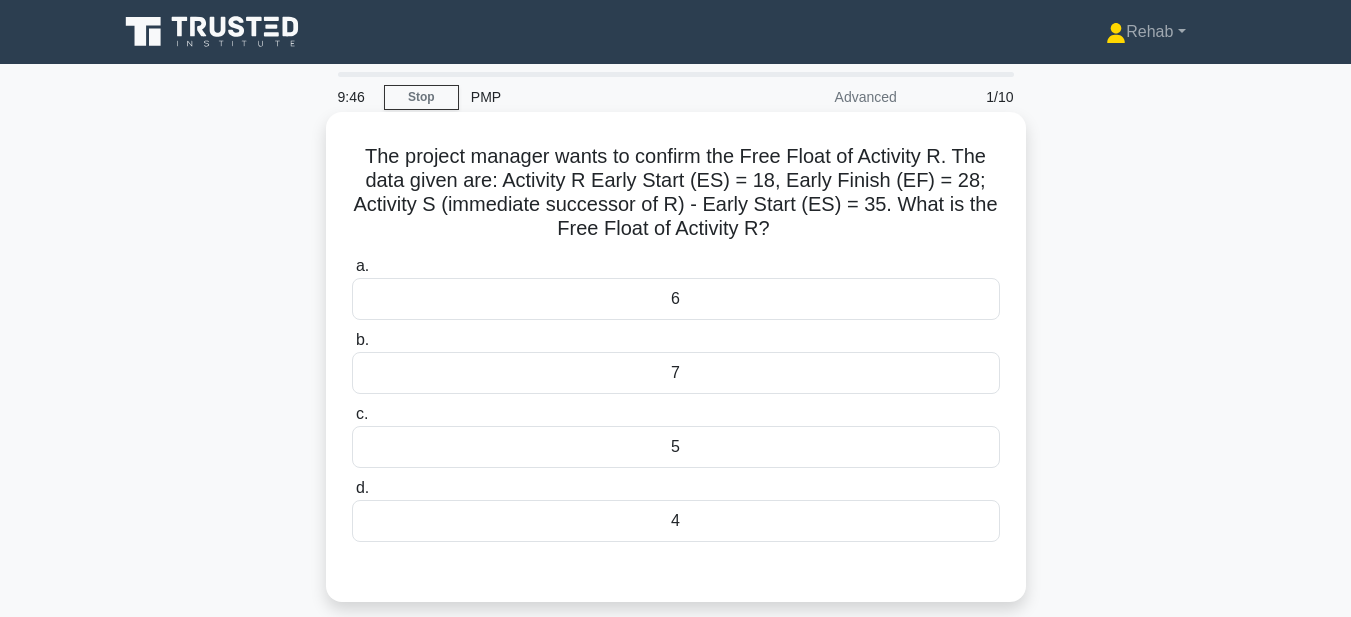 drag, startPoint x: 352, startPoint y: 155, endPoint x: 808, endPoint y: 545, distance: 600.03 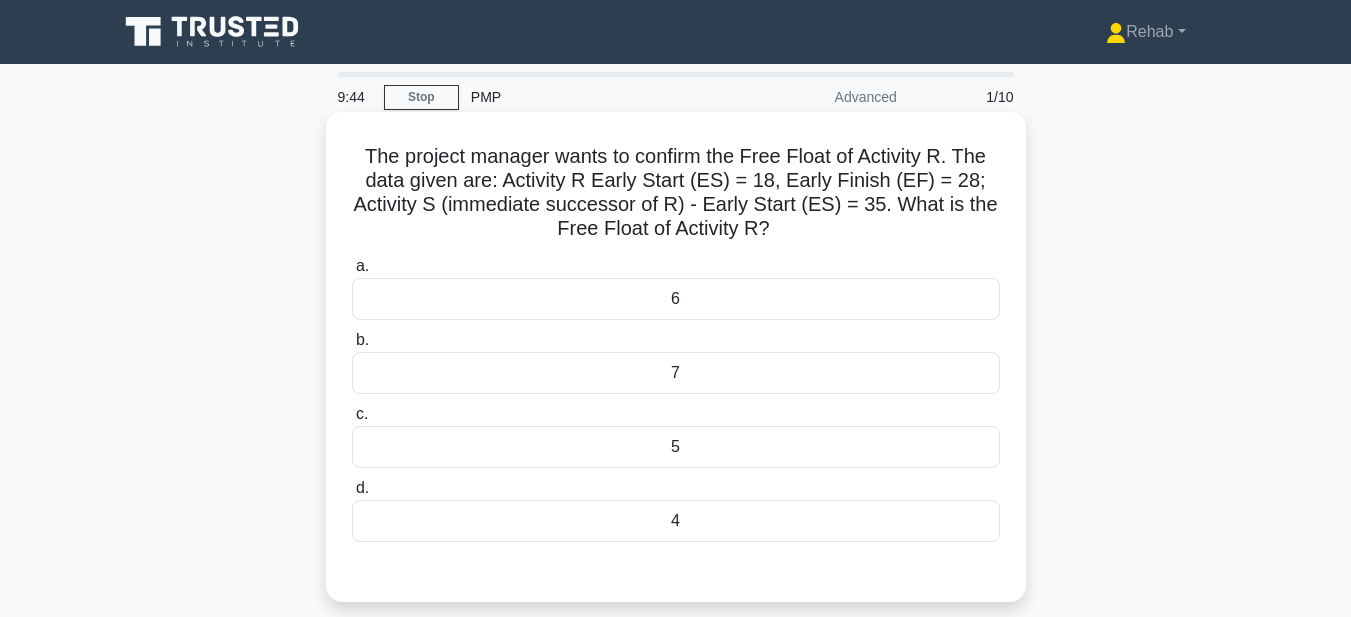 copy on "The project manager wants to confirm the Free Float of Activity R. The data given are: Activity R Early Start (ES) = 18, Early Finish (EF) = 28; Activity S (immediate successor of R) - Early Start (ES) = 35. What is the Free Float of Activity R?
.spinner_0XTQ{transform-origin:center;animation:spinner_y6GP .75s linear infinite}@keyframes spinner_y6GP{100%{transform:rotate(360deg)}}
a.
6
b.
7
c.
5
d.
4" 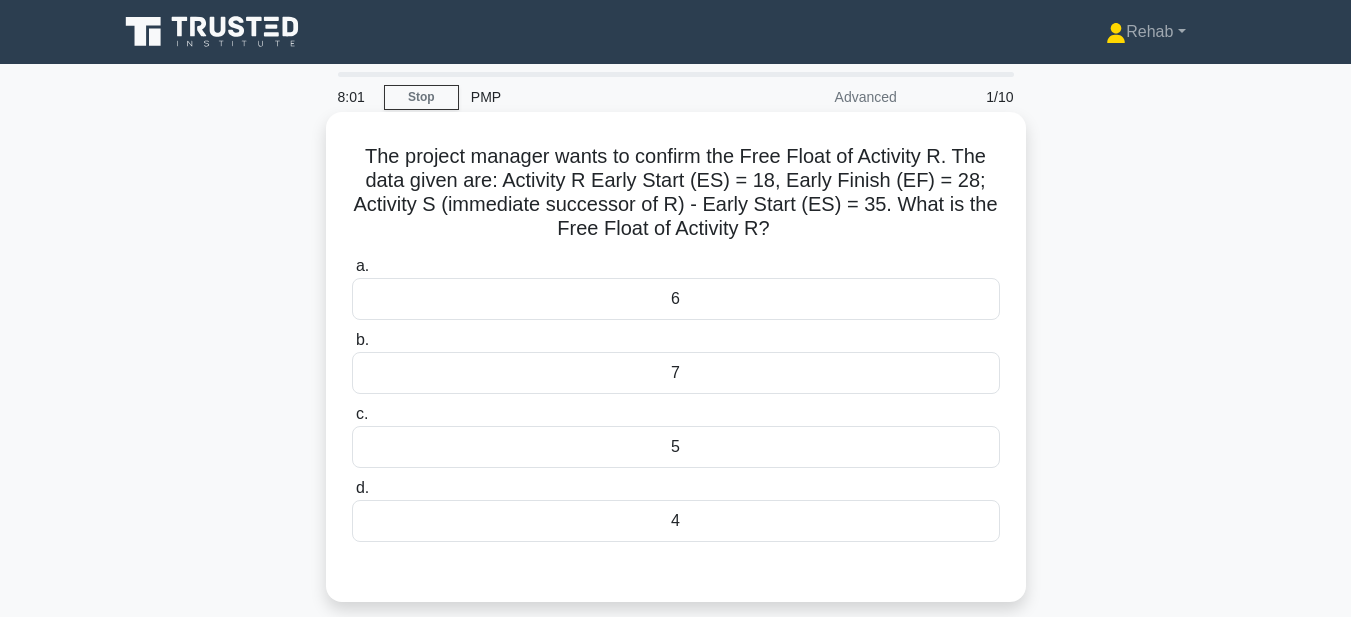 click on "7" at bounding box center [676, 373] 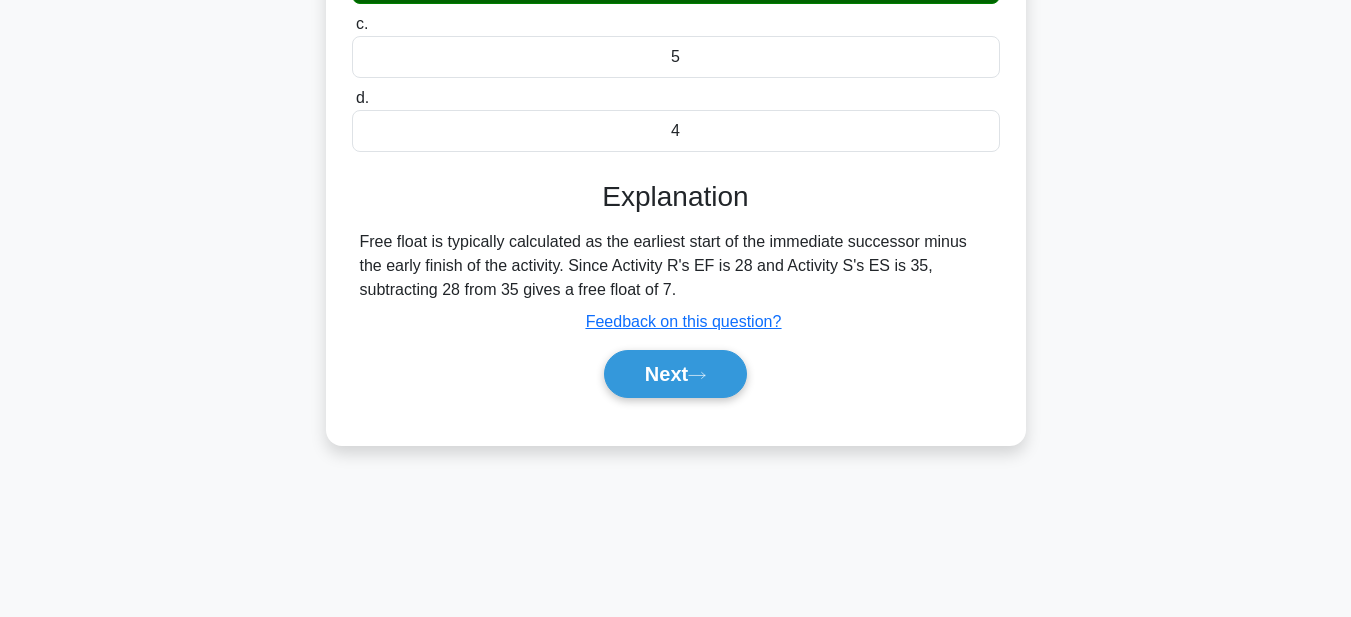 scroll, scrollTop: 400, scrollLeft: 0, axis: vertical 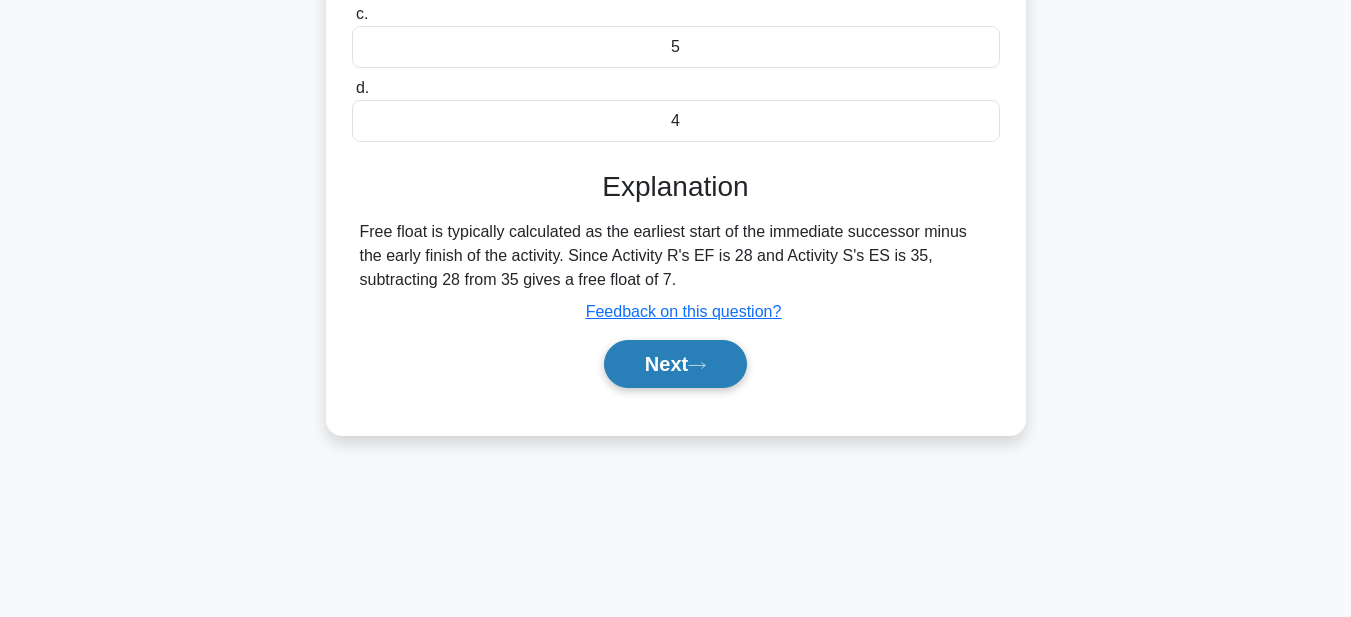 click 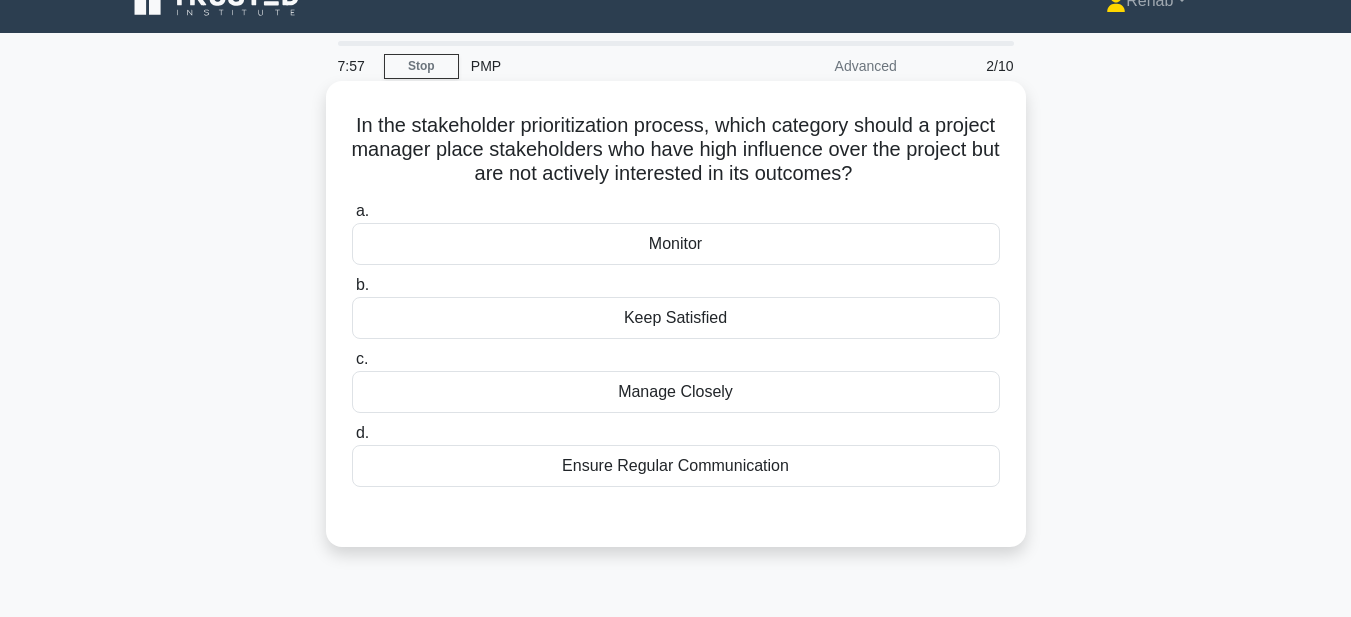 scroll, scrollTop: 0, scrollLeft: 0, axis: both 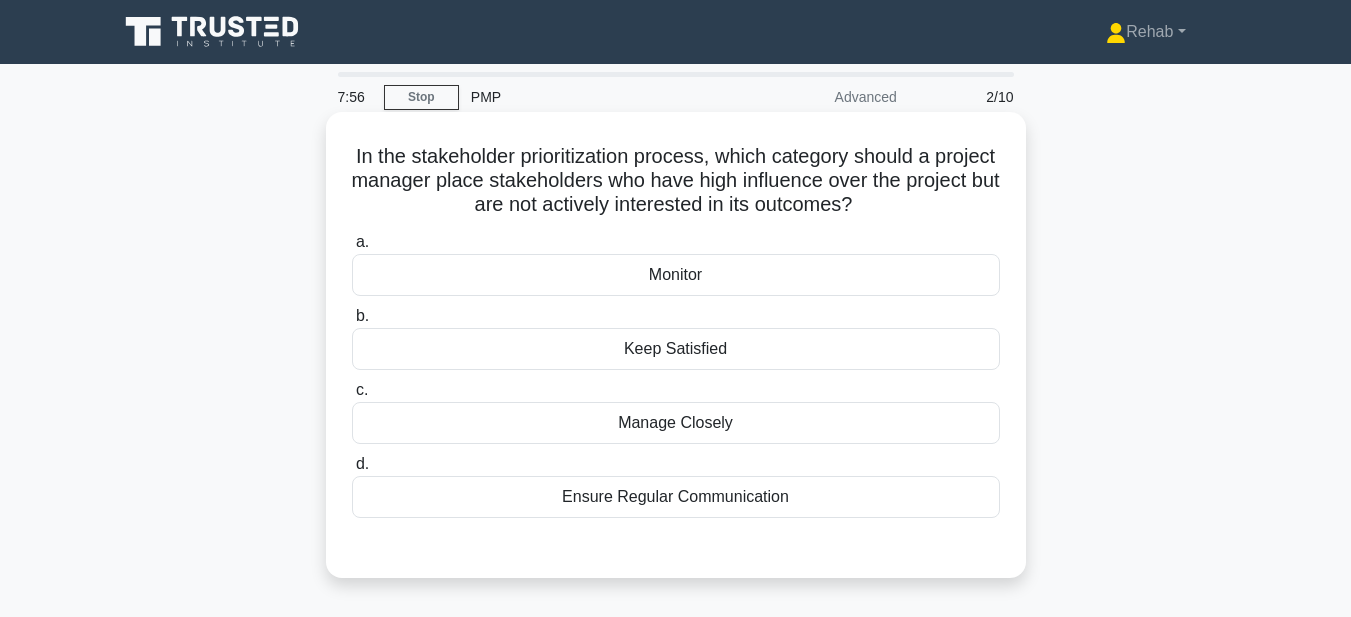 drag, startPoint x: 369, startPoint y: 158, endPoint x: 844, endPoint y: 493, distance: 581.24866 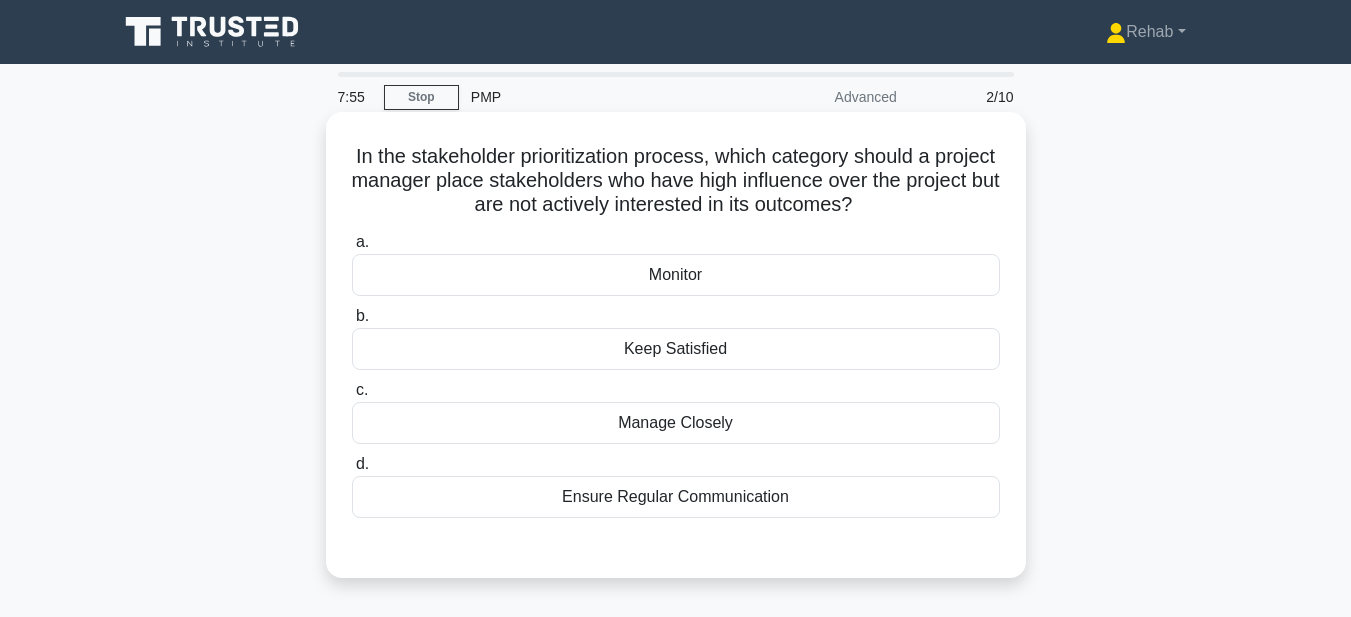 copy on "In the stakeholder prioritization process, which category should a project manager place stakeholders who have high influence over the project but are not actively interested in its outcomes?
.spinner_0XTQ{transform-origin:center;animation:spinner_y6GP .75s linear infinite}@keyframes spinner_y6GP{100%{transform:rotate(360deg)}}
a.
Monitor
b.
Keep Satisfied
c.
Manage Closely
d.
Ensure Regular Communication" 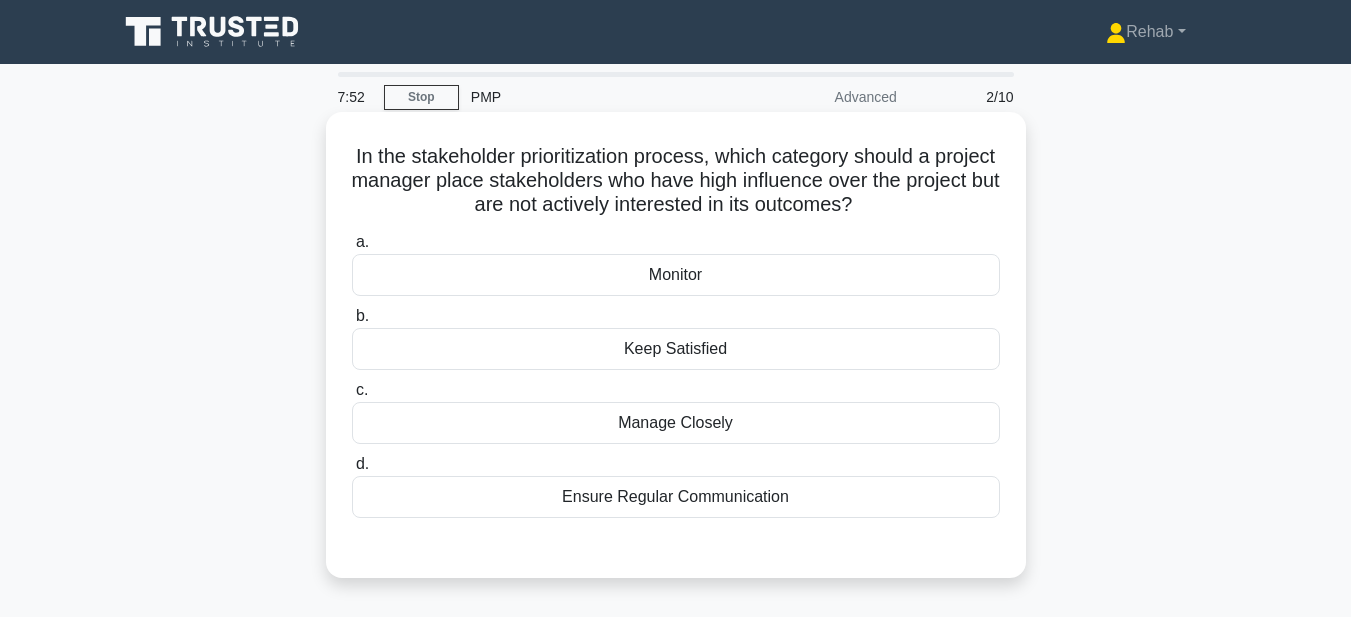 click on "In the stakeholder prioritization process, which category should a project manager place stakeholders who have high influence over the project but are not actively interested in its outcomes?
.spinner_0XTQ{transform-origin:center;animation:spinner_y6GP .75s linear infinite}@keyframes spinner_y6GP{100%{transform:rotate(360deg)}}" at bounding box center (676, 181) 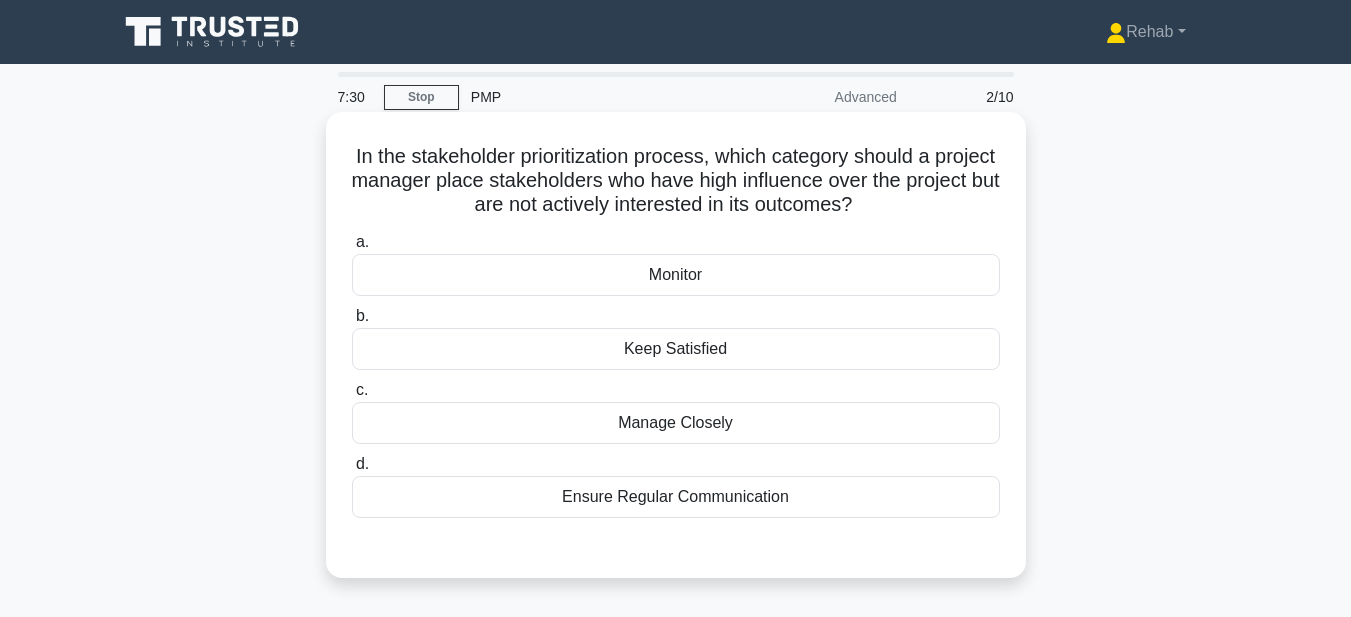 click on "Monitor" at bounding box center [676, 275] 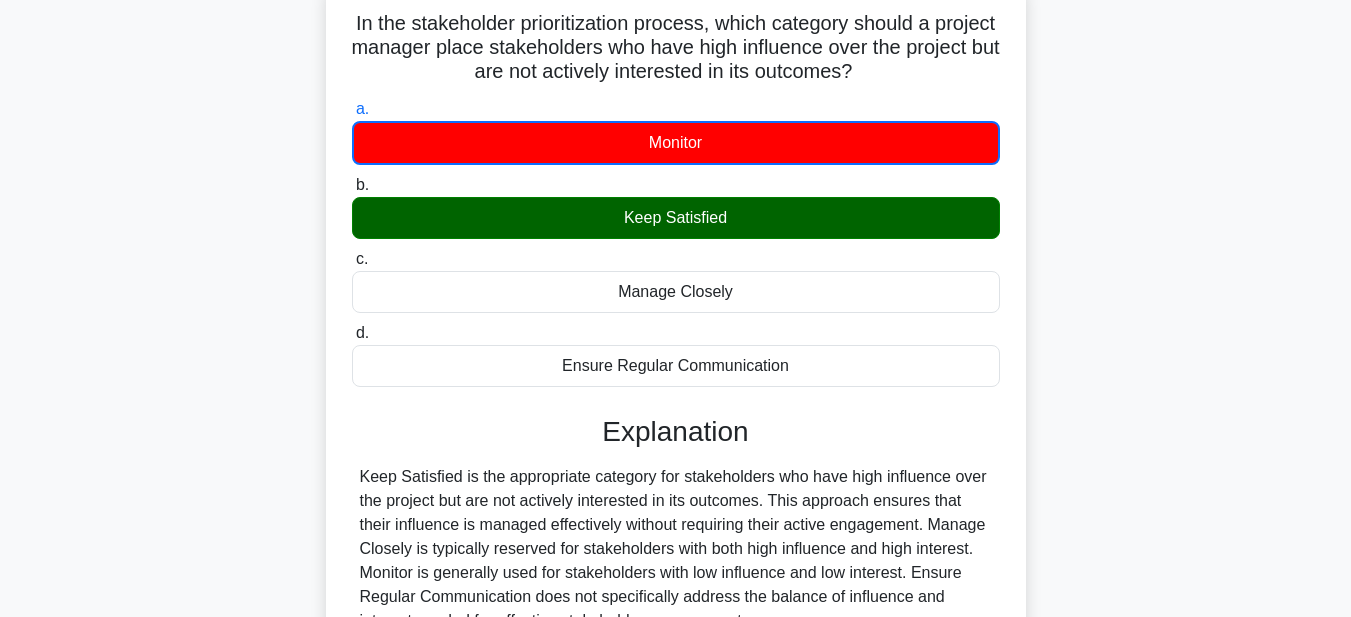 scroll, scrollTop: 463, scrollLeft: 0, axis: vertical 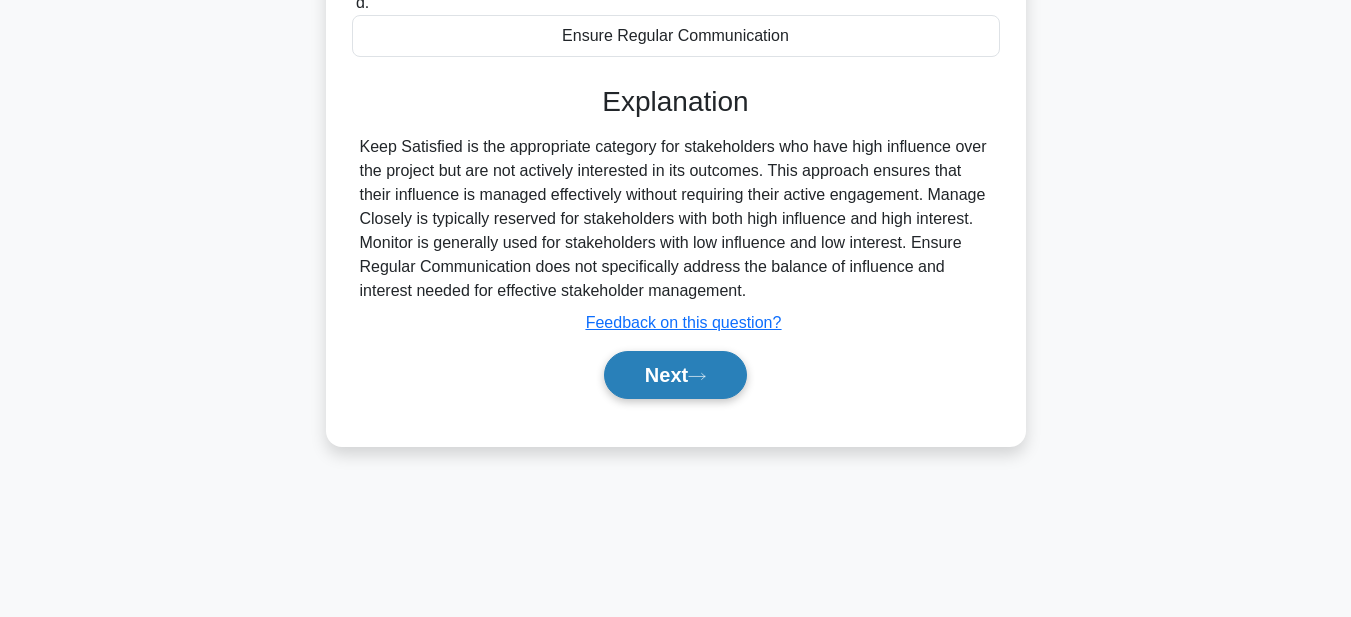 click on "Next" at bounding box center [675, 375] 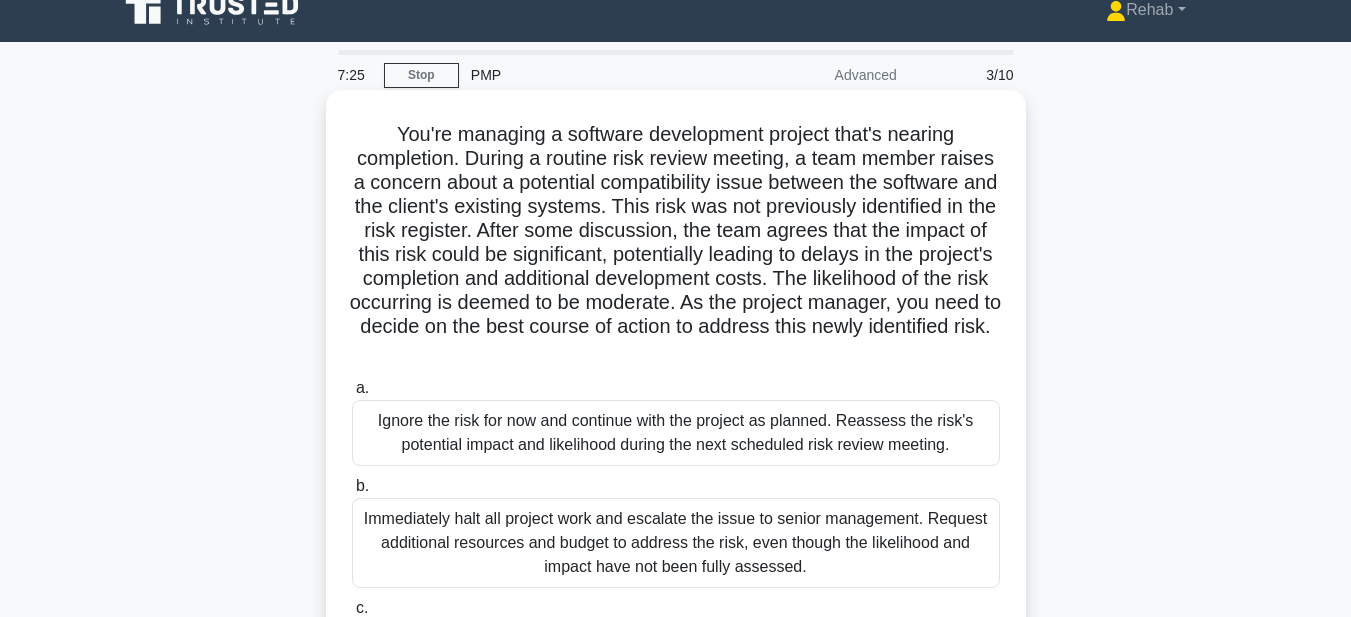 scroll, scrollTop: 0, scrollLeft: 0, axis: both 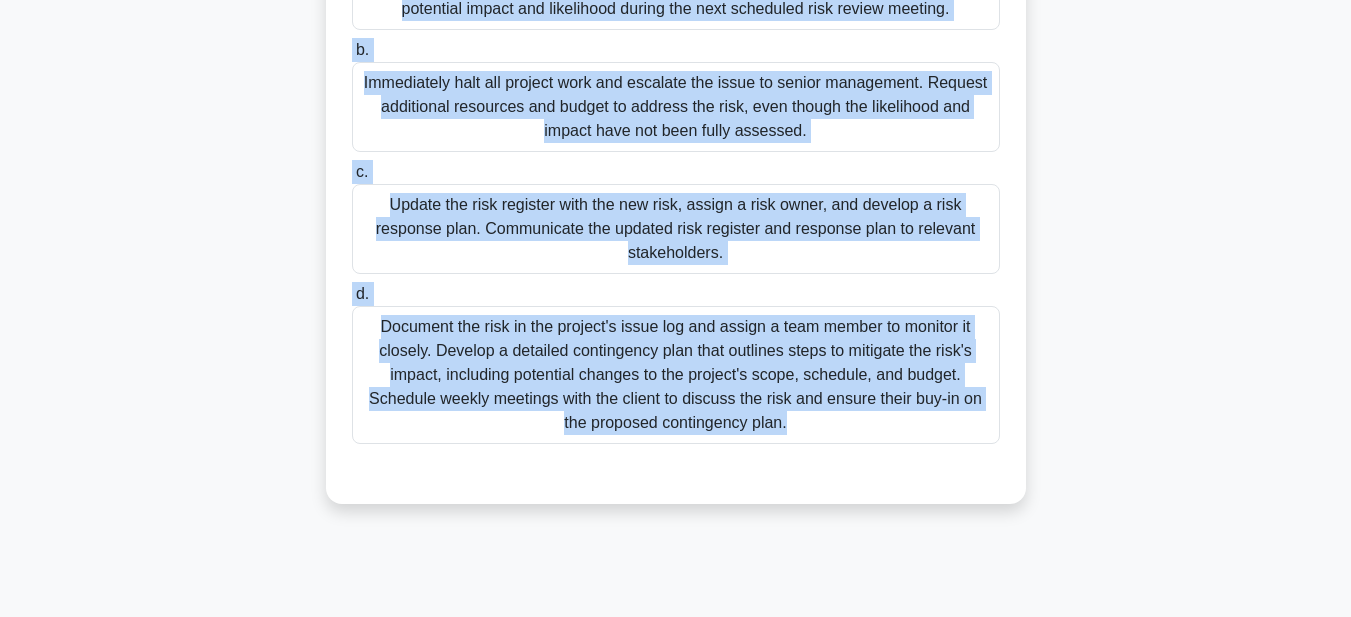 drag, startPoint x: 417, startPoint y: 161, endPoint x: 1057, endPoint y: 646, distance: 803.00995 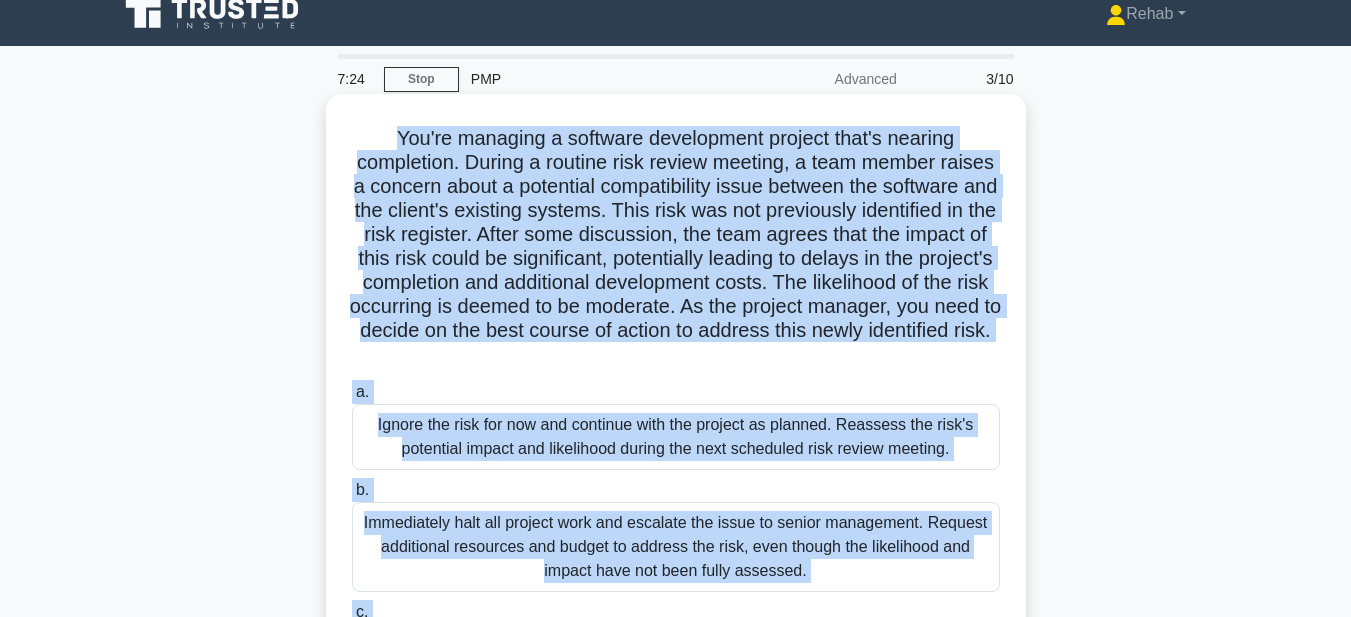 scroll, scrollTop: 0, scrollLeft: 0, axis: both 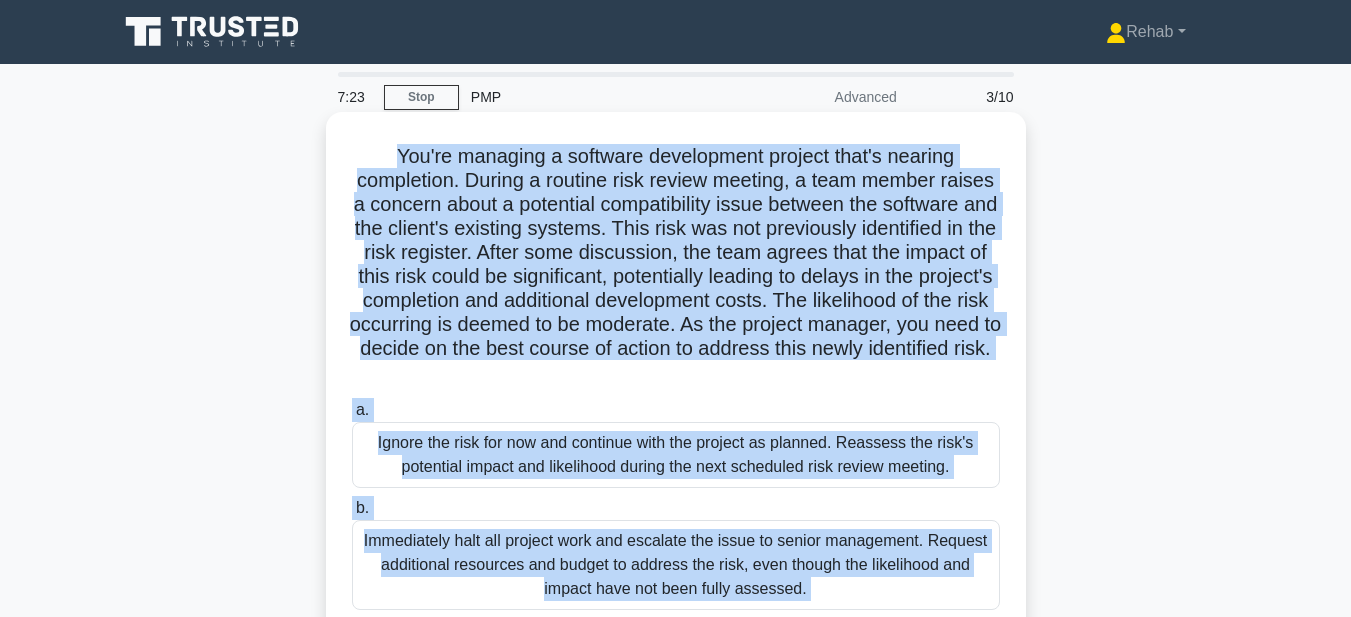 copy on "You're managing a software development project that's nearing completion. During a routine risk review meeting, a team member raises a concern about a potential compatibility issue between the software and the client's existing systems. This risk was not previously identified in the risk register. After some discussion, the team agrees that the impact of this risk could be significant, potentially leading to delays in the project's completion and additional development costs. The likelihood of the risk occurring is deemed to be moderate. As the project manager, you need to decide on the best course of action to address this newly identified risk.
.spinner_0XTQ{transform-origin:center;animation:spinner_y6GP .75s linear infinite}@keyframes spinner_y6GP{100%{transform:rotate(360deg)}}
a.
Ignore the risk for now and continue with the project as planned. Reassess the risk's potential impact and likelihood during the ..." 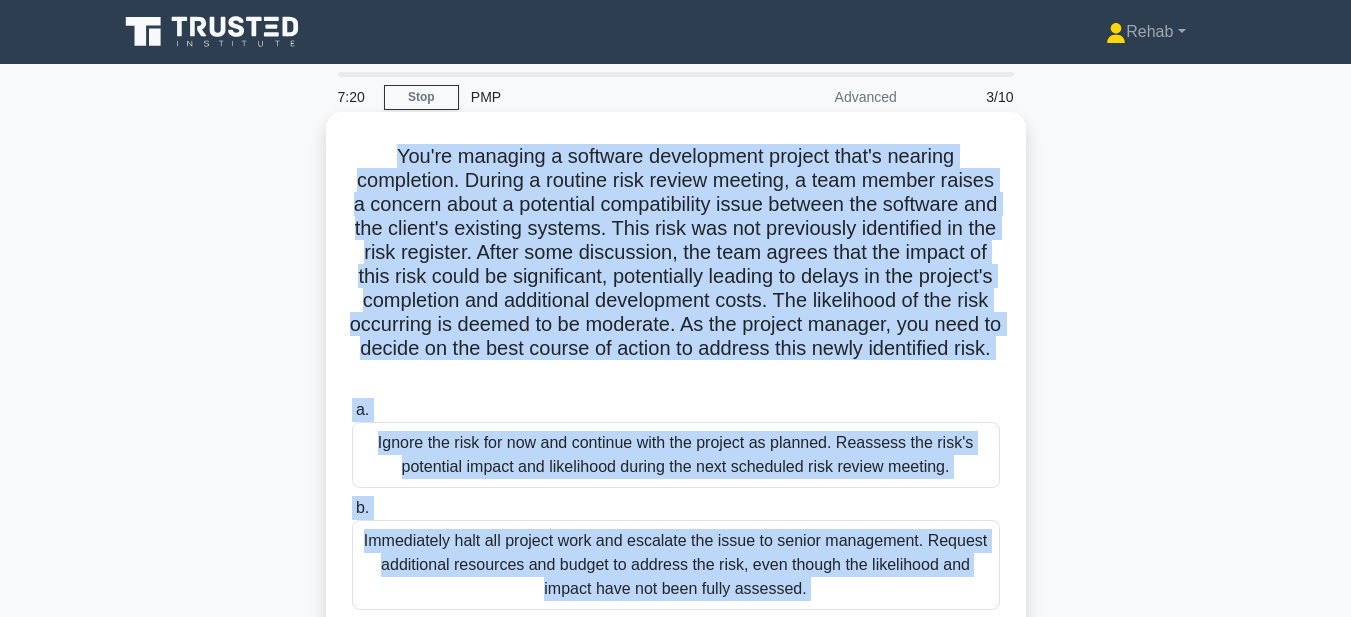 click on "You're managing a software development project that's nearing completion. During a routine risk review meeting, a team member raises a concern about a potential compatibility issue between the software and the client's existing systems. This risk was not previously identified in the risk register. After some discussion, the team agrees that the impact of this risk could be significant, potentially leading to delays in the project's completion and additional development costs. The likelihood of the risk occurring is deemed to be moderate. As the project manager, you need to decide on the best course of action to address this newly identified risk.
.spinner_0XTQ{transform-origin:center;animation:spinner_y6GP .75s linear infinite}@keyframes spinner_y6GP{100%{transform:rotate(360deg)}}" at bounding box center [676, 265] 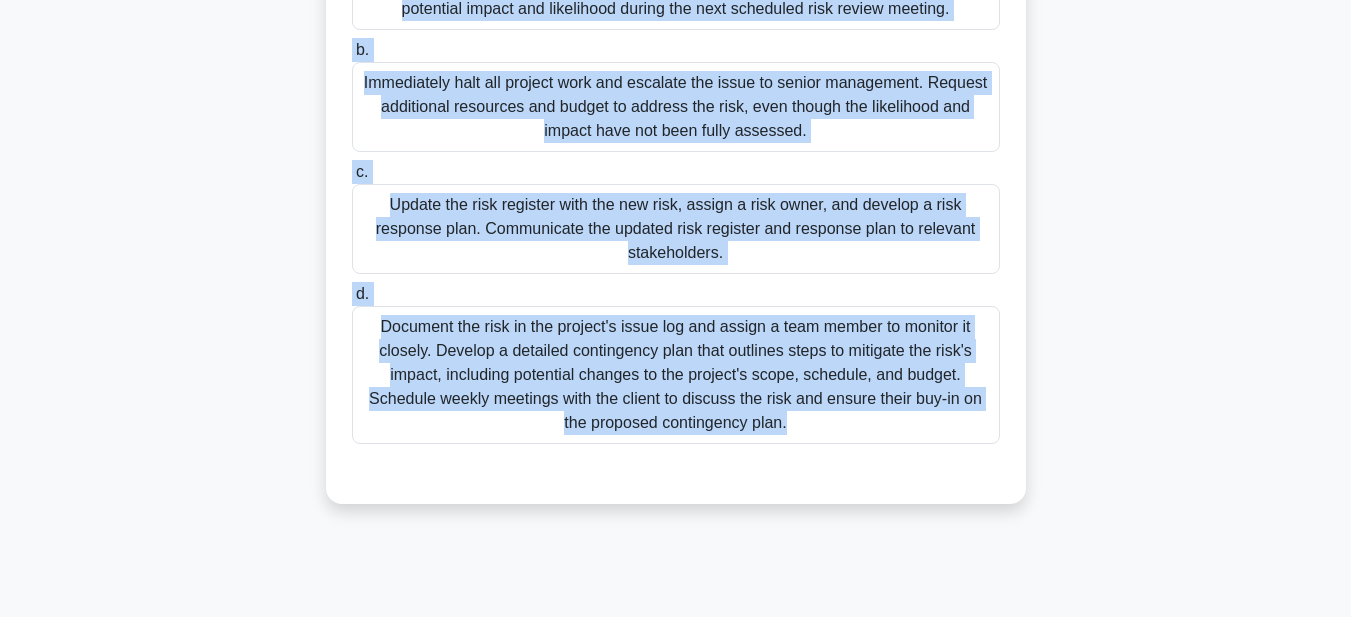 drag, startPoint x: 388, startPoint y: 147, endPoint x: 935, endPoint y: 646, distance: 740.41205 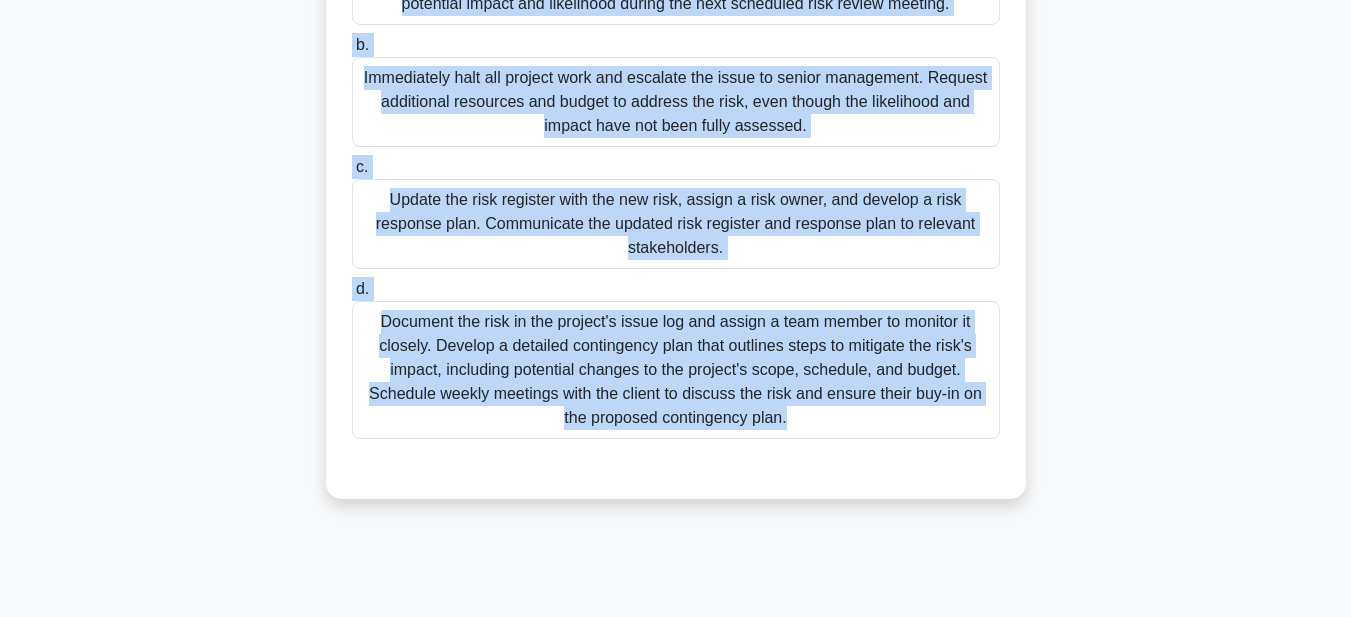 scroll, scrollTop: 63, scrollLeft: 0, axis: vertical 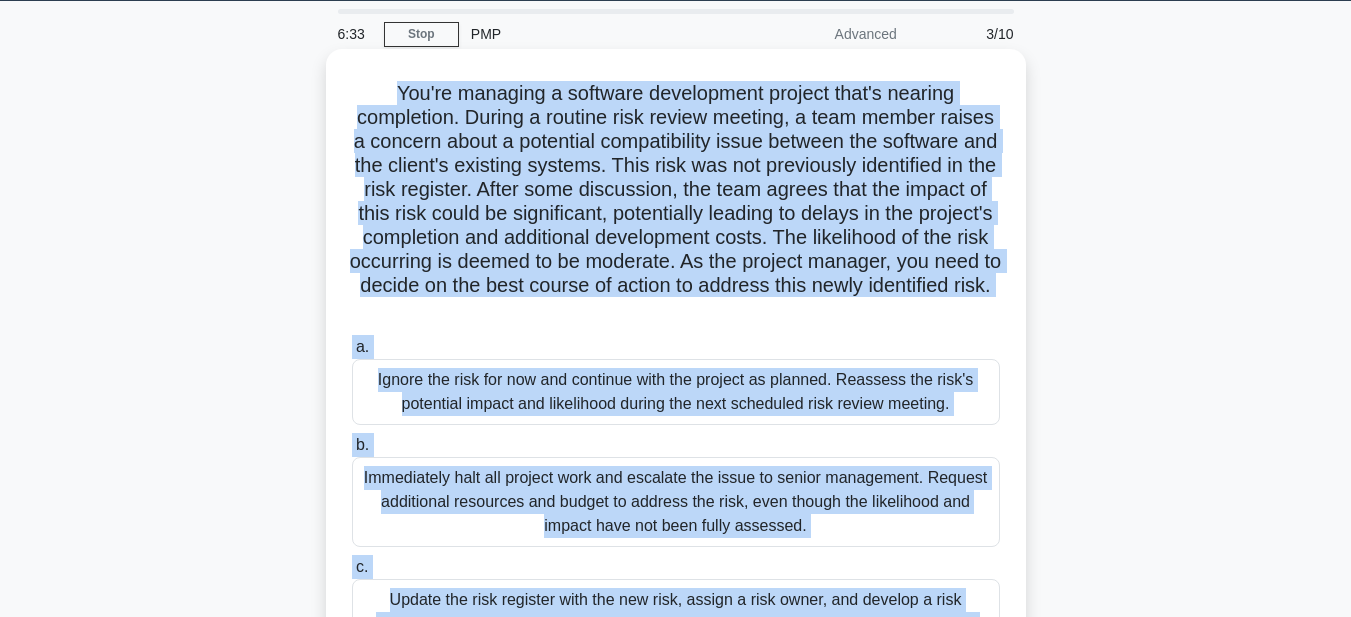 copy on "You're managing a software development project that's nearing completion. During a routine risk review meeting, a team member raises a concern about a potential compatibility issue between the software and the client's existing systems. This risk was not previously identified in the risk register. After some discussion, the team agrees that the impact of this risk could be significant, potentially leading to delays in the project's completion and additional development costs. The likelihood of the risk occurring is deemed to be moderate. As the project manager, you need to decide on the best course of action to address this newly identified risk.
.spinner_0XTQ{transform-origin:center;animation:spinner_y6GP .75s linear infinite}@keyframes spinner_y6GP{100%{transform:rotate(360deg)}}
a.
Ignore the risk for now and continue with the project as planned. Reassess the risk's potential impact and likelihood during the ..." 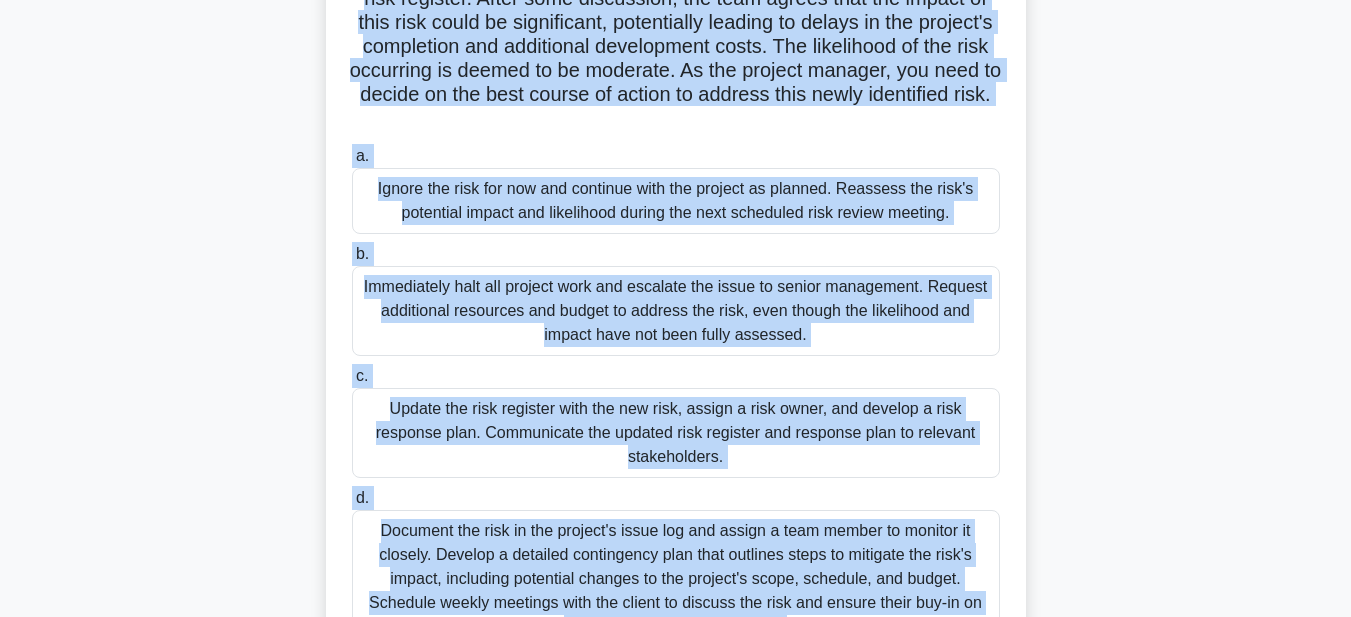scroll, scrollTop: 263, scrollLeft: 0, axis: vertical 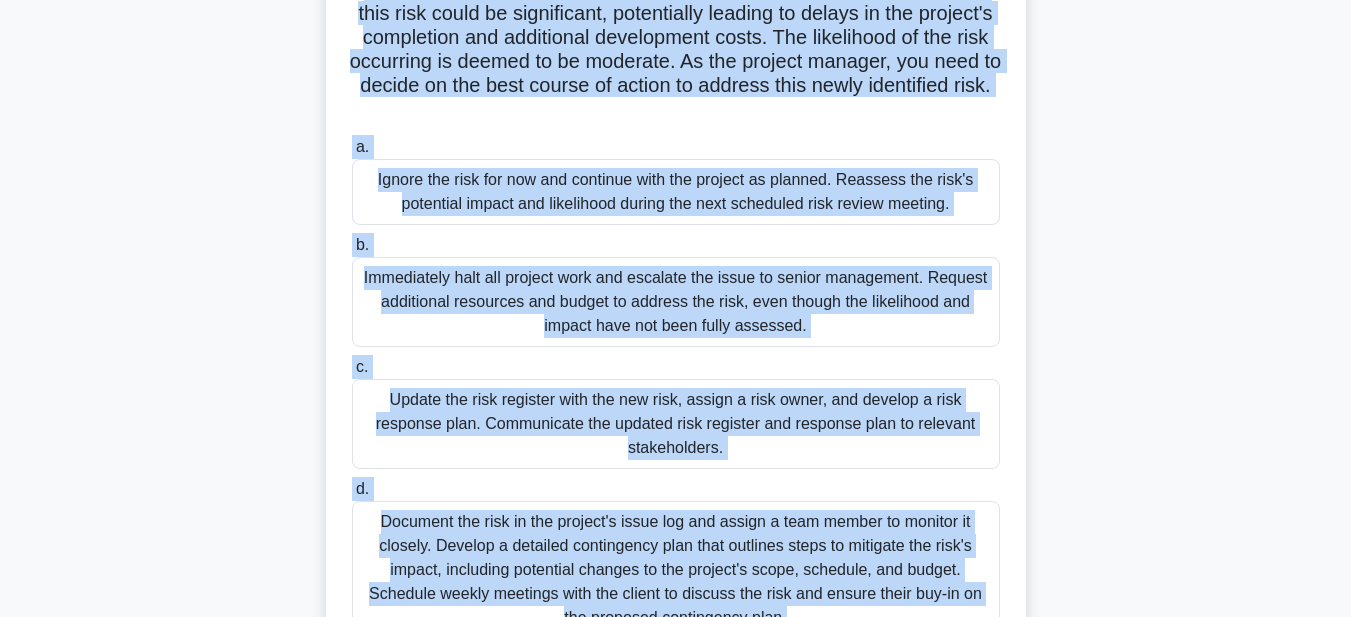 click on "Update the risk register with the new risk, assign a risk owner, and develop a risk response plan. Communicate the updated risk register and response plan to relevant stakeholders." at bounding box center (676, 424) 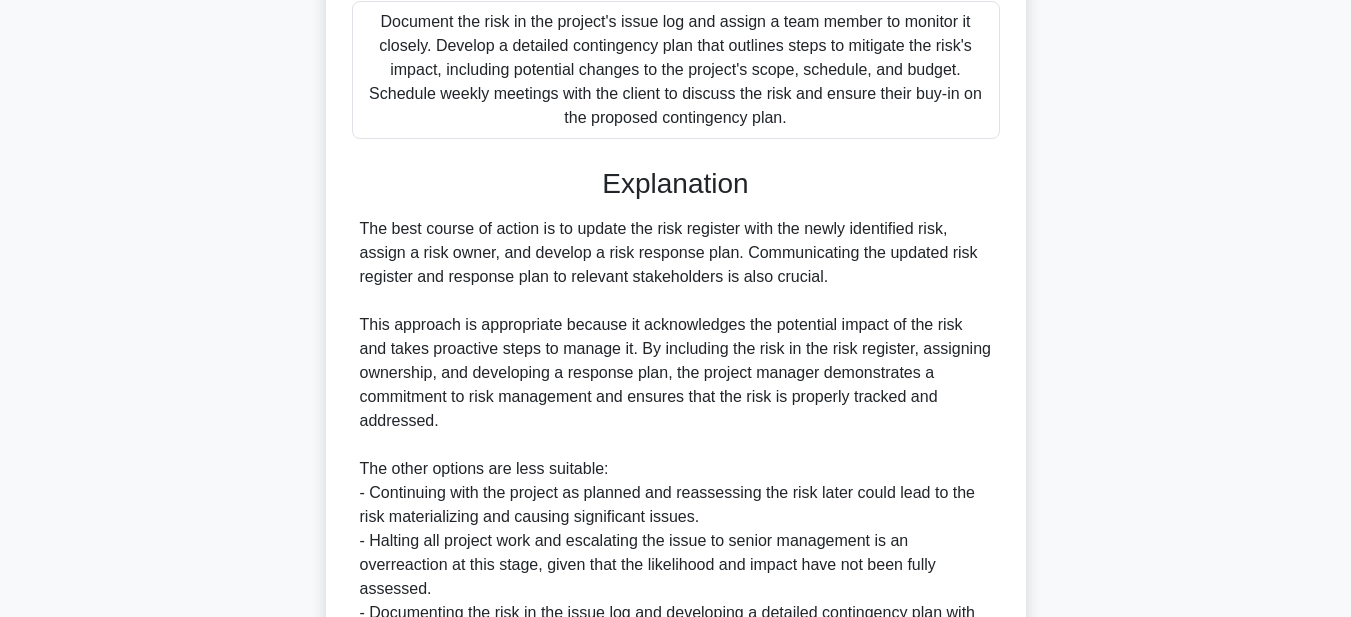 scroll, scrollTop: 1001, scrollLeft: 0, axis: vertical 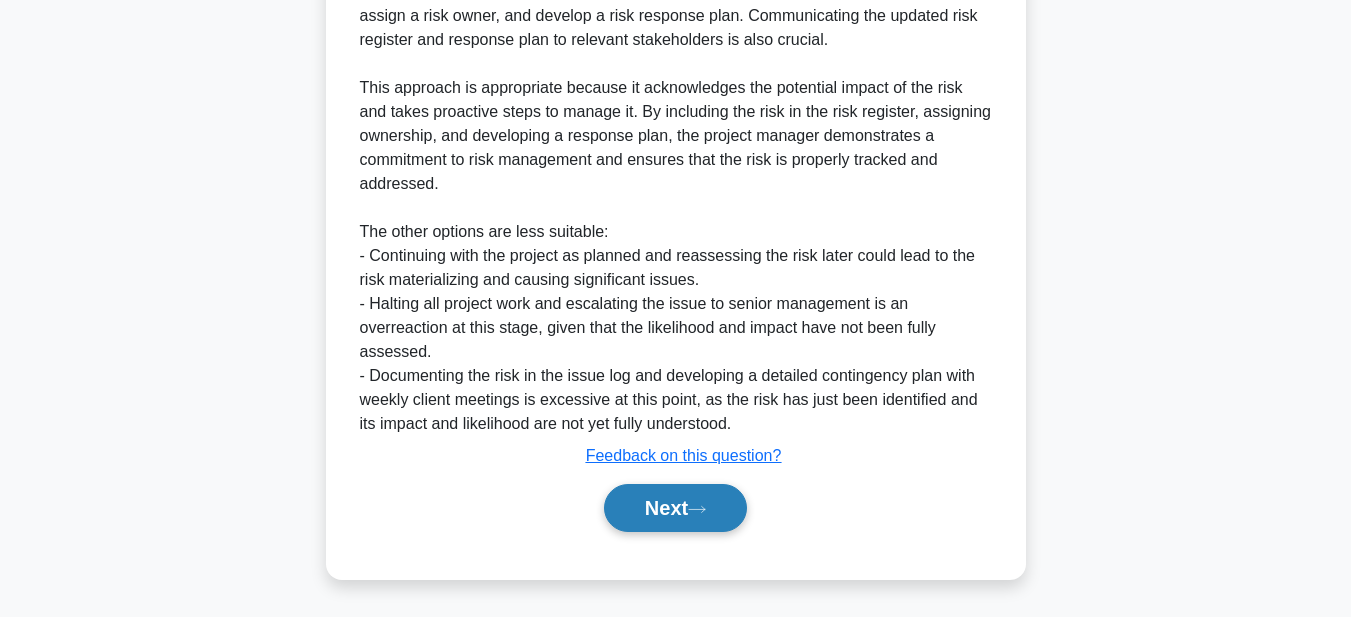 click on "Next" at bounding box center [675, 508] 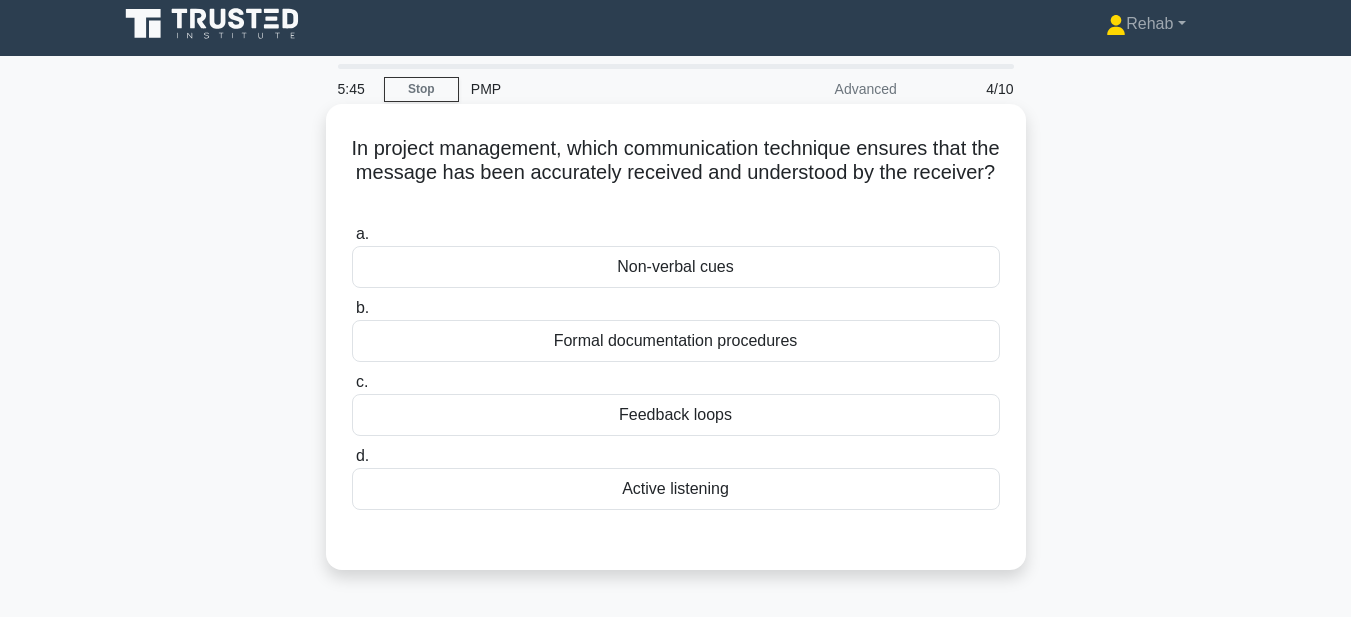 scroll, scrollTop: 0, scrollLeft: 0, axis: both 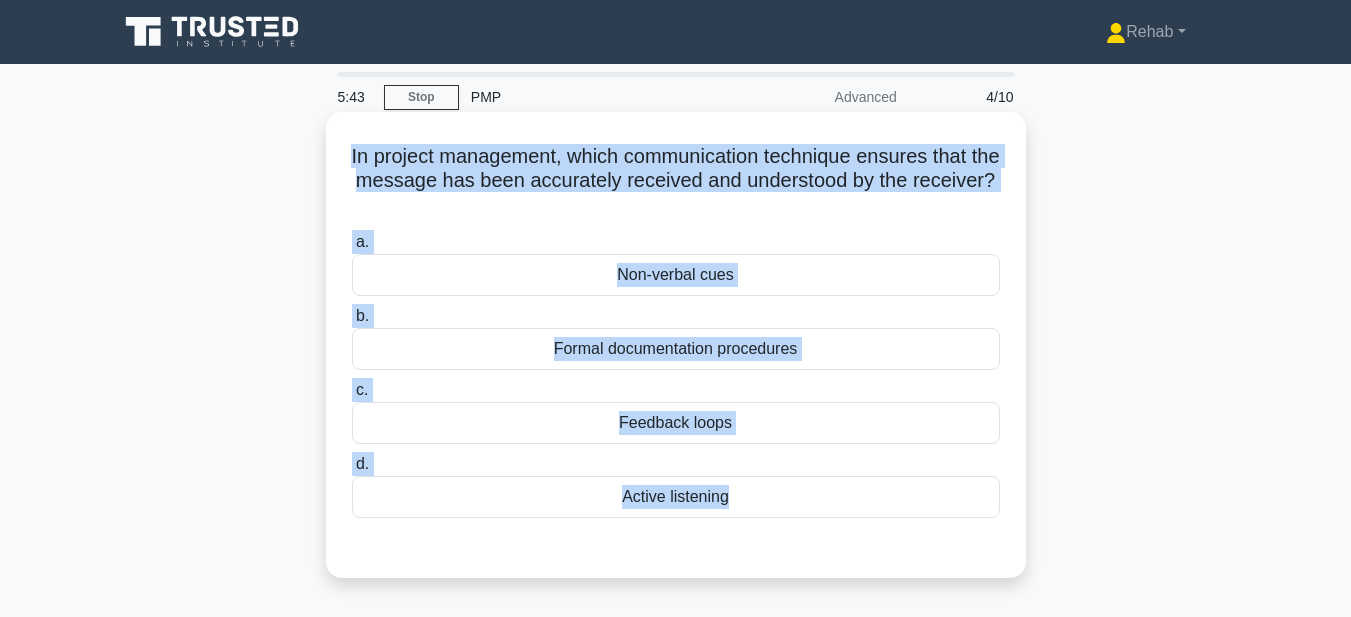 drag, startPoint x: 358, startPoint y: 150, endPoint x: 884, endPoint y: 548, distance: 659.60596 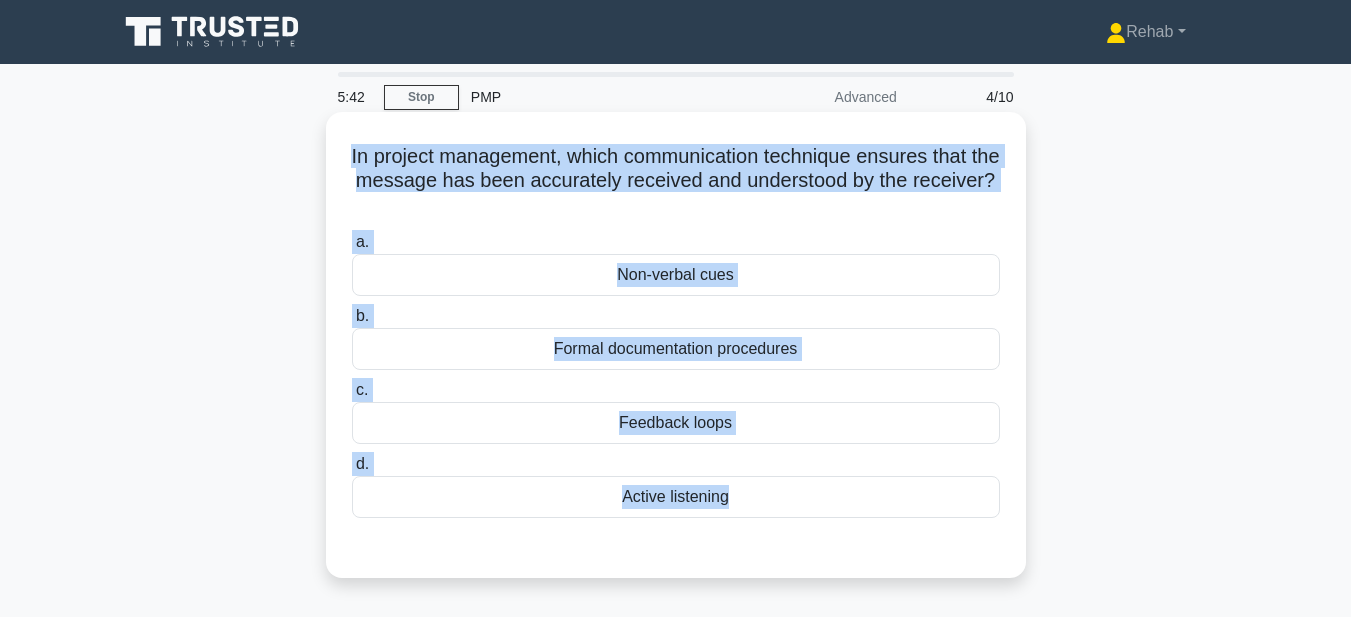 copy on "In project management, which communication technique ensures that the message has been accurately received and understood by the receiver?
.spinner_0XTQ{transform-origin:center;animation:spinner_y6GP .75s linear infinite}@keyframes spinner_y6GP{100%{transform:rotate(360deg)}}
a.
Non-verbal cues
b.
Formal documentation procedures
c.
Feedback loops
d.
Active listening" 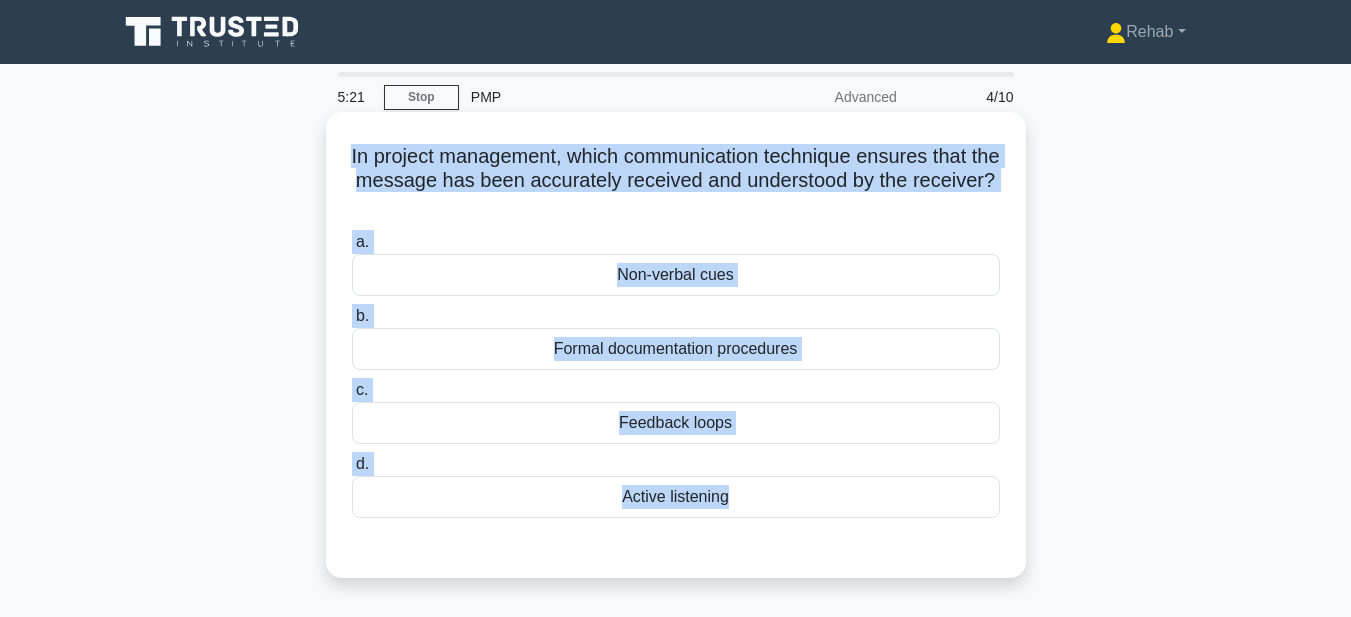 click on "Active listening" at bounding box center [676, 497] 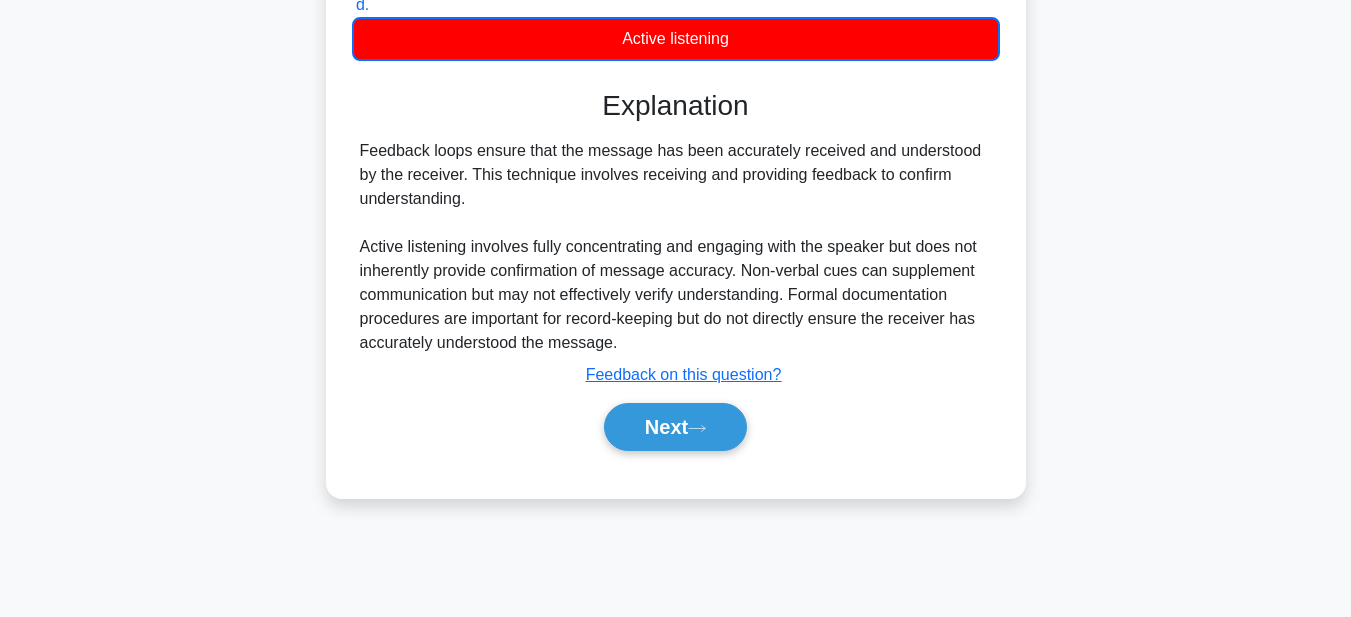 scroll, scrollTop: 463, scrollLeft: 0, axis: vertical 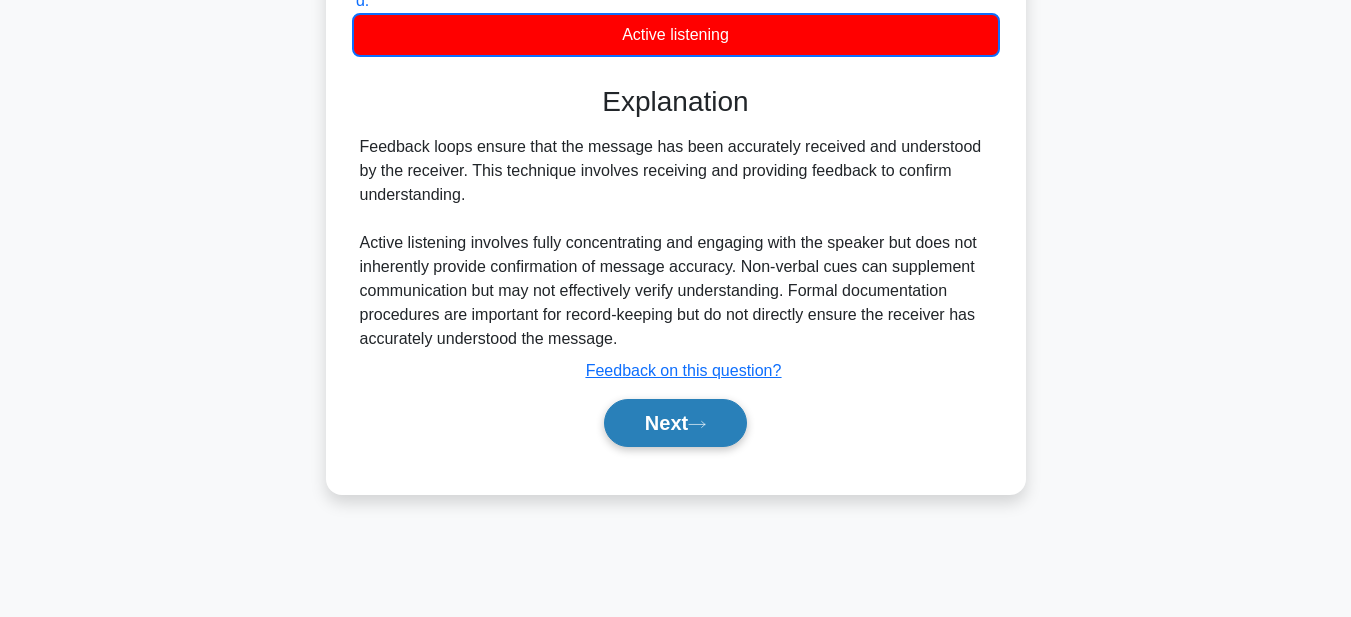 click on "Next" at bounding box center [675, 423] 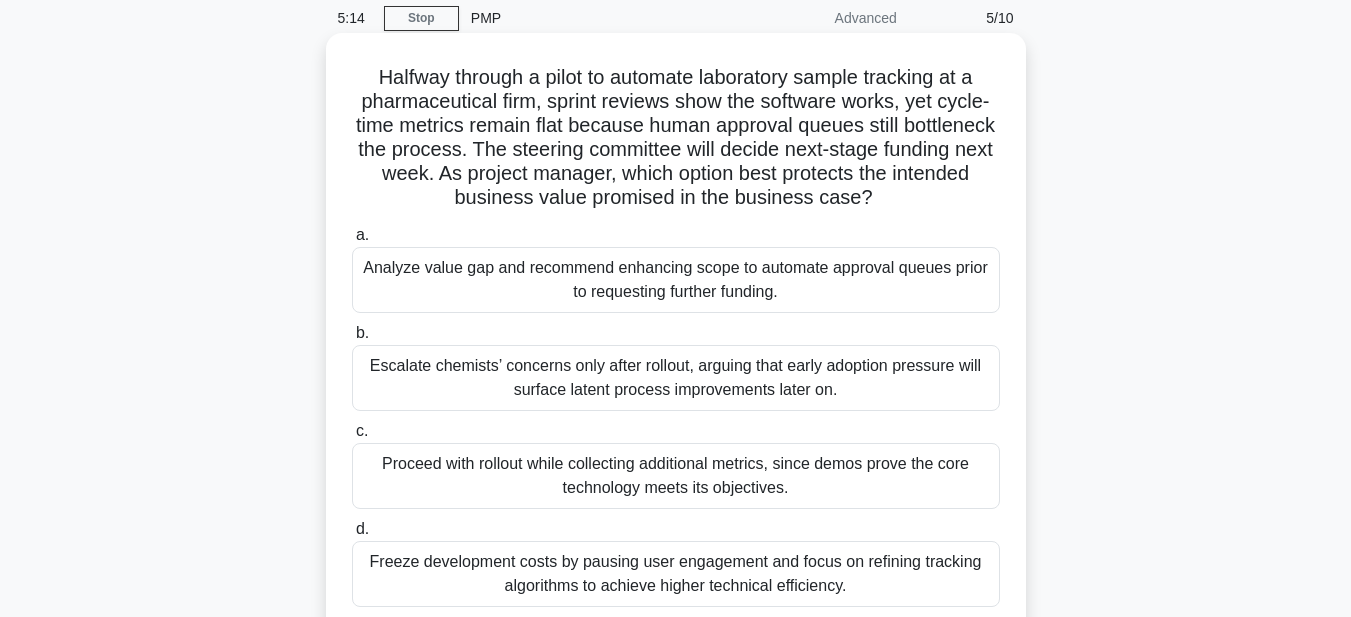 scroll, scrollTop: 63, scrollLeft: 0, axis: vertical 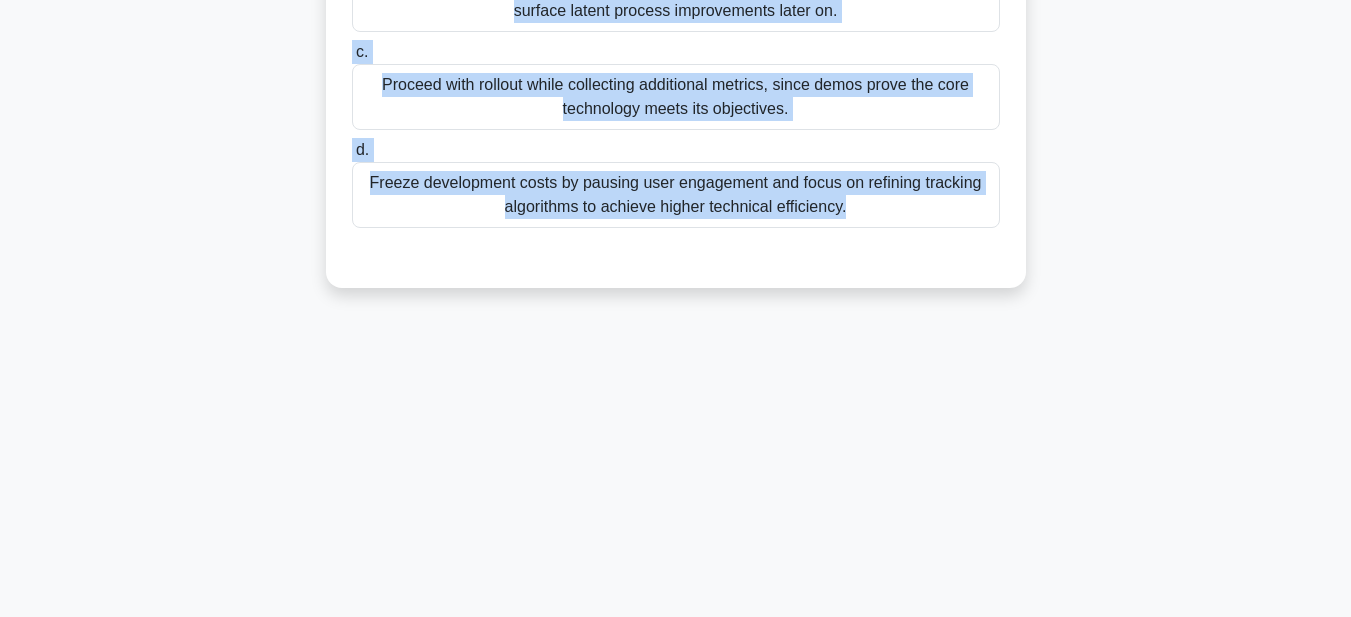 drag, startPoint x: 354, startPoint y: 96, endPoint x: 945, endPoint y: 621, distance: 790.50995 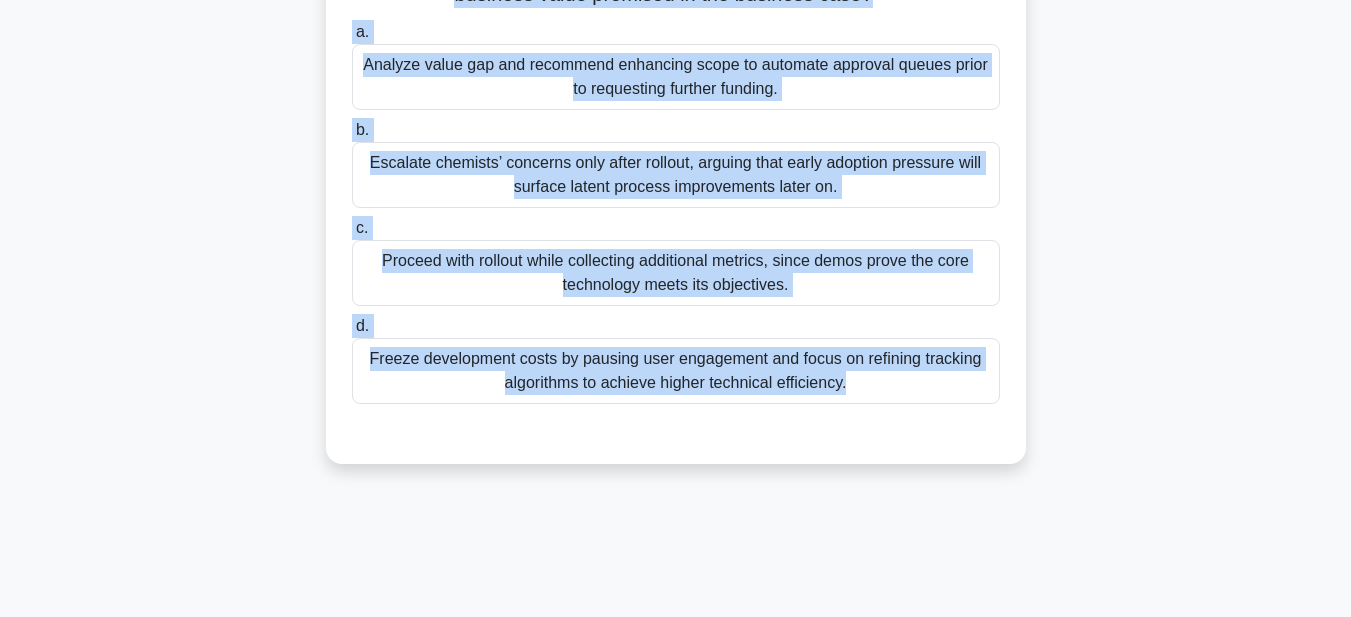 scroll, scrollTop: 63, scrollLeft: 0, axis: vertical 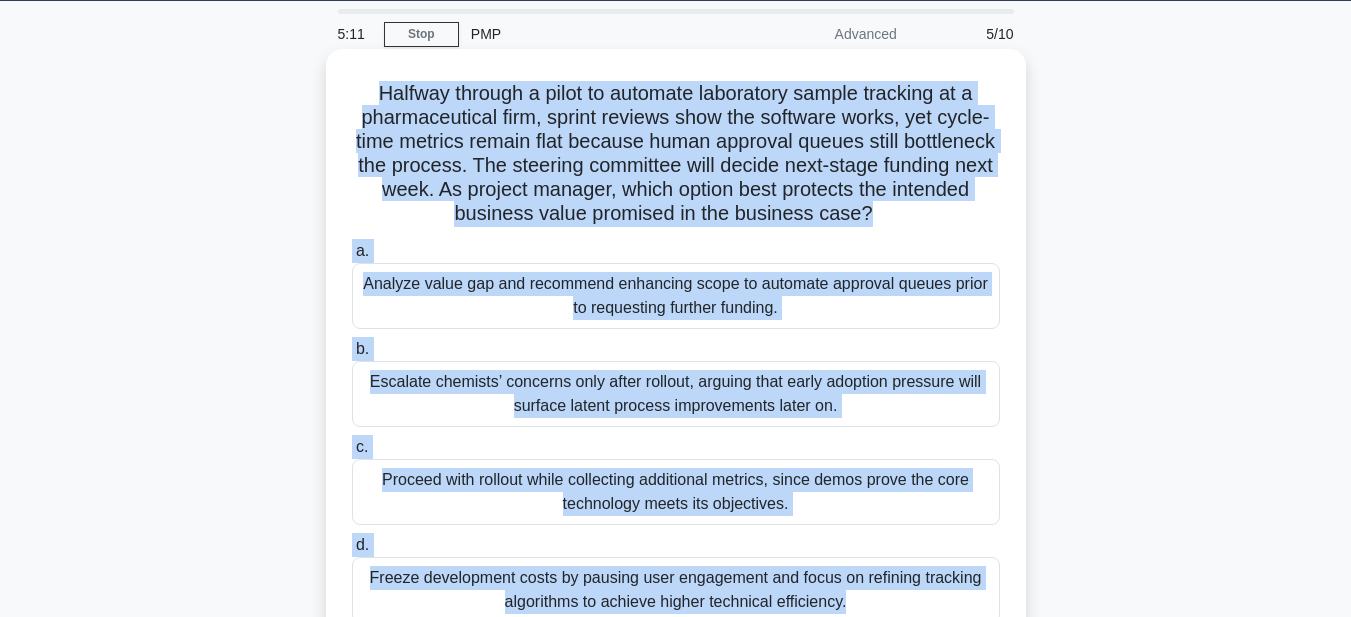 copy on "Halfway through a pilot to automate laboratory sample tracking at a pharmaceutical firm, sprint reviews show the software works, yet cycle-time metrics remain flat because human approval queues still bottleneck the process. The steering committee will decide next-stage funding next week. As project manager, which option best protects the intended business value promised in the business case?
.spinner_0XTQ{transform-origin:center;animation:spinner_y6GP .75s linear infinite}@keyframes spinner_y6GP{100%{transform:rotate(360deg)}}
a.
Analyze value gap and recommend enhancing scope to automate approval queues prior to requesting further funding.
b.
Escalate chemists’ concerns only after rollout, arguing that early adoption pressure will surface latent process improvements later on.
c.
..." 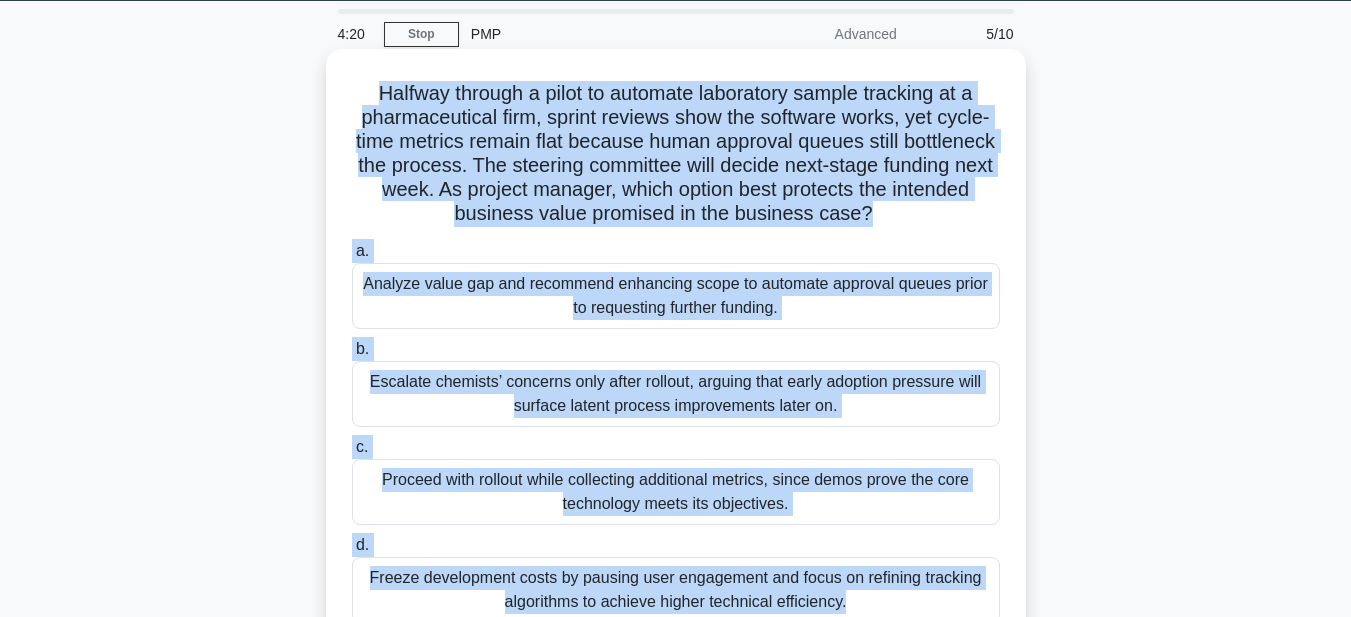 click on "Analyze value gap and recommend enhancing scope to automate approval queues prior to requesting further funding." at bounding box center [676, 296] 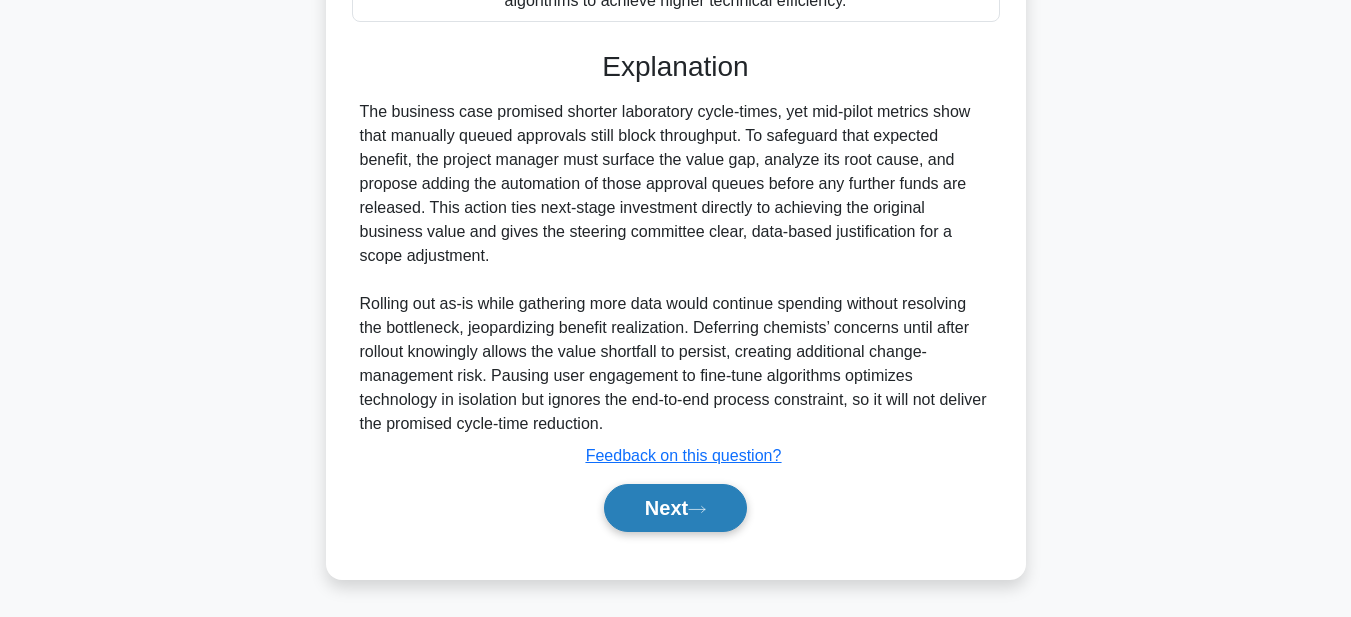 click on "Next" at bounding box center (675, 508) 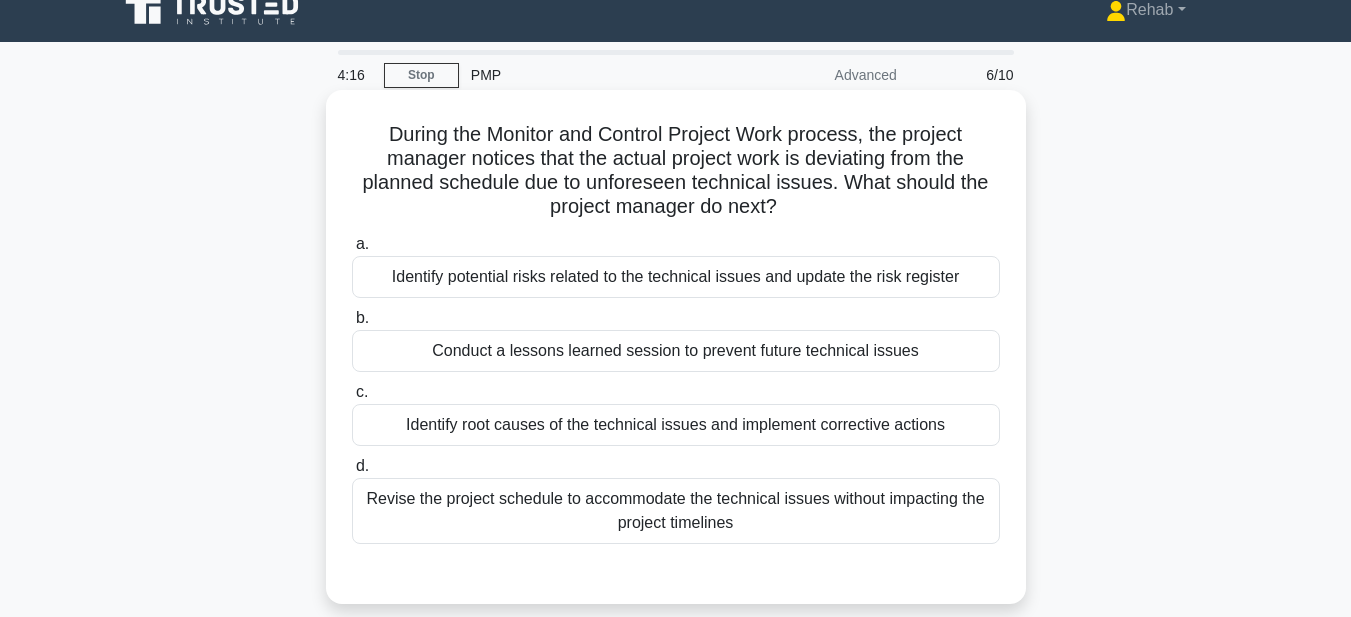 scroll, scrollTop: 0, scrollLeft: 0, axis: both 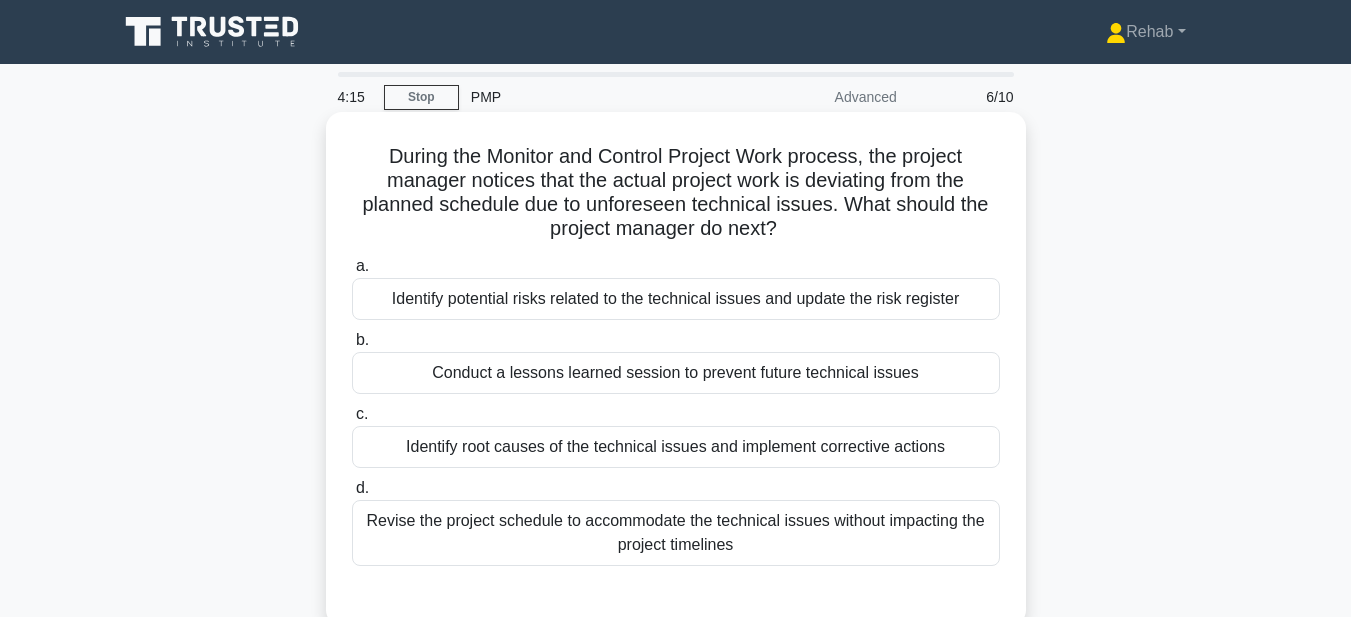 drag, startPoint x: 367, startPoint y: 149, endPoint x: 977, endPoint y: 551, distance: 730.5505 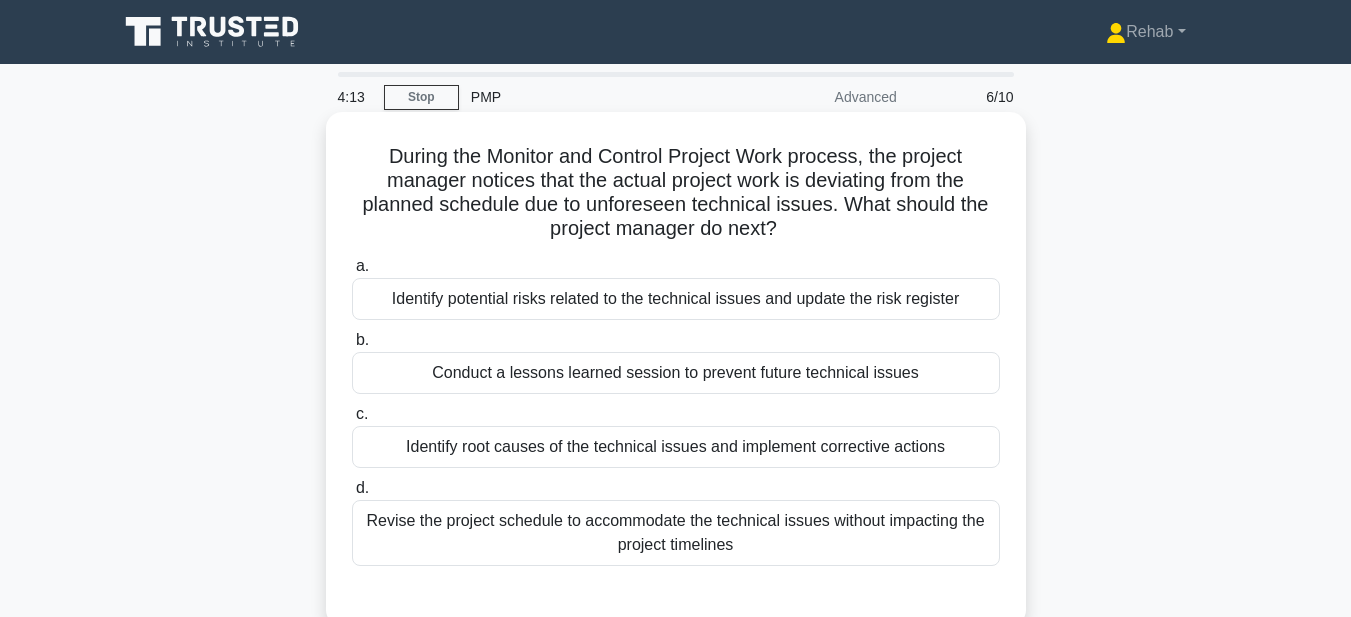 copy on "During the Monitor and Control Project Work process, the project manager notices that the actual project work is deviating from the planned schedule due to unforeseen technical issues. What should the project manager do next?
.spinner_0XTQ{transform-origin:center;animation:spinner_y6GP .75s linear infinite}@keyframes spinner_y6GP{100%{transform:rotate(360deg)}}
a.
Identify potential risks related to the technical issues and update the risk register
b.
Conduct a lessons learned session to prevent future technical issues
c.
Identify root causes of the technical issues and implement corrective actions
d.
Revise the project schedule to accommodate the technical issues without impacting the project timelines" 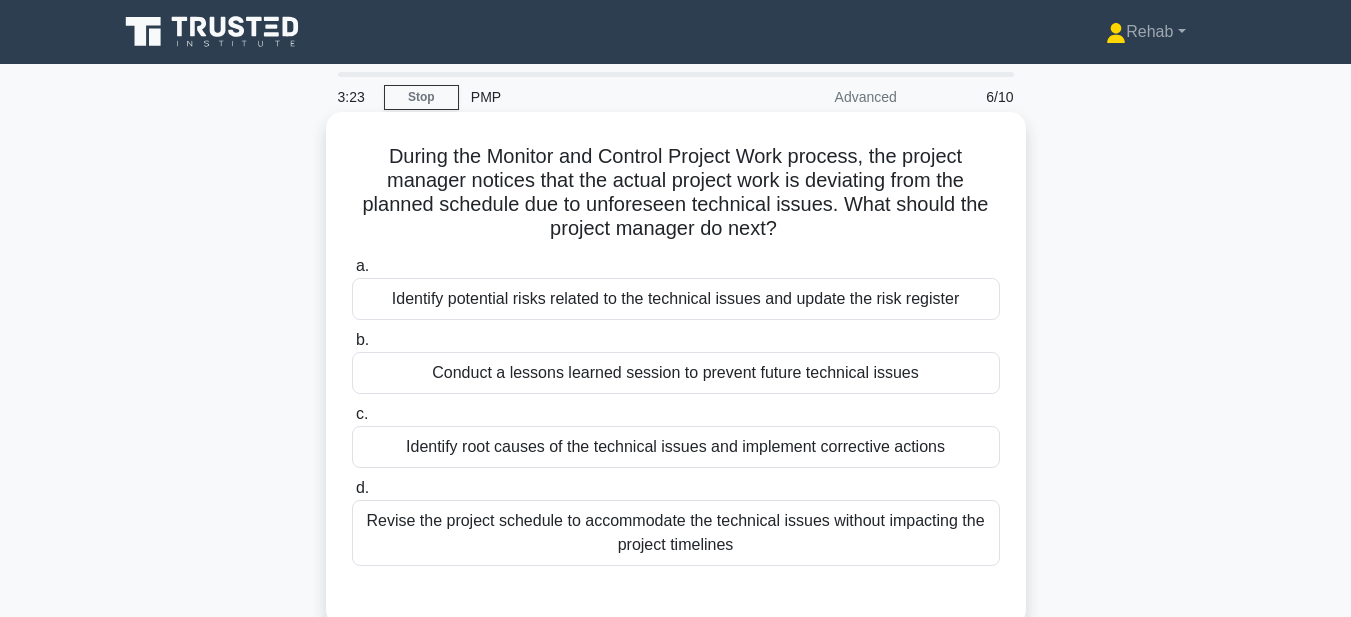 click on "Identify potential risks related to the technical issues and update the risk register" at bounding box center [676, 299] 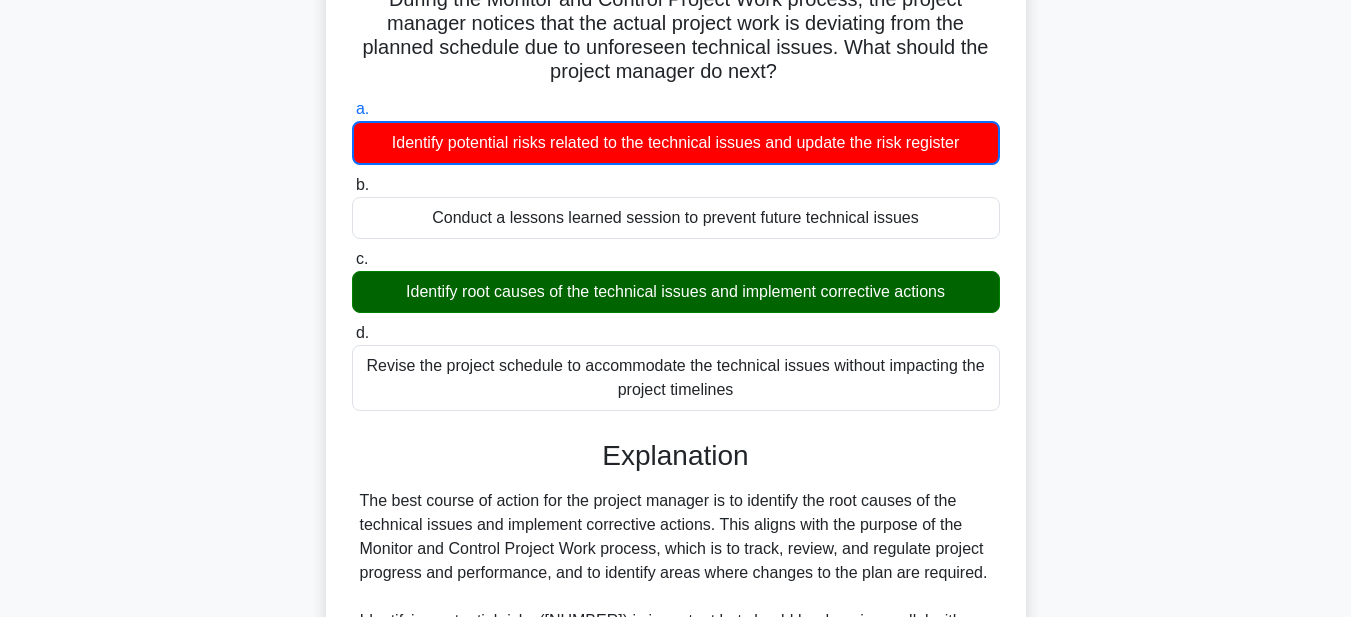 scroll, scrollTop: 595, scrollLeft: 0, axis: vertical 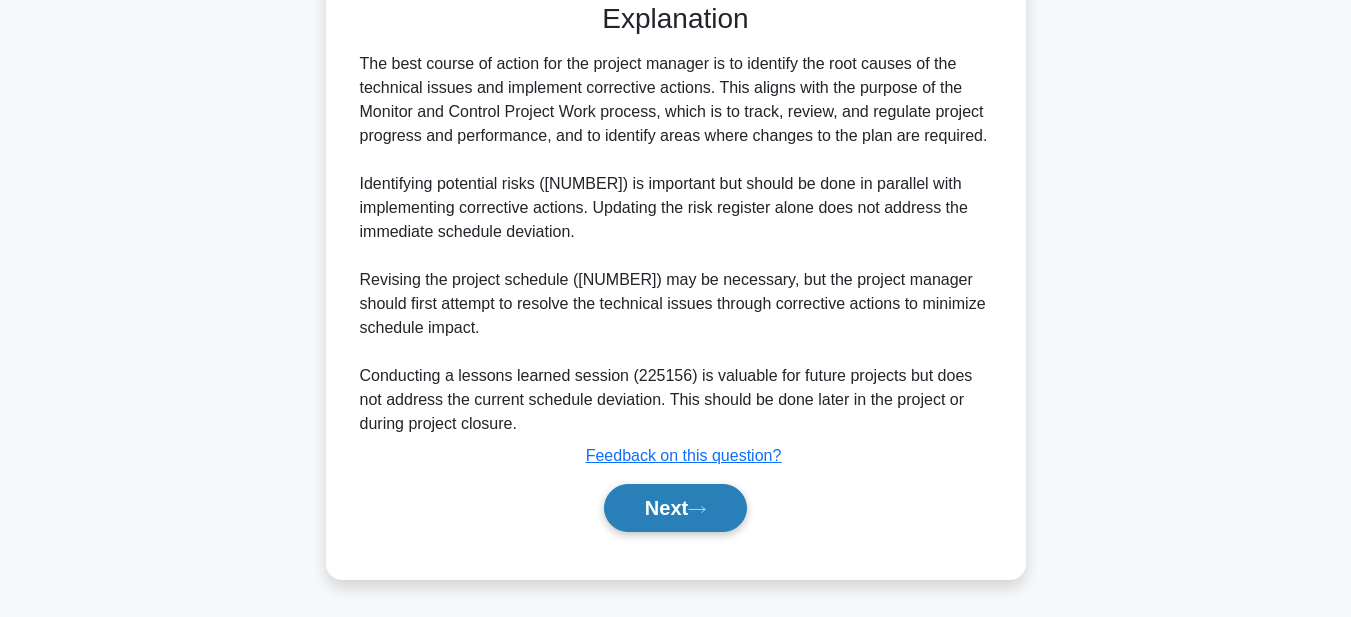 click on "Next" at bounding box center [675, 508] 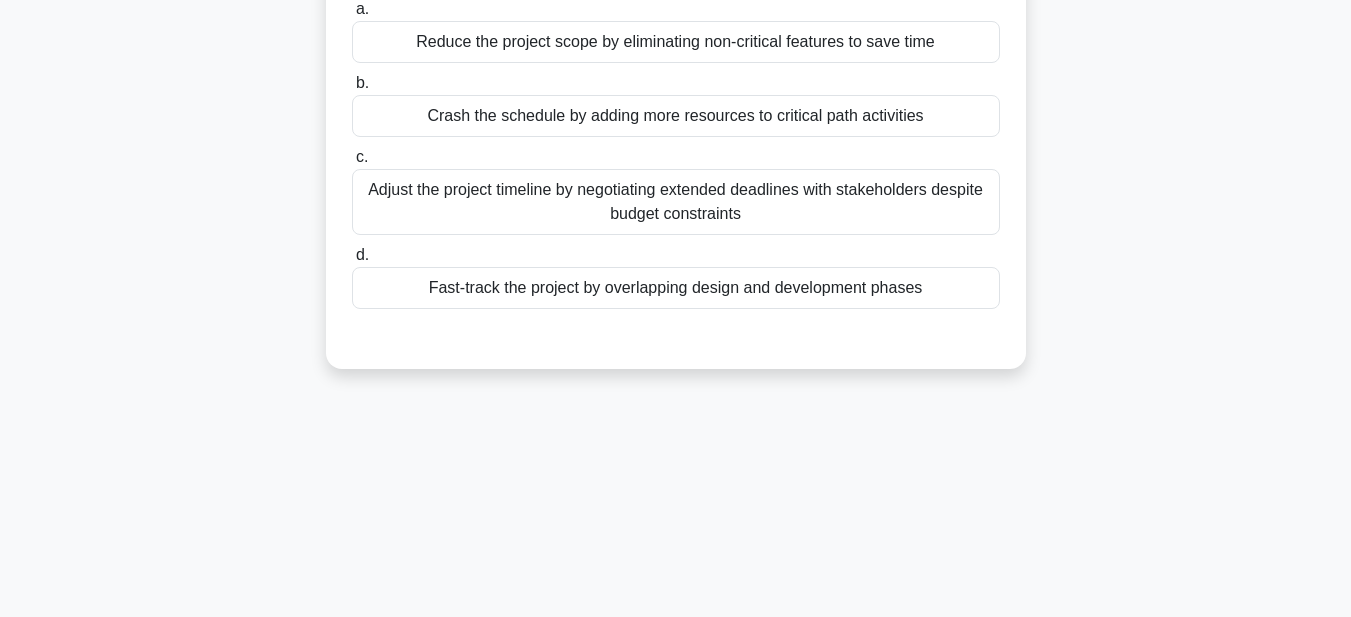 scroll, scrollTop: 63, scrollLeft: 0, axis: vertical 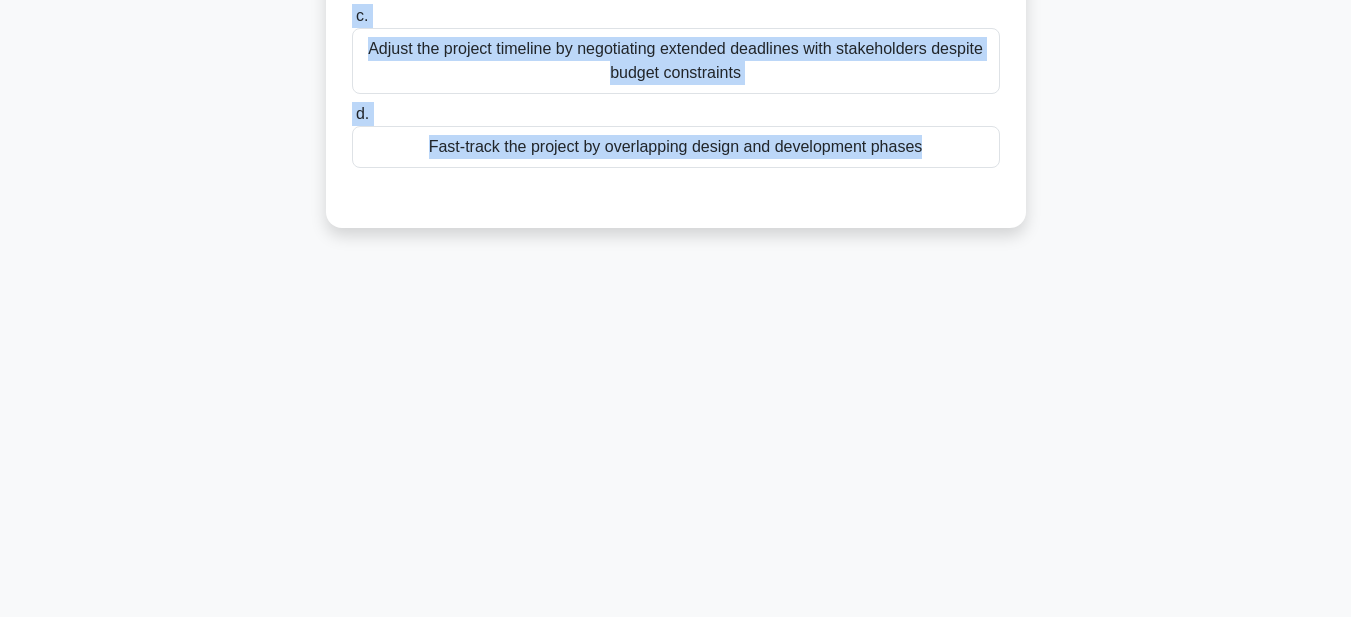 drag, startPoint x: 344, startPoint y: 88, endPoint x: 973, endPoint y: 632, distance: 831.6111 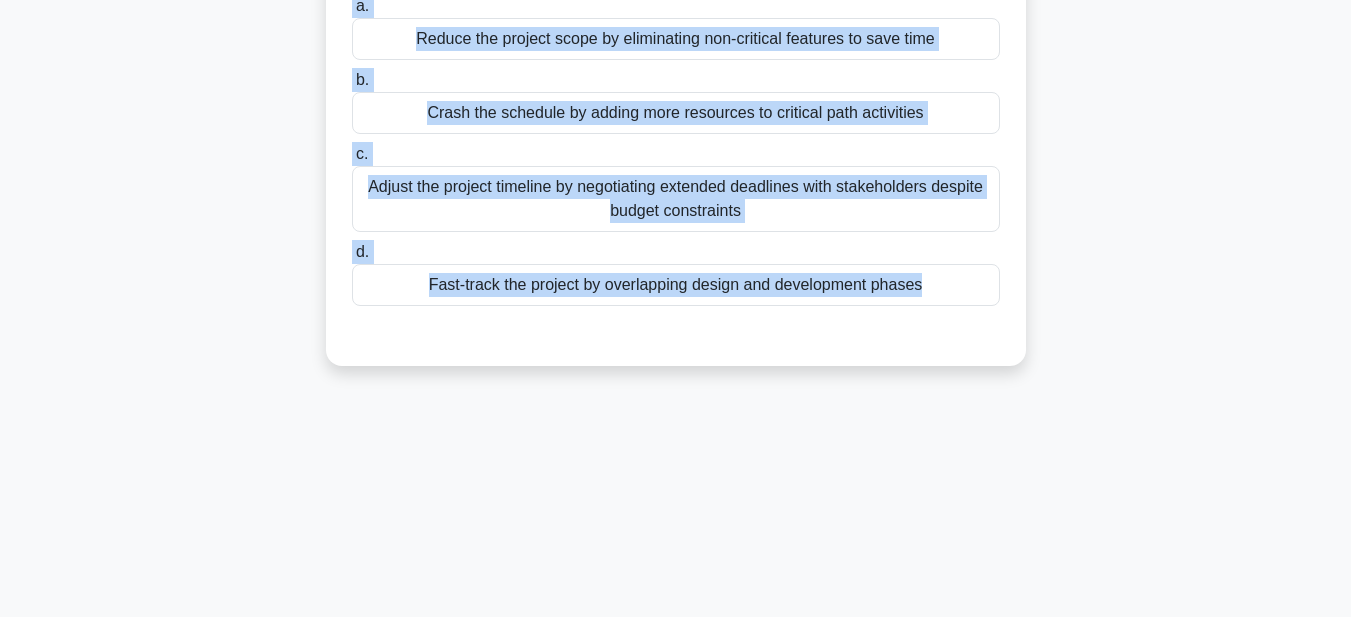 scroll, scrollTop: 63, scrollLeft: 0, axis: vertical 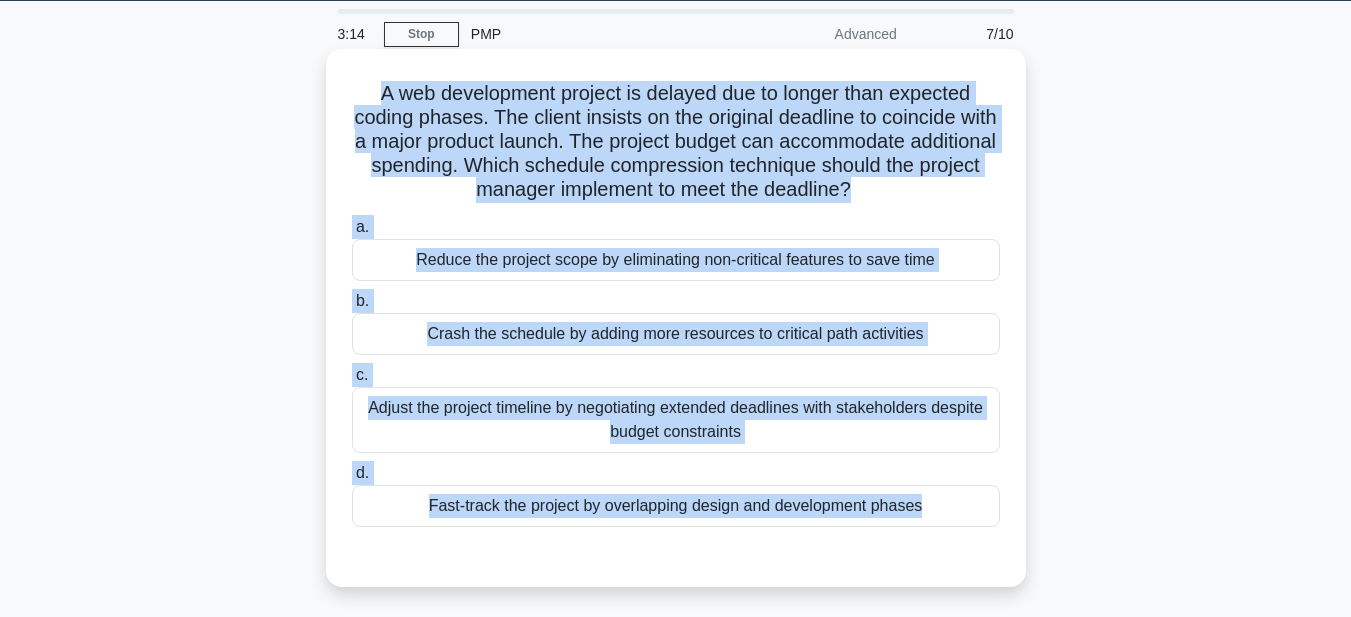copy on "A web development project is delayed due to longer than expected coding phases. The client insists on the original deadline to coincide with a major product launch. The project budget can accommodate additional spending. Which schedule compression technique should the project manager implement to meet the deadline?
.spinner_0XTQ{transform-origin:center;animation:spinner_y6GP .75s linear infinite}@keyframes spinner_y6GP{100%{transform:rotate(360deg)}}
a.
Reduce the project scope by eliminating non-critical features to save time
b.
Crash the schedule by adding more resources to critical path activities
c.
Adjust the project timeline by negotiating extended deadlines with stakeholders despite budget constraints
d.
..." 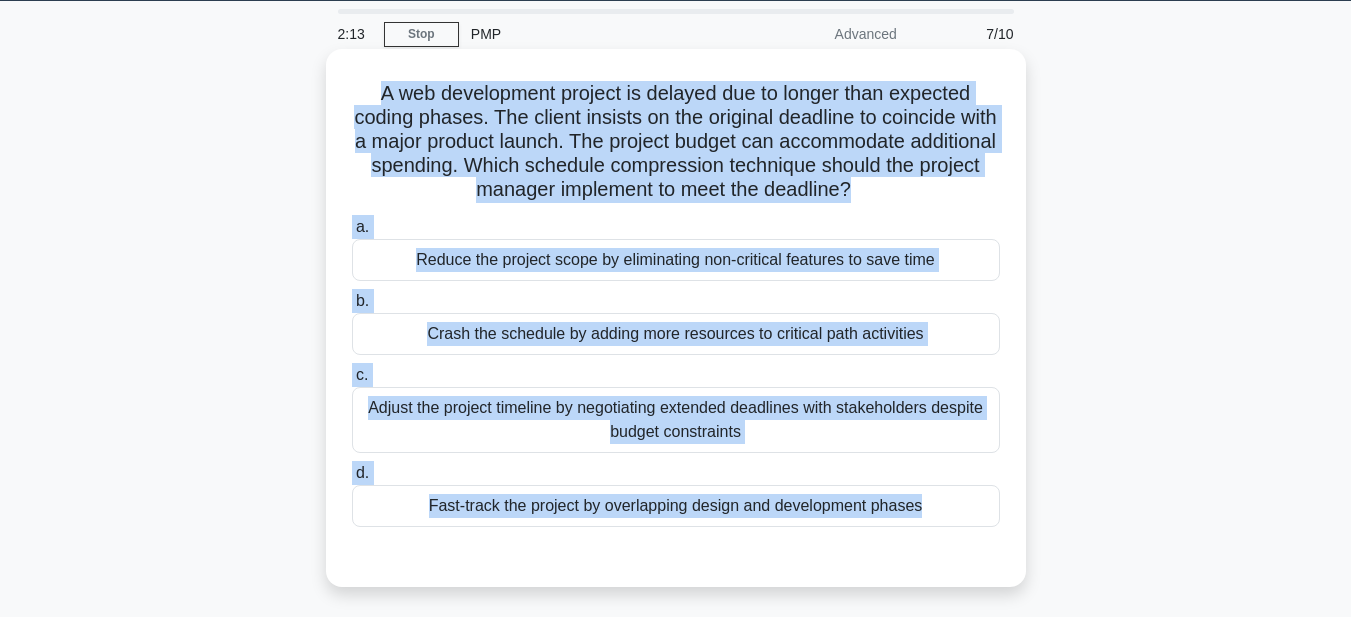 click on "Crash the schedule by adding more resources to critical path activities" at bounding box center [676, 334] 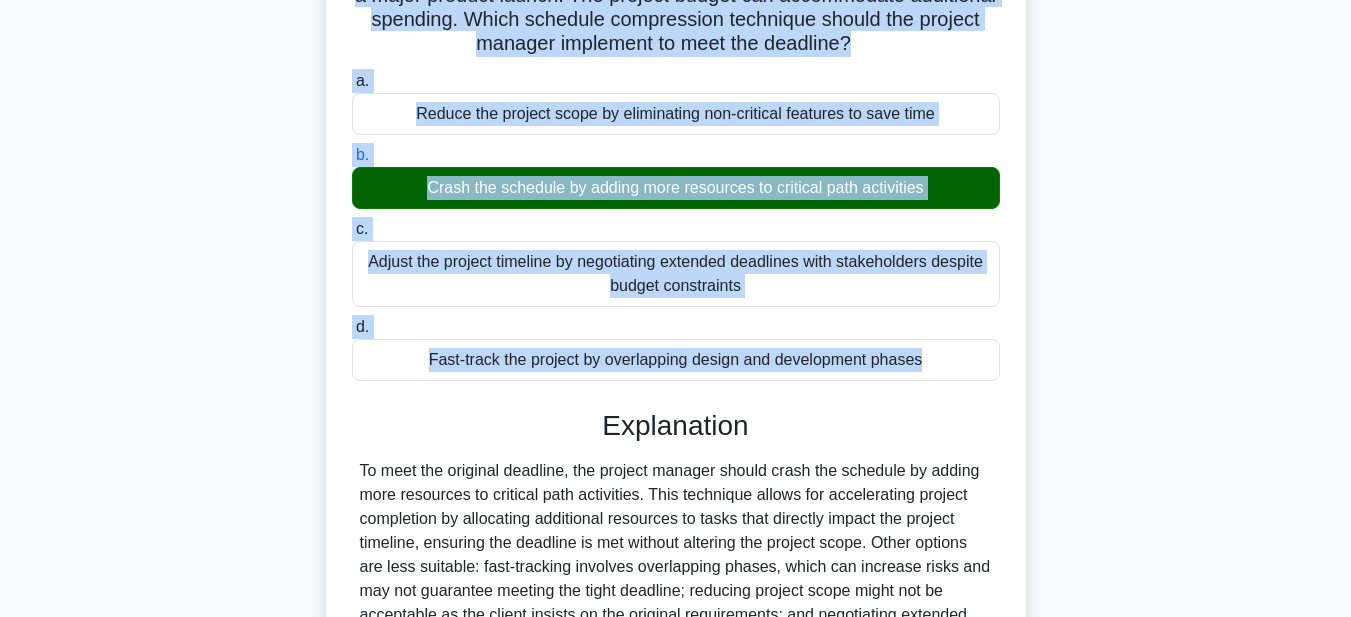 scroll, scrollTop: 463, scrollLeft: 0, axis: vertical 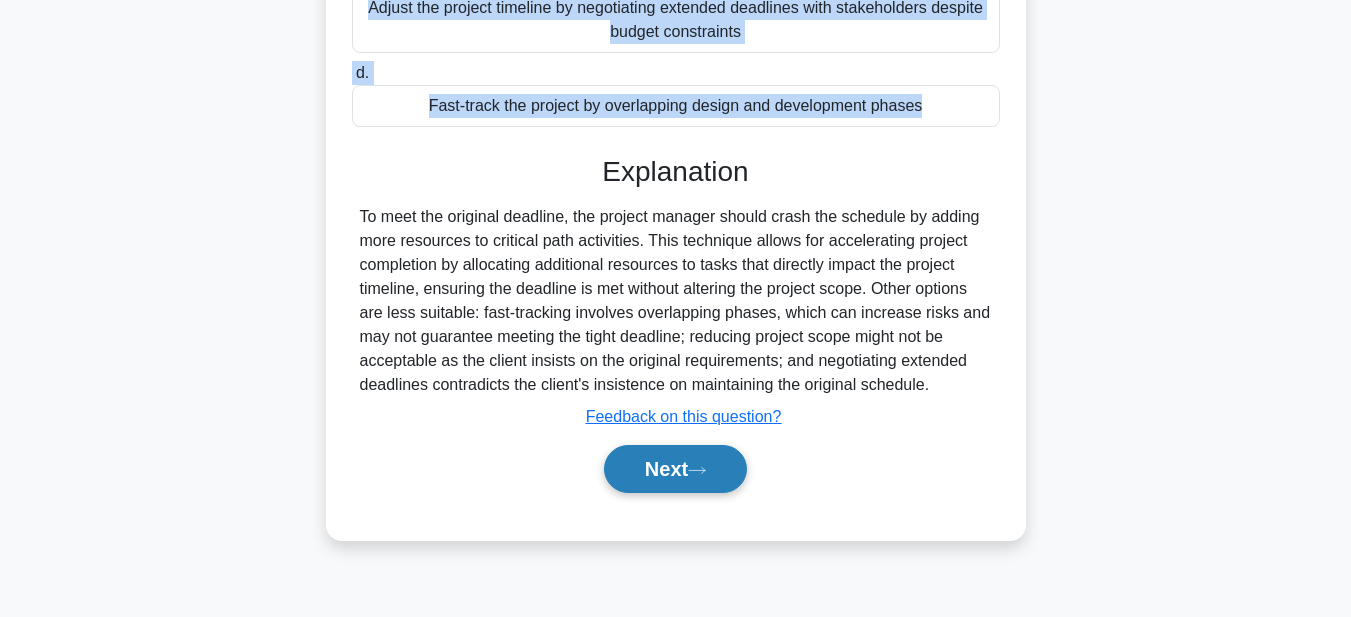 click on "Next" at bounding box center (675, 469) 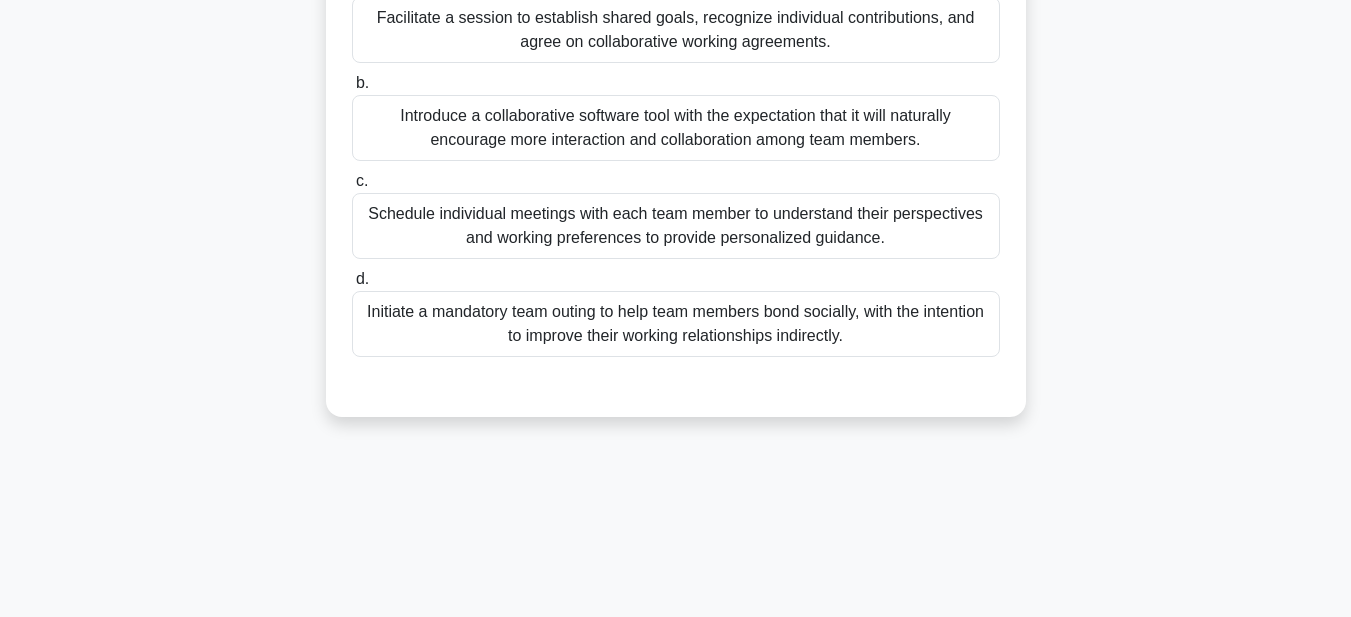 scroll, scrollTop: 63, scrollLeft: 0, axis: vertical 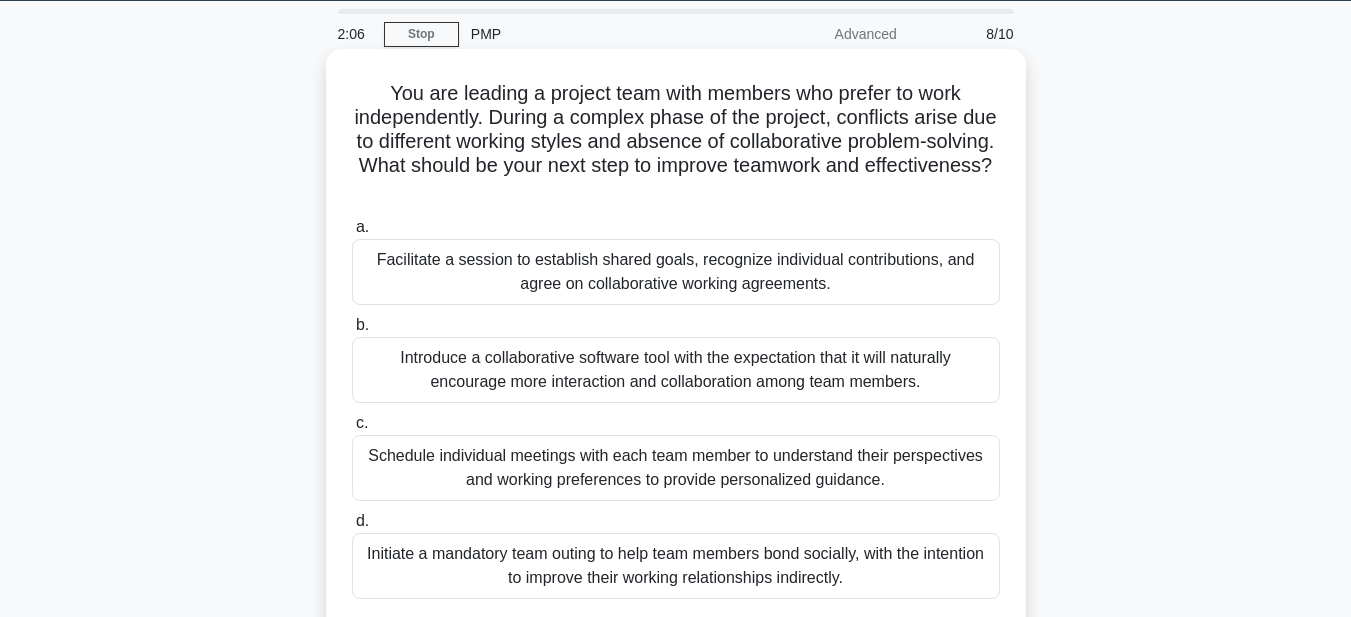 drag, startPoint x: 369, startPoint y: 80, endPoint x: 984, endPoint y: 596, distance: 802.7957 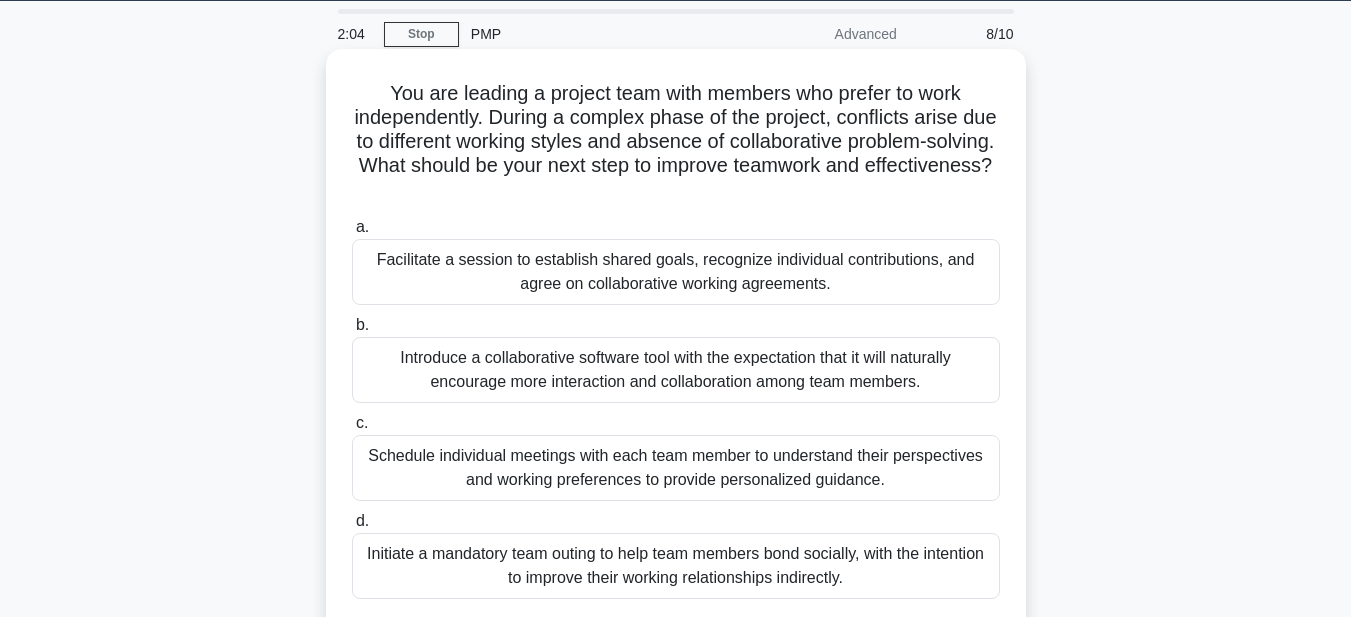 copy on "You are leading a project team with members who prefer to work independently. During a complex phase of the project, conflicts arise due to different working styles and absence of collaborative problem-solving. What should be your next step to improve teamwork and effectiveness?
.spinner_0XTQ{transform-origin:center;animation:spinner_y6GP .75s linear infinite}@keyframes spinner_y6GP{100%{transform:rotate(360deg)}}
a.
Facilitate a session to establish shared goals, recognize individual contributions, and agree on collaborative working agreements.
b.
Introduce a collaborative software tool with the expectation that it will naturally encourage more interaction and collaboration among team members.
c.
Schedule individual meetings with each team member to understand their perspec..." 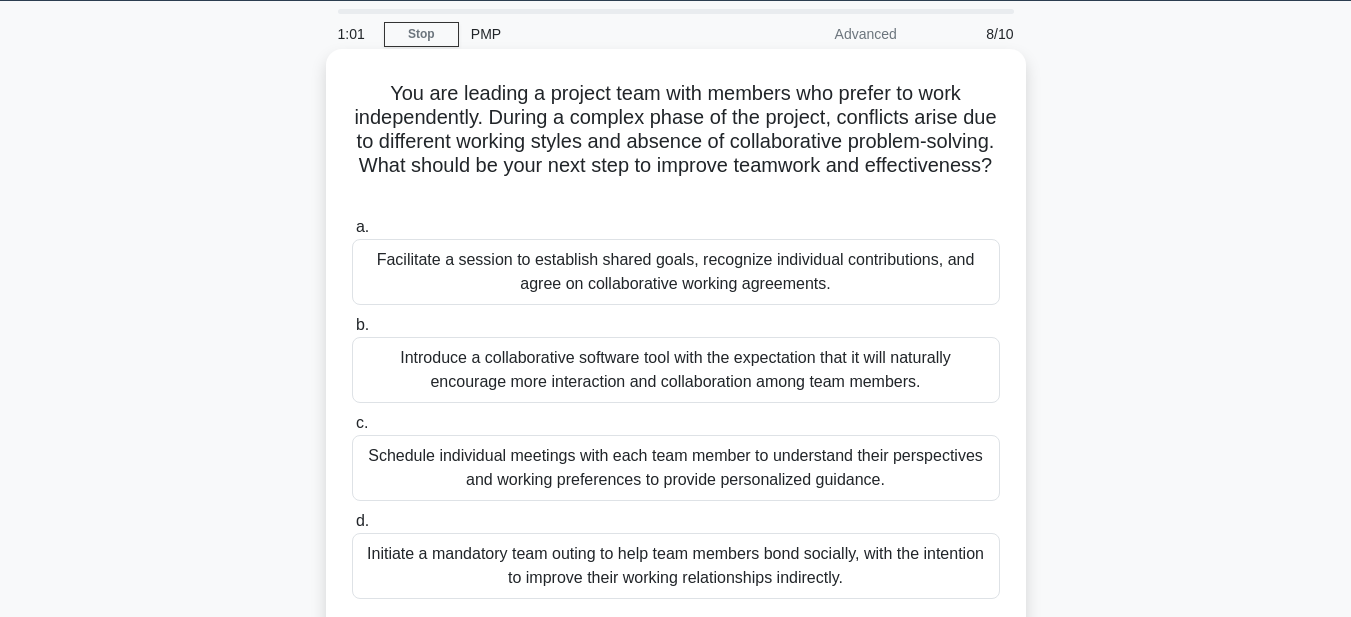click on "Initiate a mandatory team outing to help team members bond socially, with the intention to improve their working relationships indirectly." at bounding box center (676, 566) 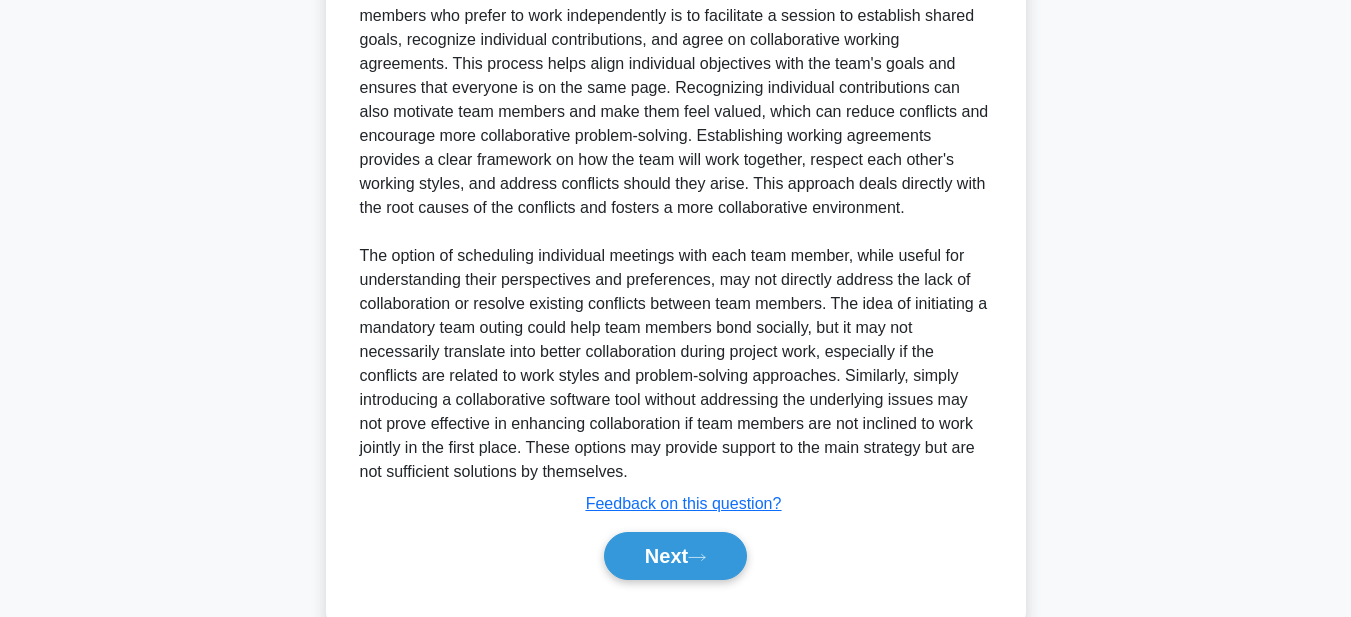 scroll, scrollTop: 763, scrollLeft: 0, axis: vertical 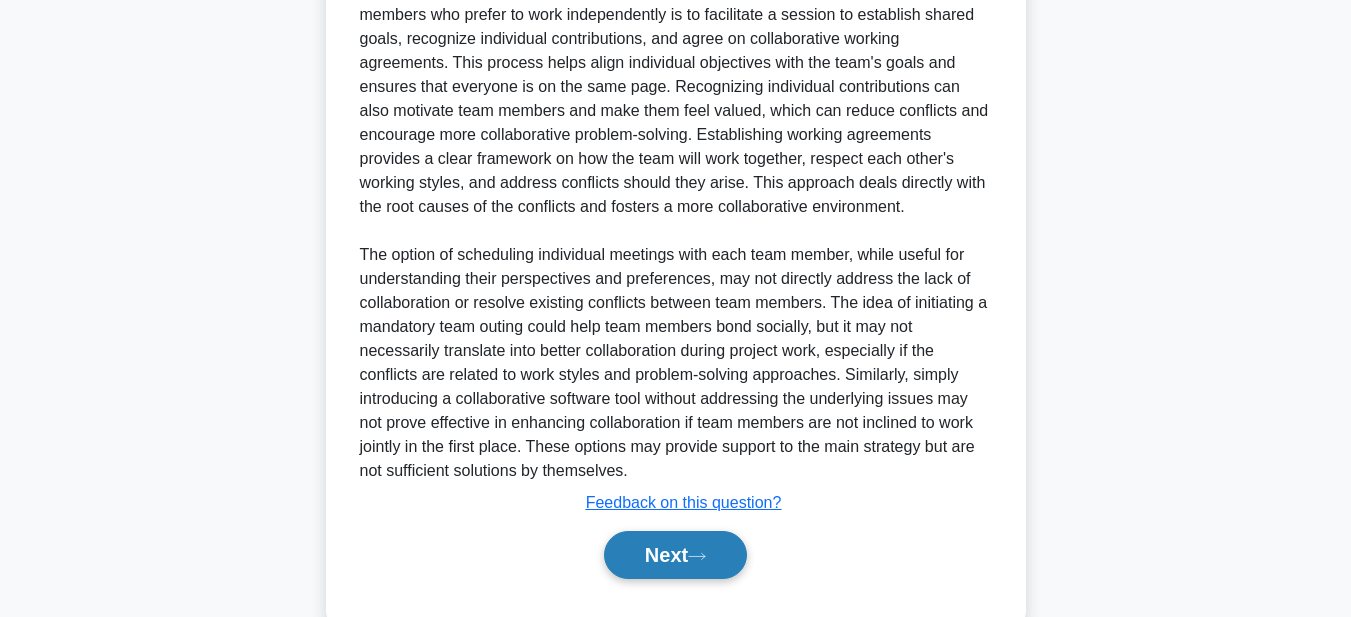 click on "Next" at bounding box center [675, 555] 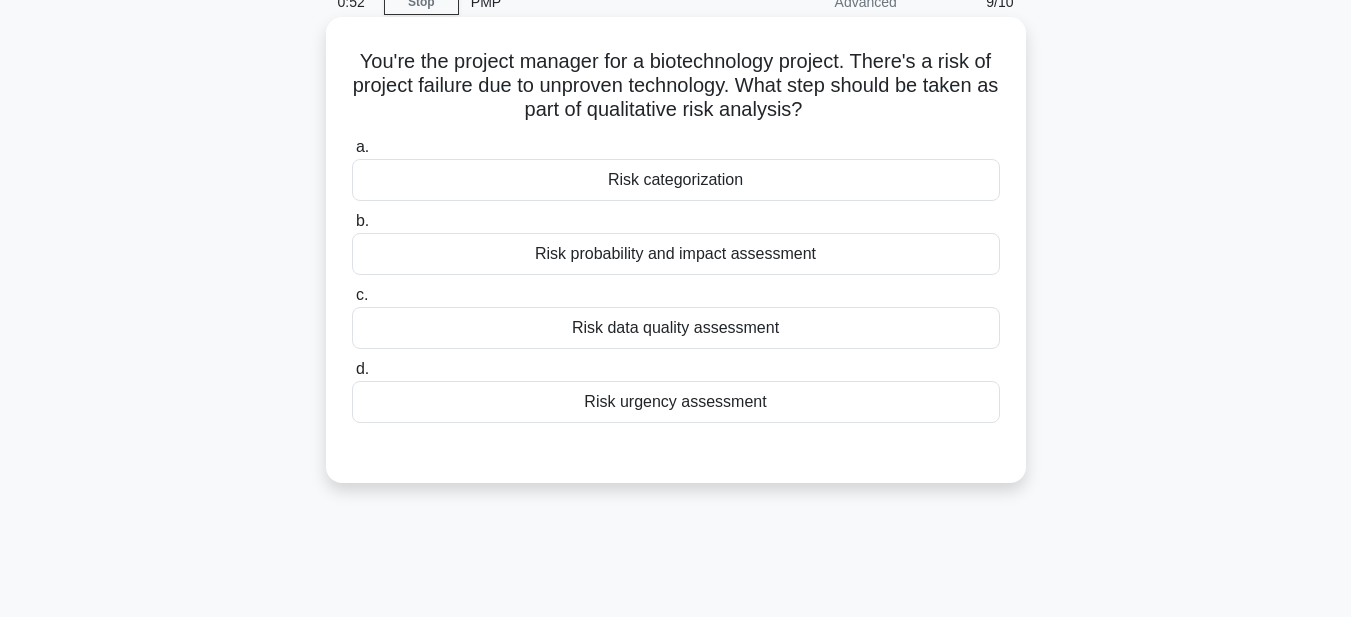 scroll, scrollTop: 63, scrollLeft: 0, axis: vertical 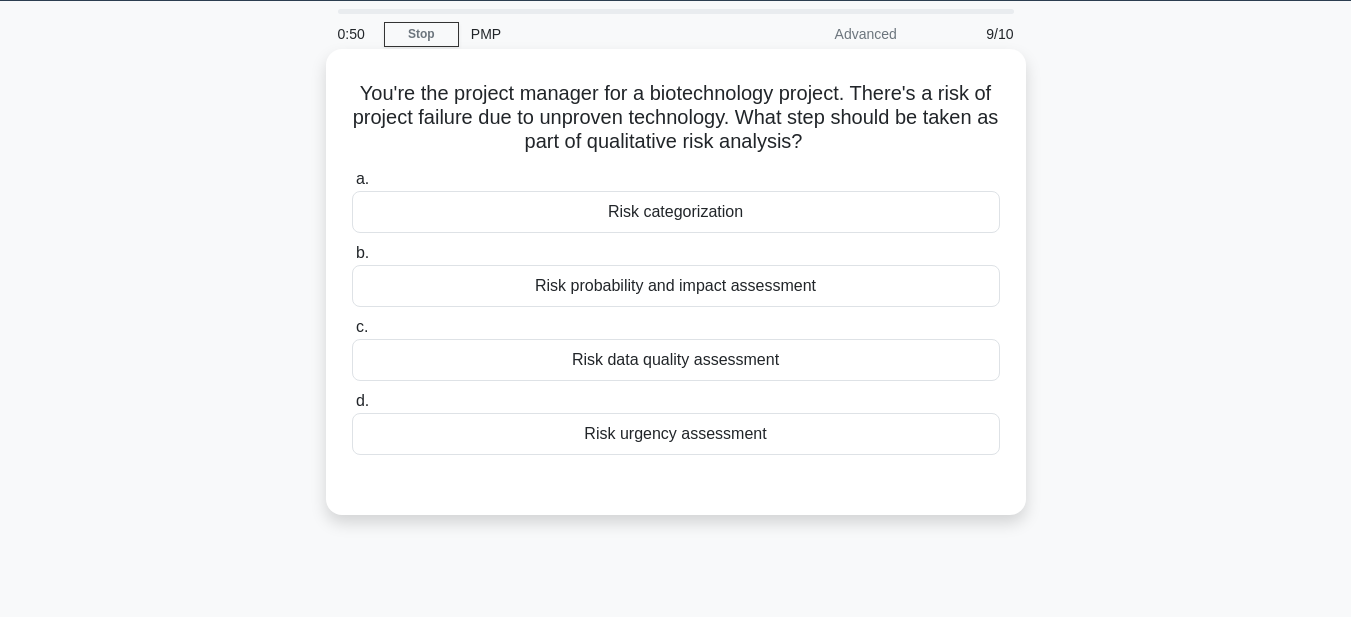 drag, startPoint x: 354, startPoint y: 89, endPoint x: 799, endPoint y: 445, distance: 569.87805 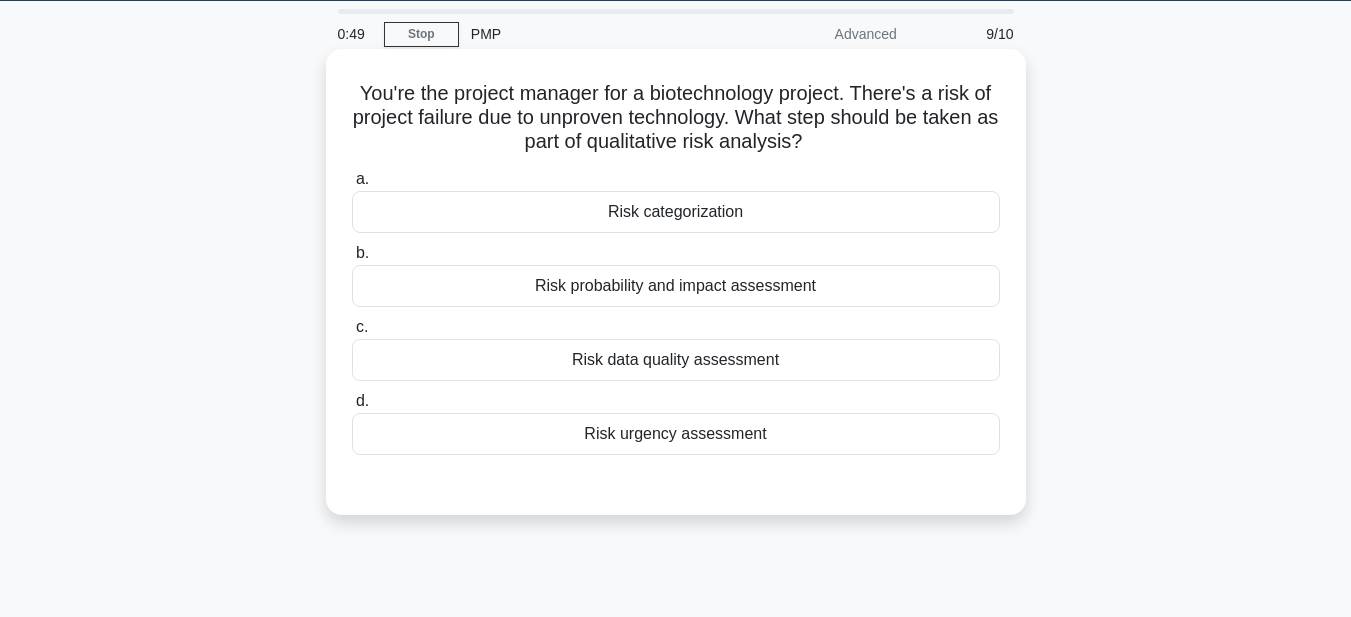 copy on "You're the project manager for a biotechnology project. There's a risk of project failure due to unproven technology. What step should be taken as part of qualitative risk analysis?
.spinner_0XTQ{transform-origin:center;animation:spinner_y6GP .75s linear infinite}@keyframes spinner_y6GP{100%{transform:rotate(360deg)}}
a.
Risk categorization
b.
Risk probability and impact assessment
c.
Risk data quality assessment
d.
Risk urgency assessment" 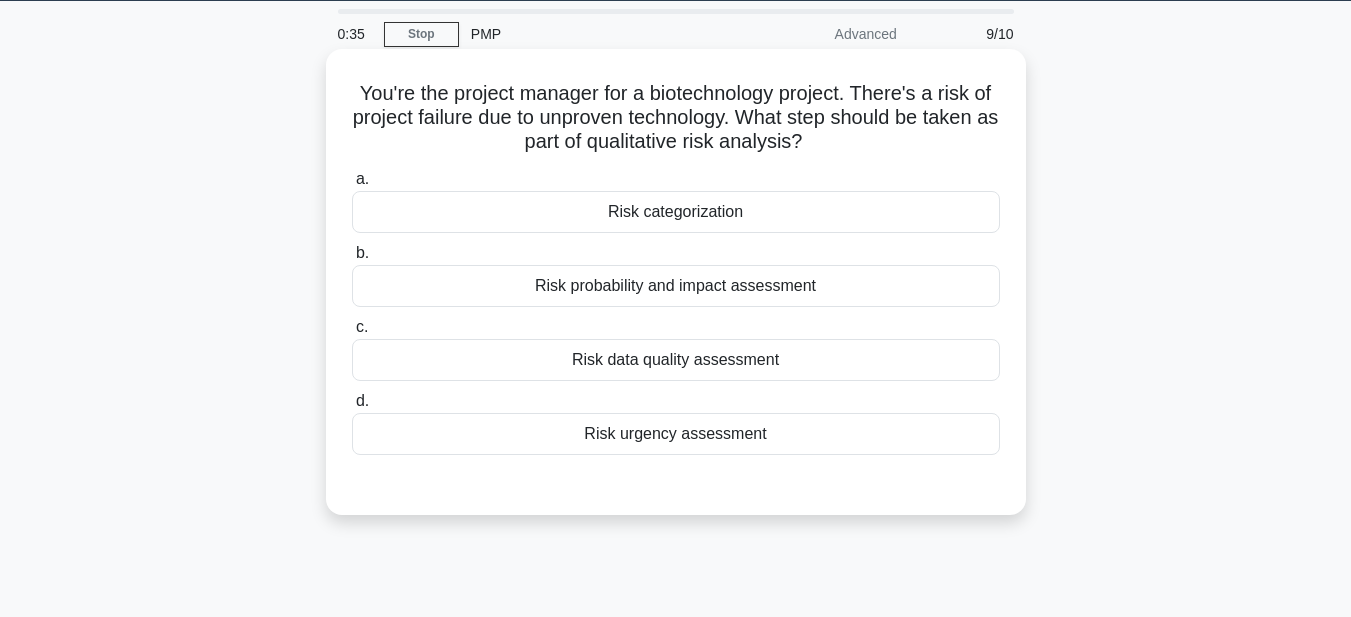 click on "Risk urgency assessment" at bounding box center [676, 434] 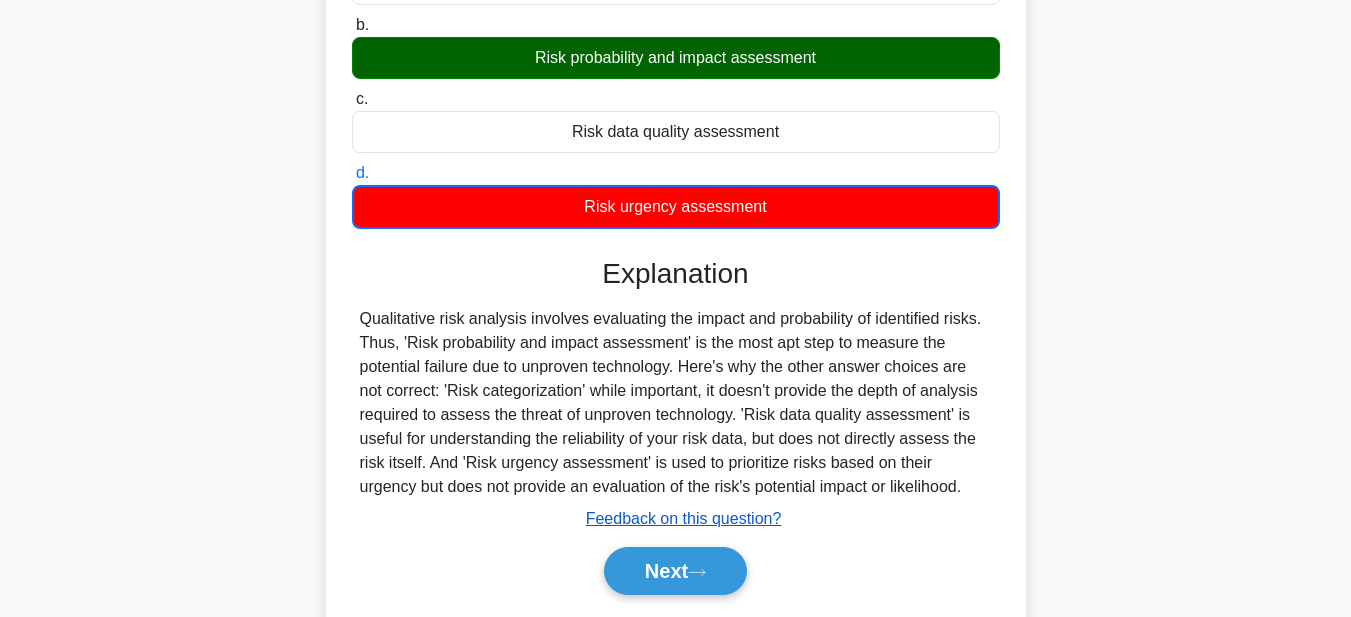 scroll, scrollTop: 463, scrollLeft: 0, axis: vertical 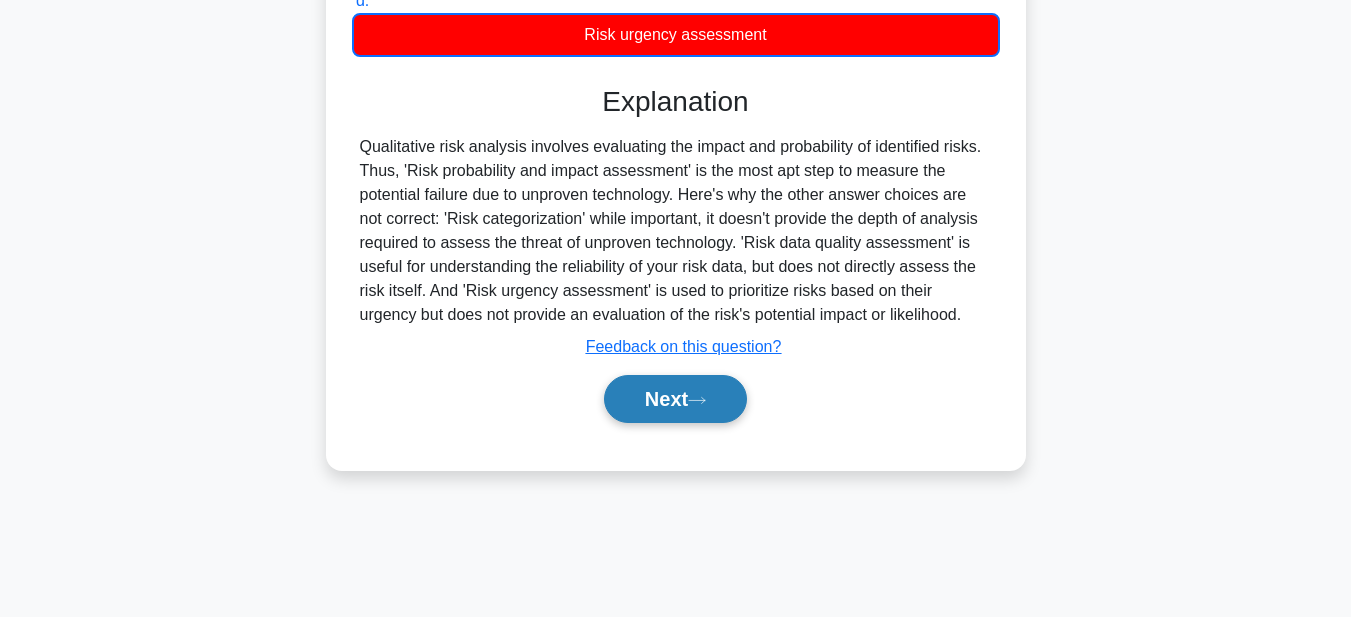 click on "Next" at bounding box center [675, 399] 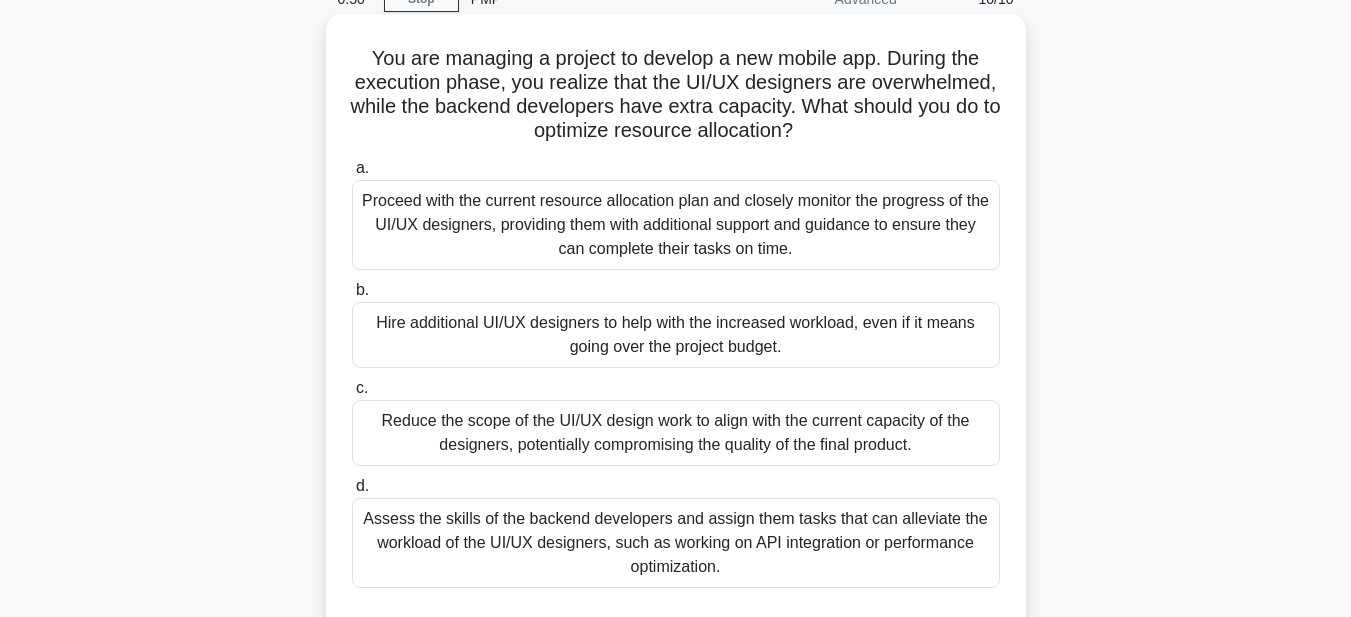 scroll, scrollTop: 63, scrollLeft: 0, axis: vertical 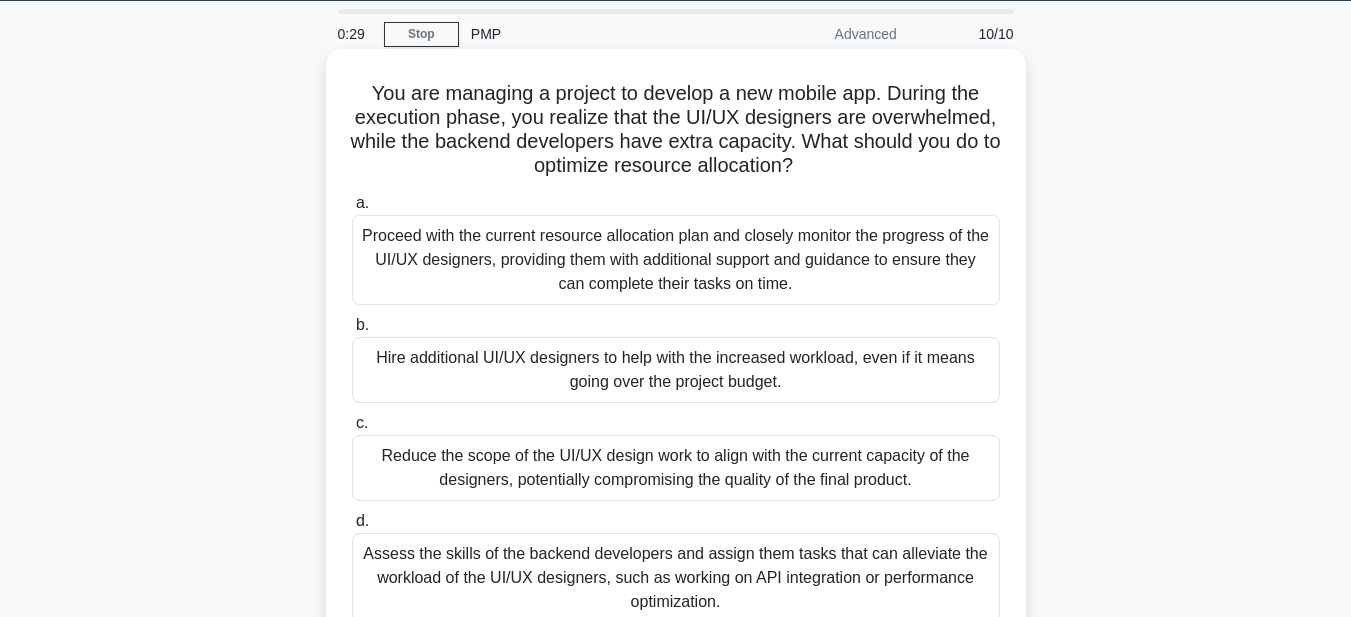 click on "You are managing a project to develop a new mobile app. During the execution phase, you realize that the UI/UX designers are overwhelmed, while the backend developers have extra capacity. What should you do to optimize resource allocation?
.spinner_0XTQ{transform-origin:center;animation:spinner_y6GP .75s linear infinite}@keyframes spinner_y6GP{100%{transform:rotate(360deg)}}" at bounding box center (676, 130) 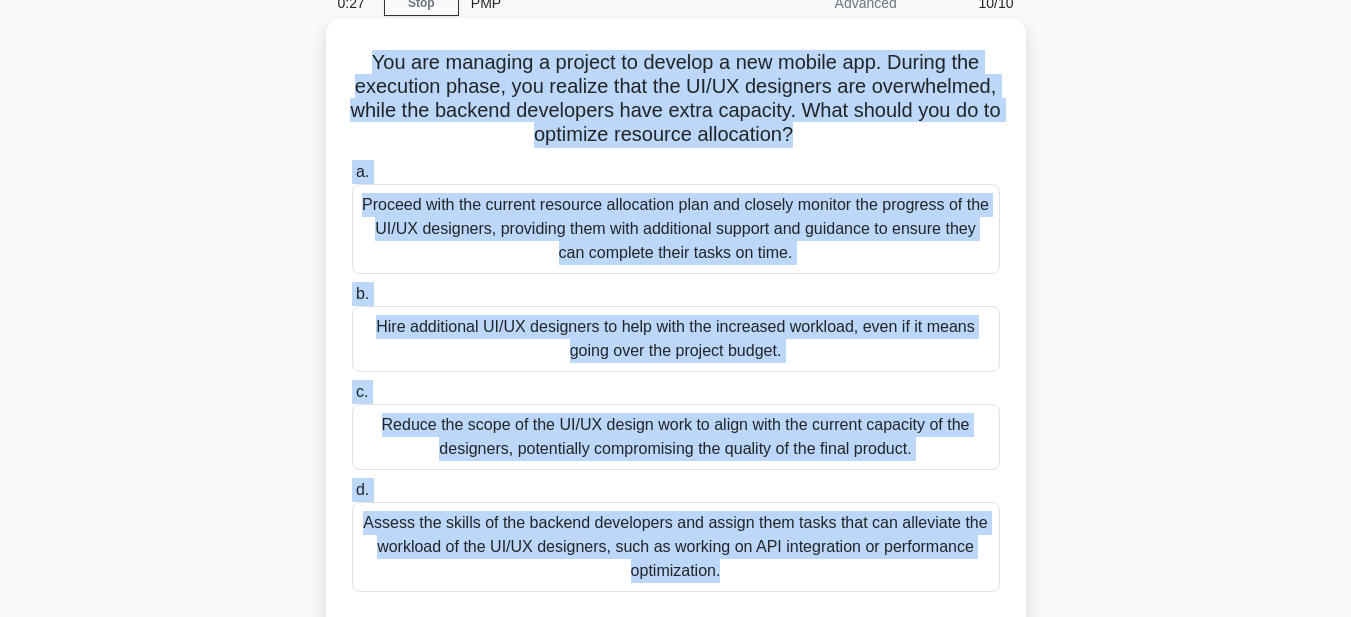 scroll, scrollTop: 129, scrollLeft: 0, axis: vertical 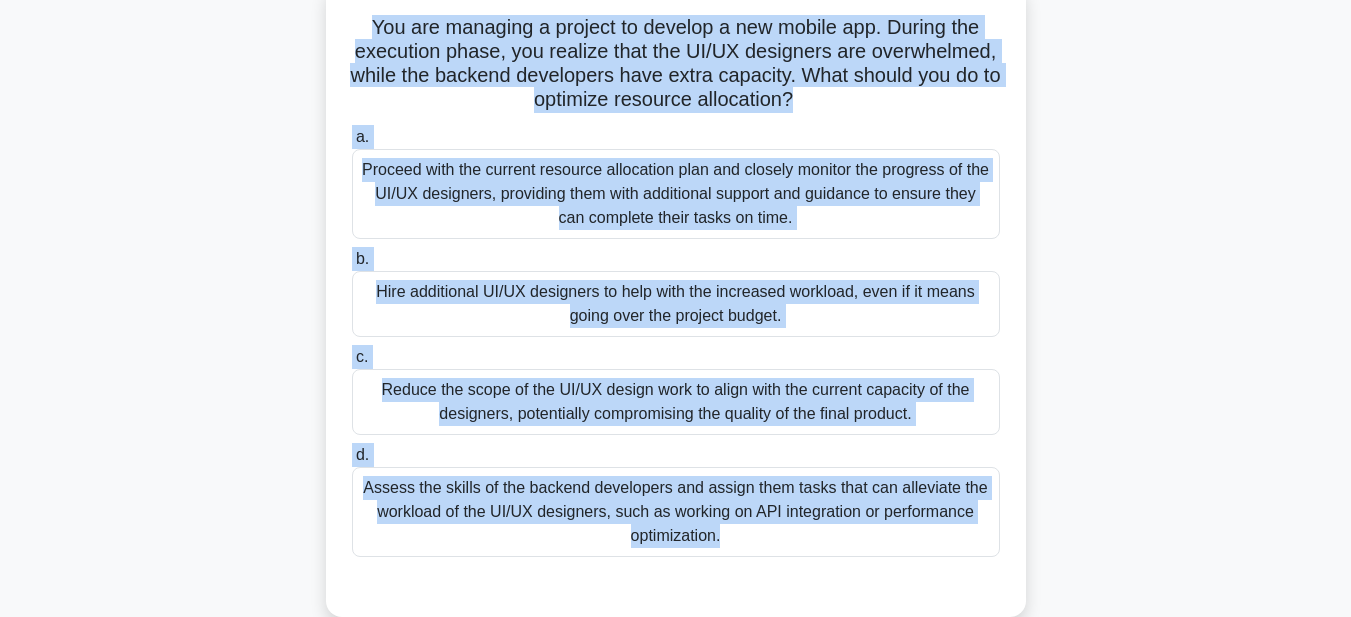 drag, startPoint x: 360, startPoint y: 89, endPoint x: 909, endPoint y: 601, distance: 750.69635 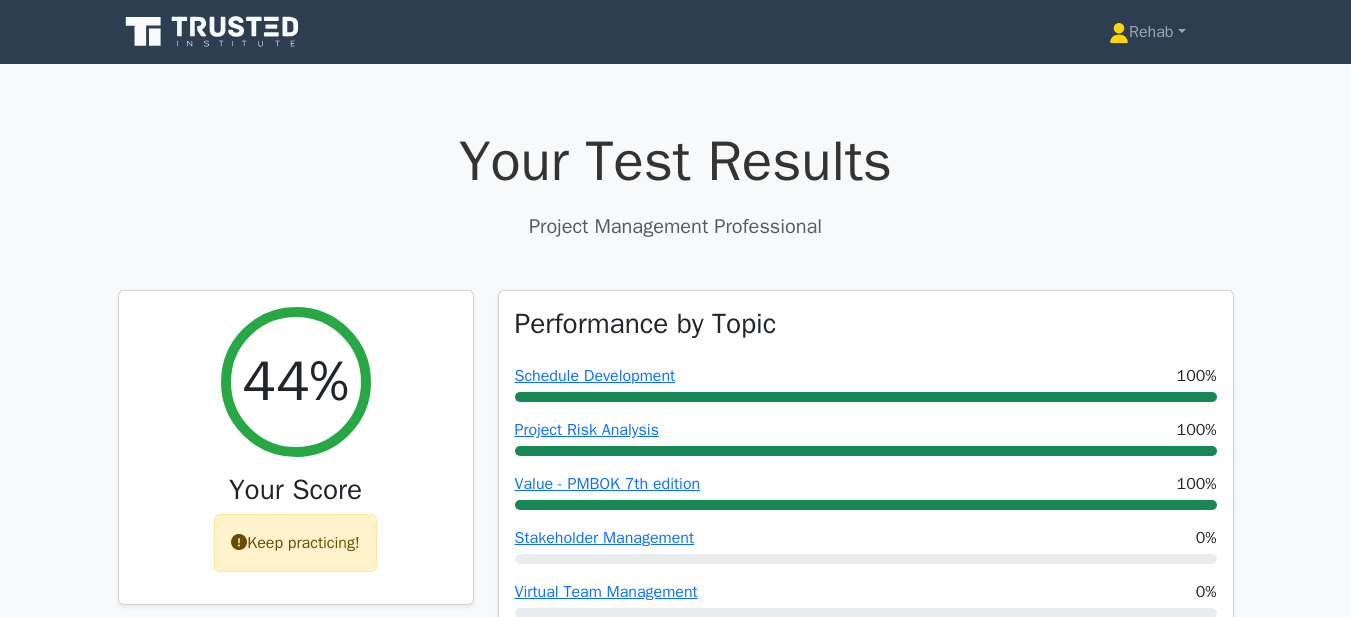 scroll, scrollTop: 0, scrollLeft: 0, axis: both 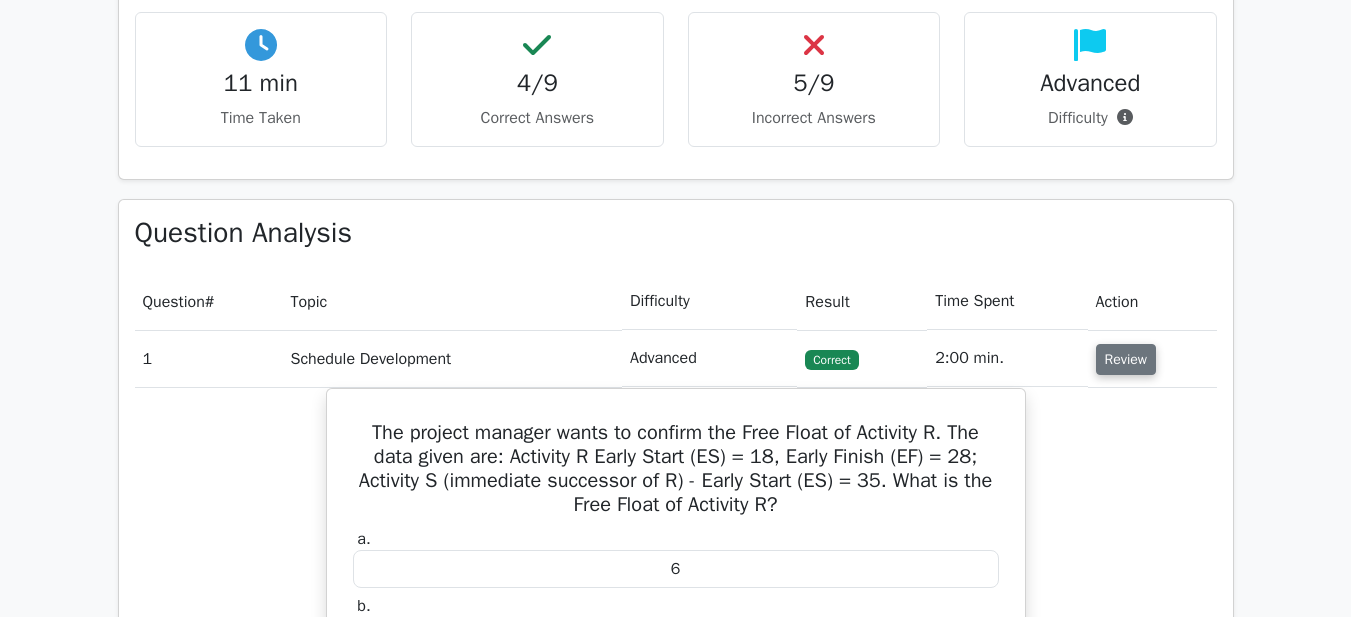 click on "Review" at bounding box center (1126, 359) 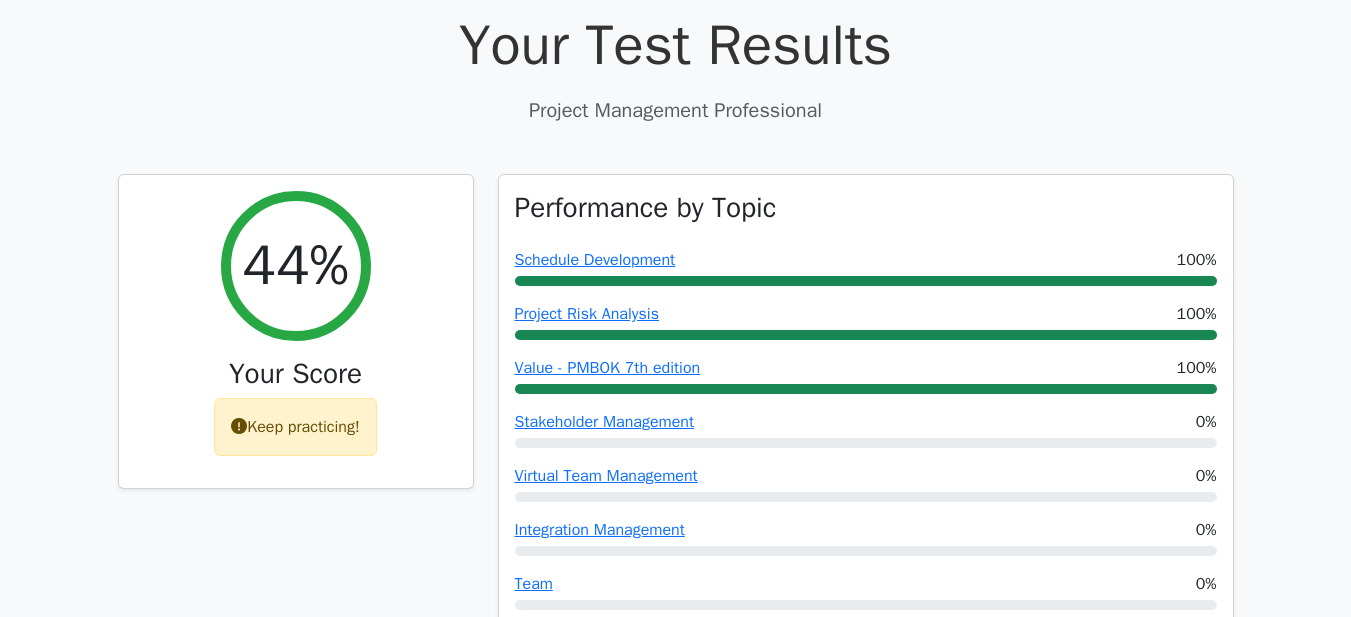 scroll, scrollTop: 0, scrollLeft: 0, axis: both 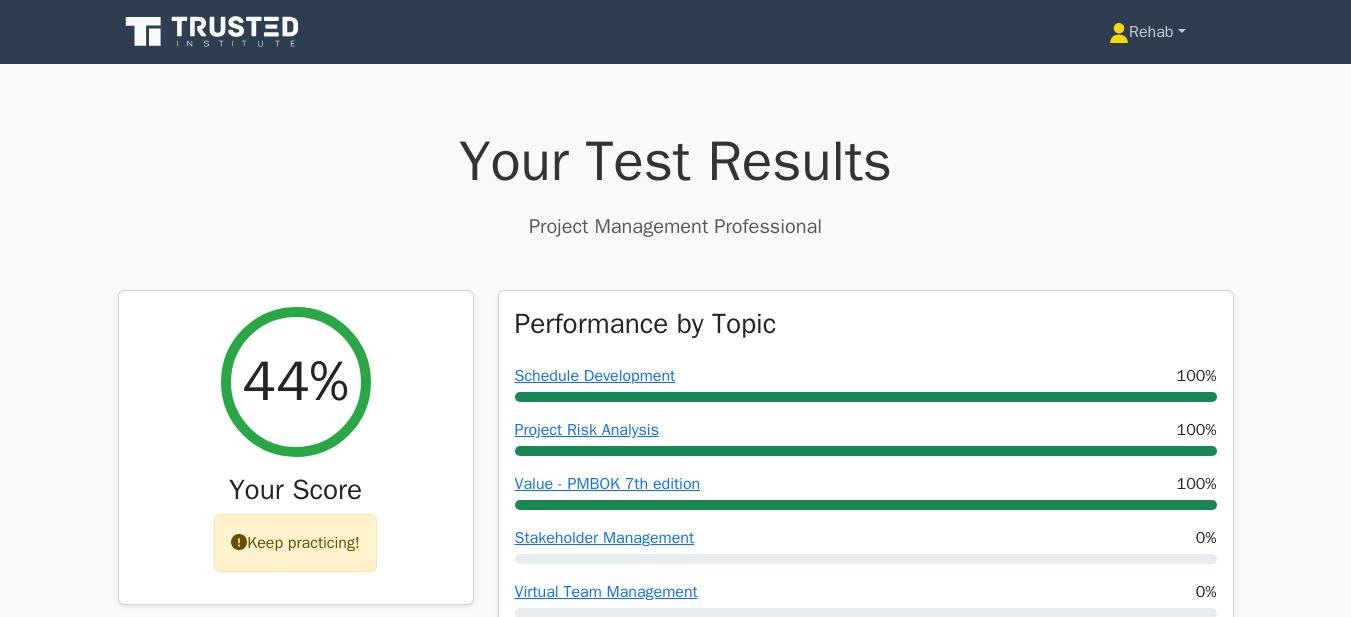 click on "Rehab" at bounding box center (1147, 32) 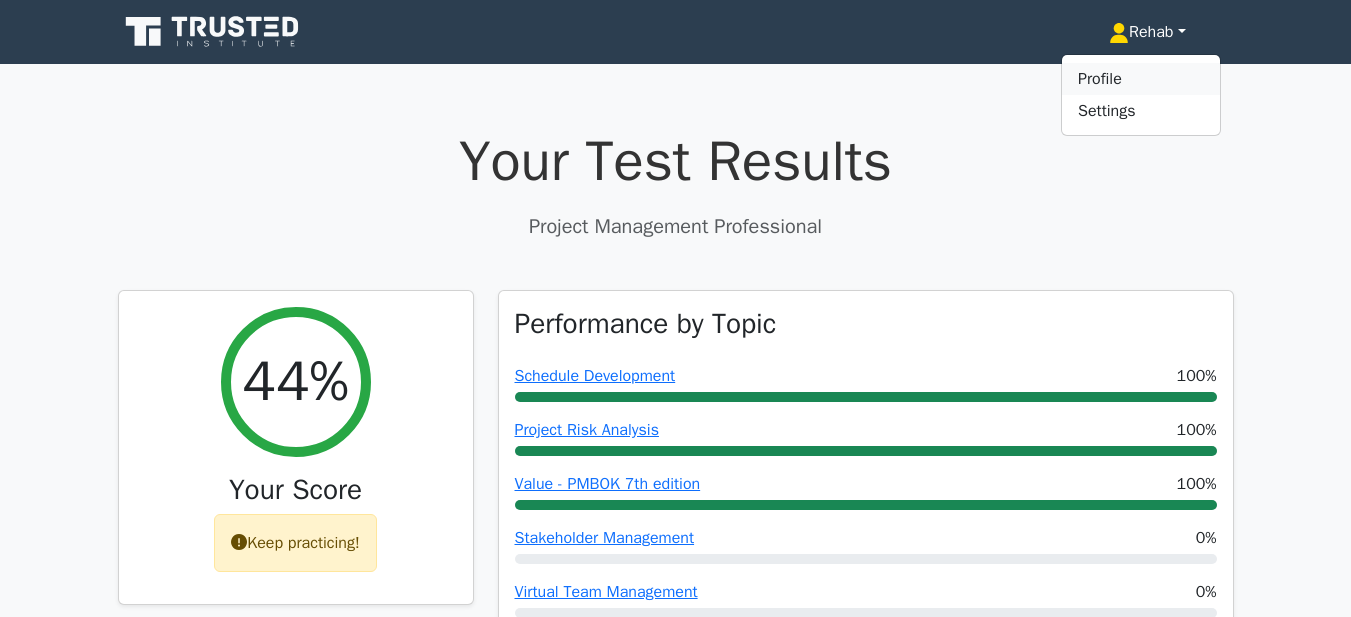 click on "Profile" at bounding box center [1141, 79] 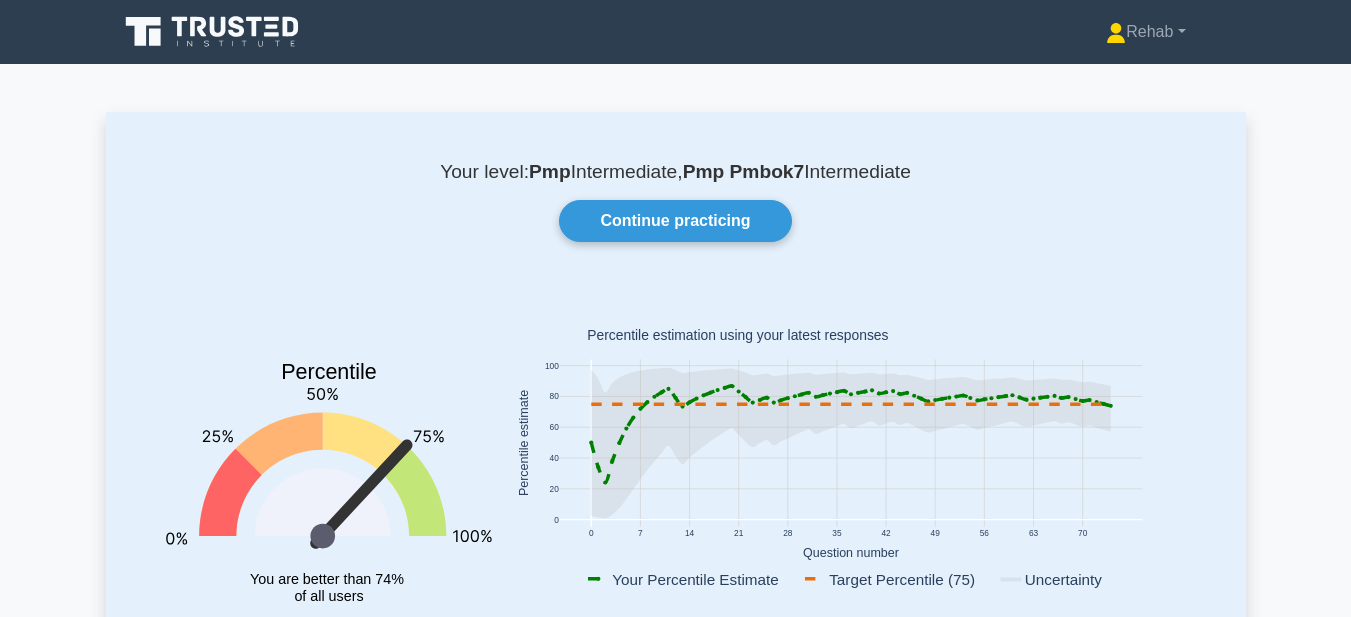 scroll, scrollTop: 0, scrollLeft: 0, axis: both 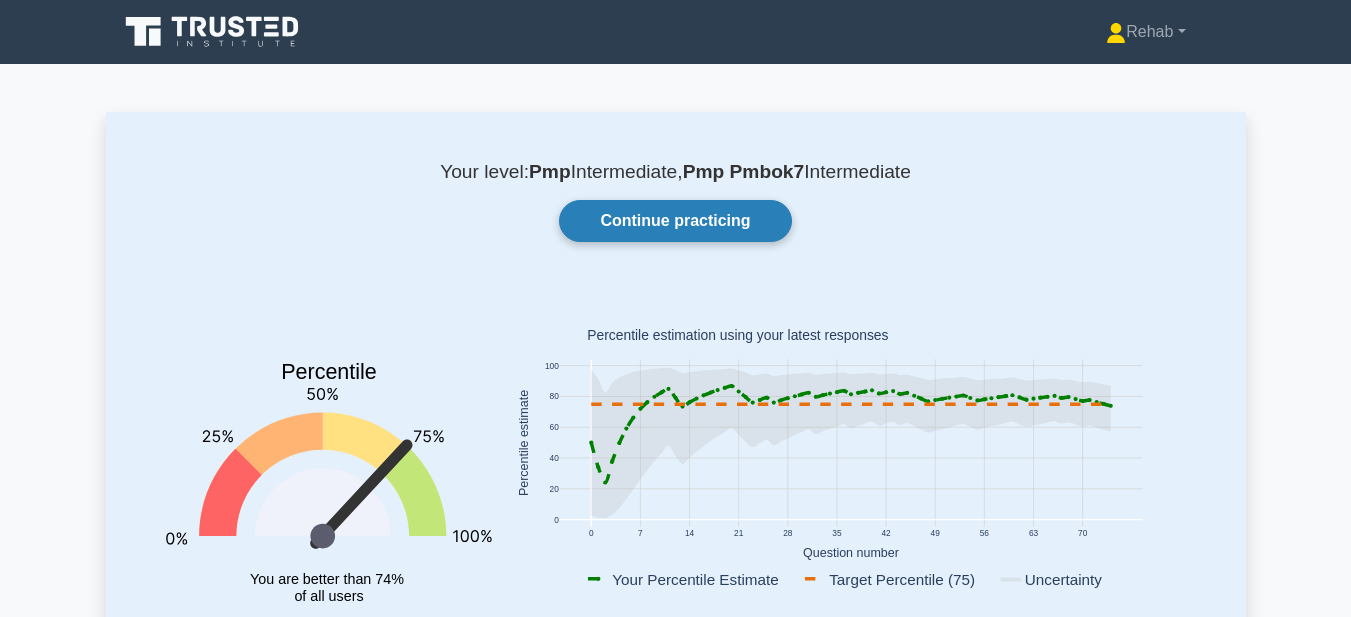 click on "Continue practicing" at bounding box center [675, 221] 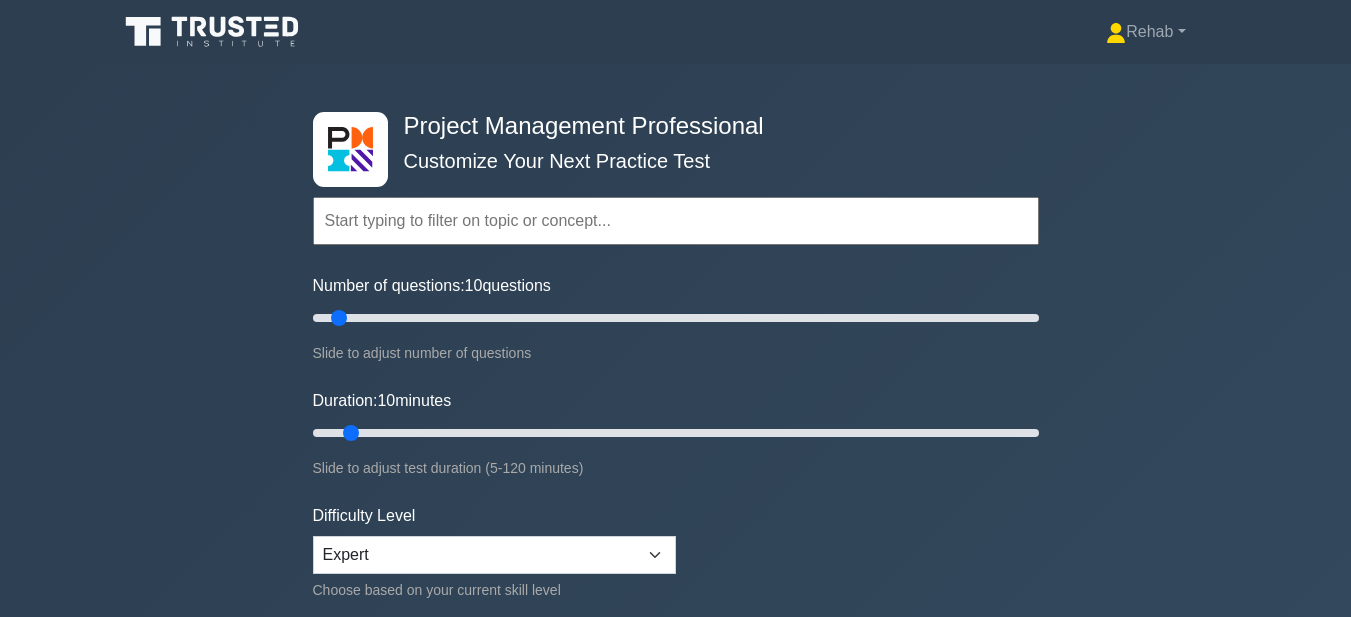 scroll, scrollTop: 0, scrollLeft: 0, axis: both 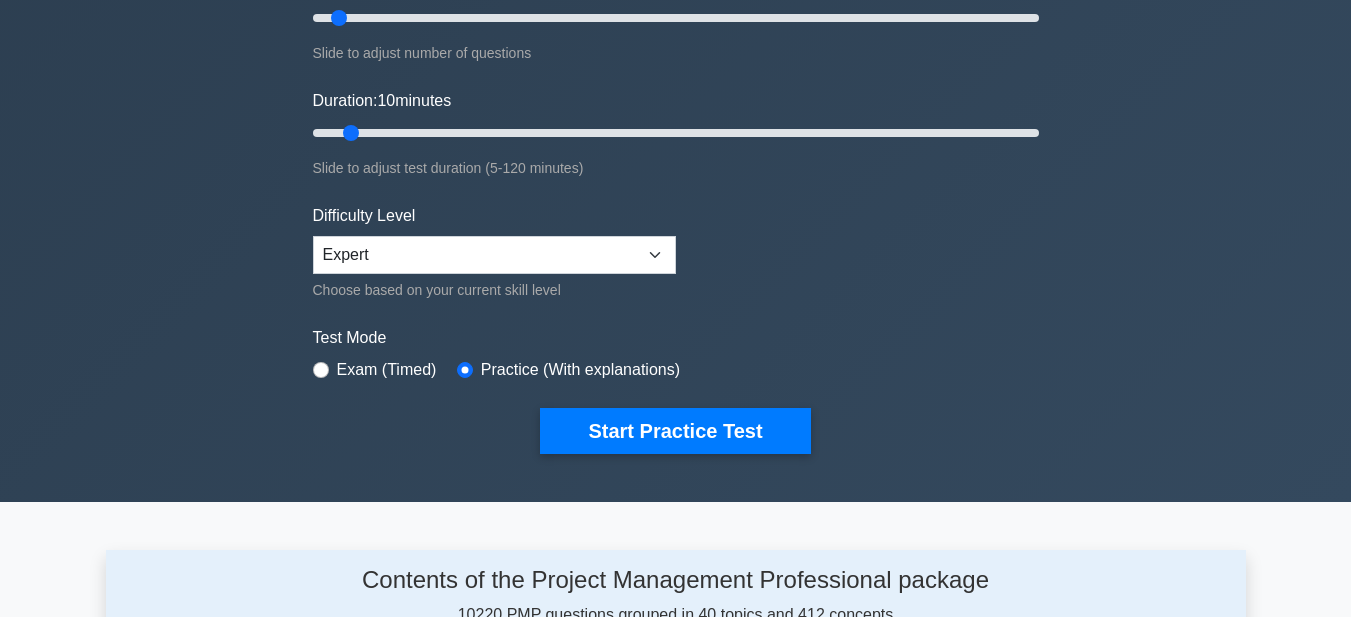 click on "Topics
Scope Management
Time Management
Cost Management
Quality Management
Risk Management
Integration Management
Human Resource Management
Communication Management
Procurement Management" at bounding box center (676, 145) 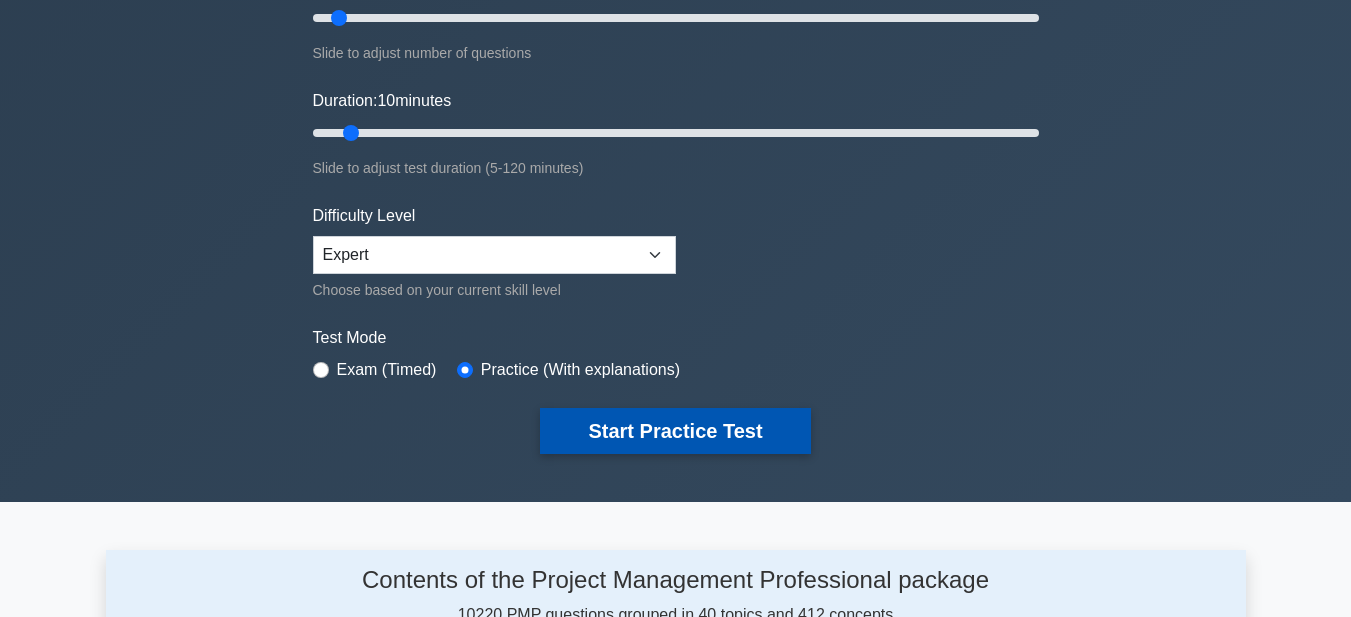click on "Start Practice Test" at bounding box center [675, 431] 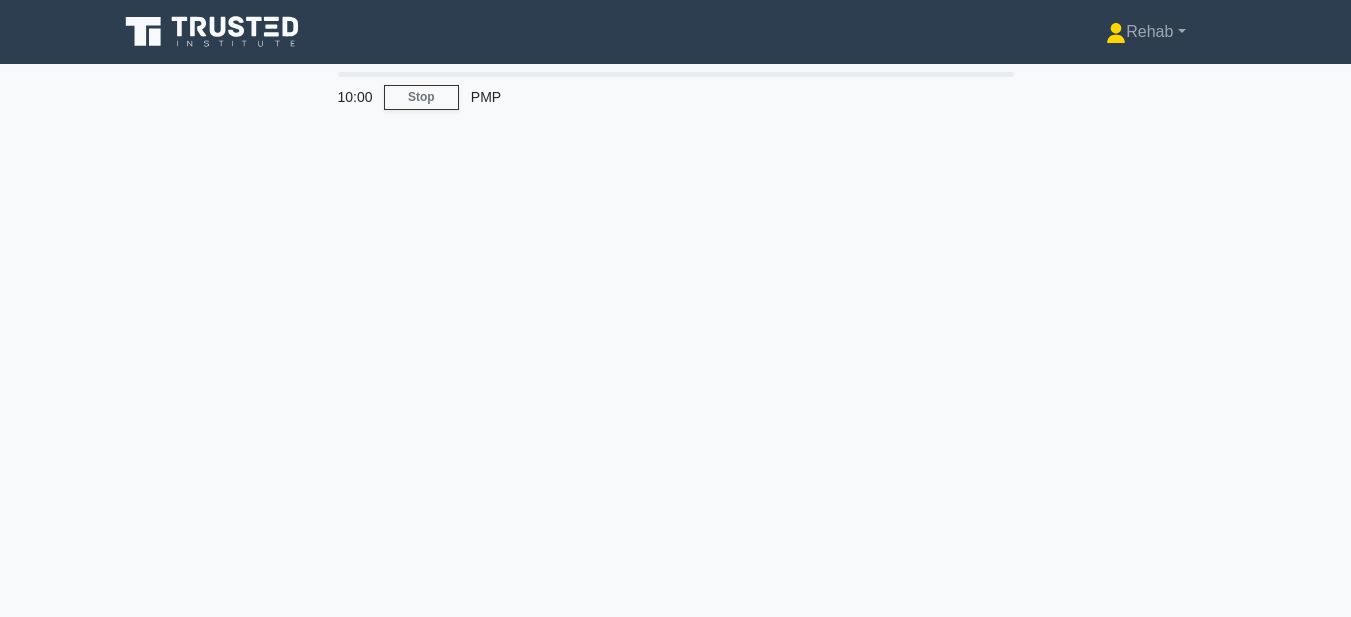 scroll, scrollTop: 0, scrollLeft: 0, axis: both 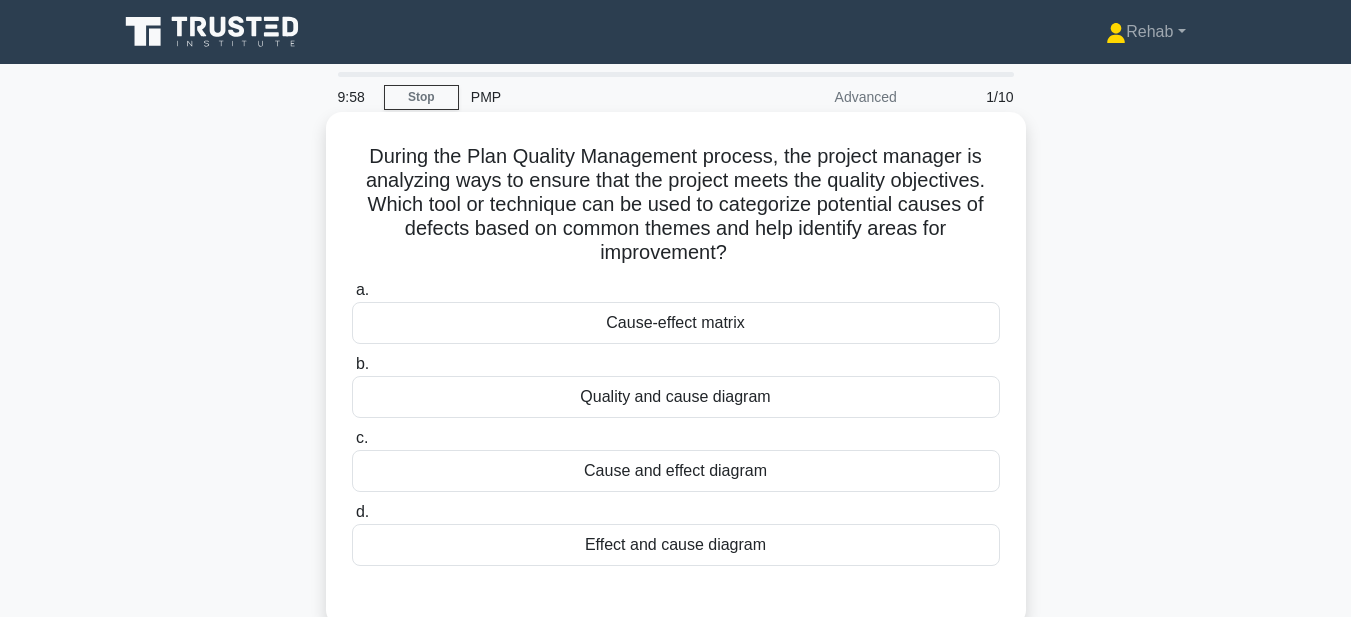 drag, startPoint x: 358, startPoint y: 155, endPoint x: 889, endPoint y: 568, distance: 672.7035 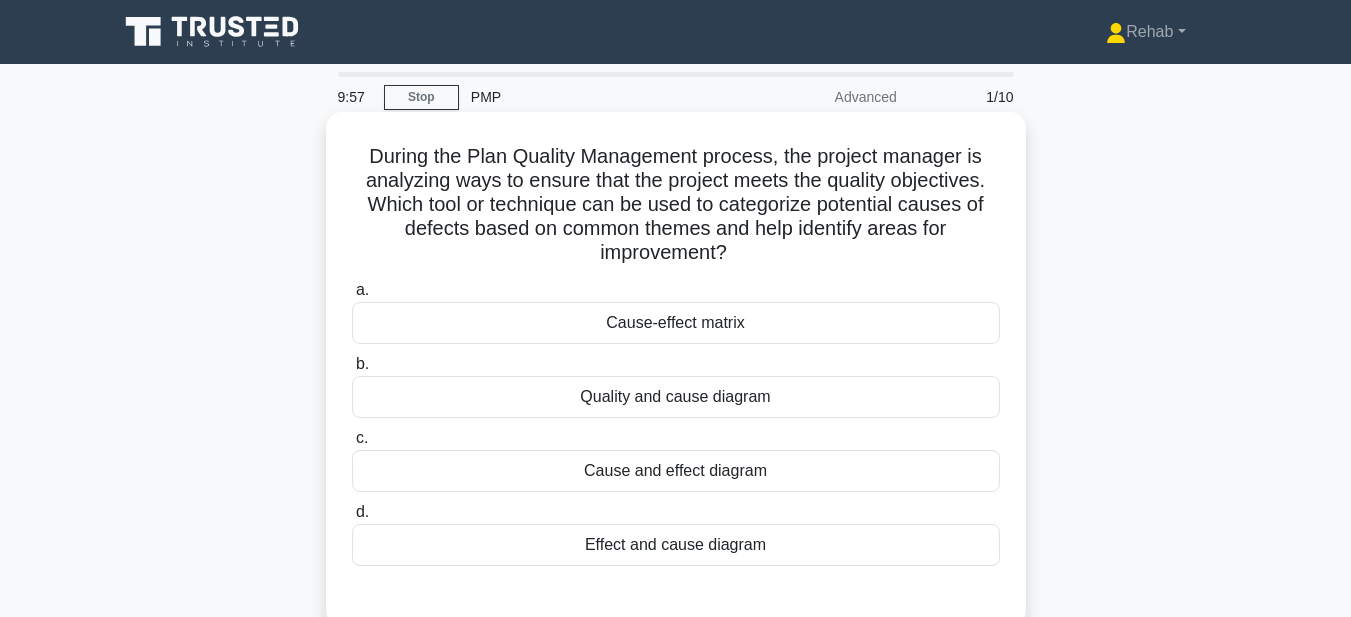 copy on "During the Plan Quality Management process, the project manager is analyzing ways to ensure that the project meets the quality objectives. Which tool or technique can be used to categorize potential causes of defects based on common themes and help identify areas for improvement?
.spinner_0XTQ{transform-origin:center;animation:spinner_y6GP .75s linear infinite}@keyframes spinner_y6GP{100%{transform:rotate(360deg)}}
a.
Cause-effect matrix
b.
Quality and cause diagram
c.
Cause and effect diagram
d.
Effect and cause diagram" 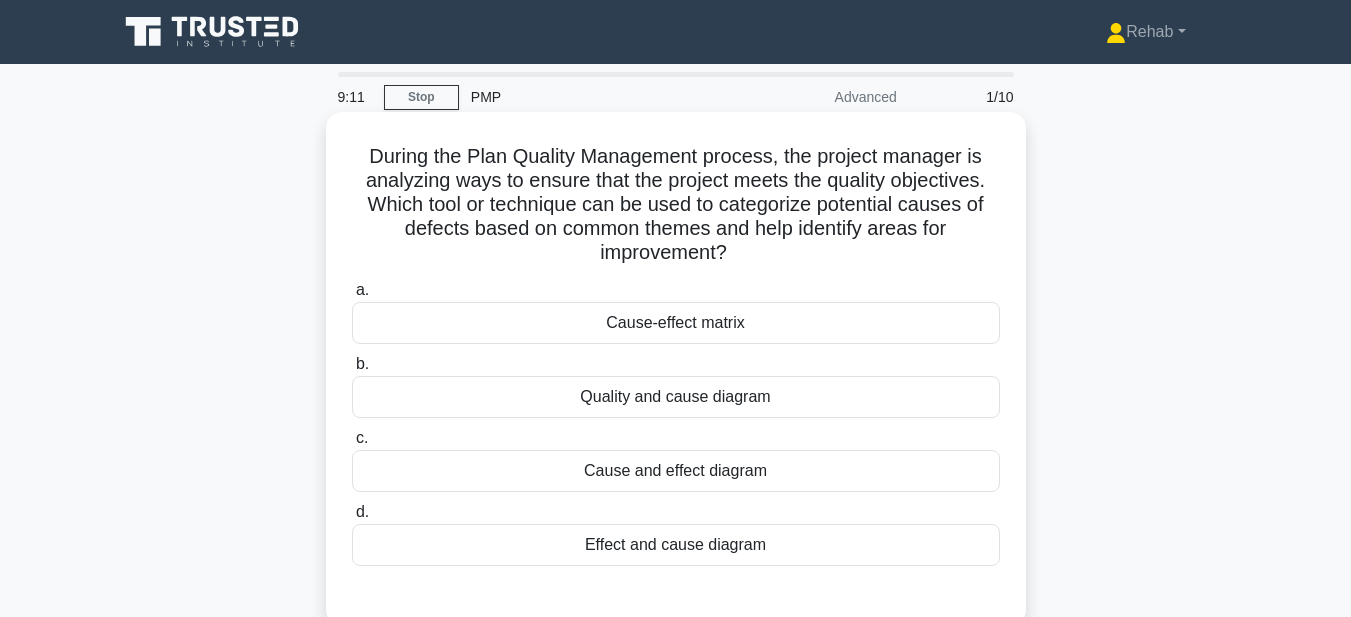 click on "Cause and effect diagram" at bounding box center [676, 471] 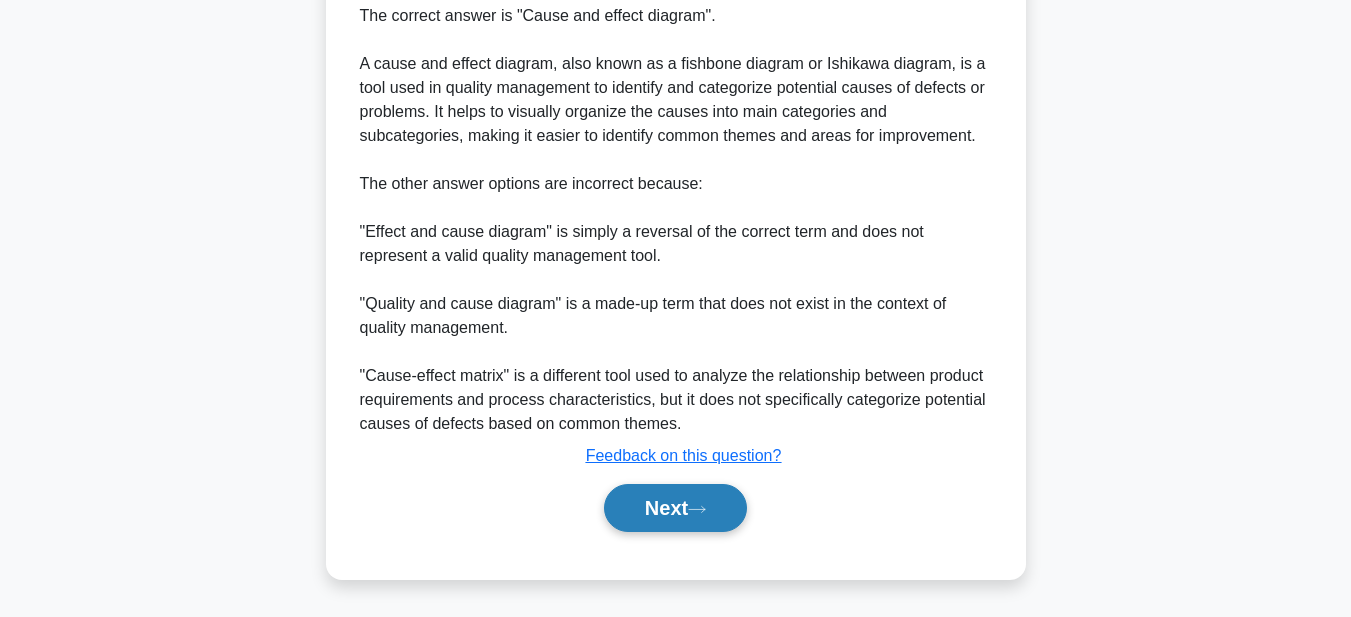 click on "Next" at bounding box center (675, 508) 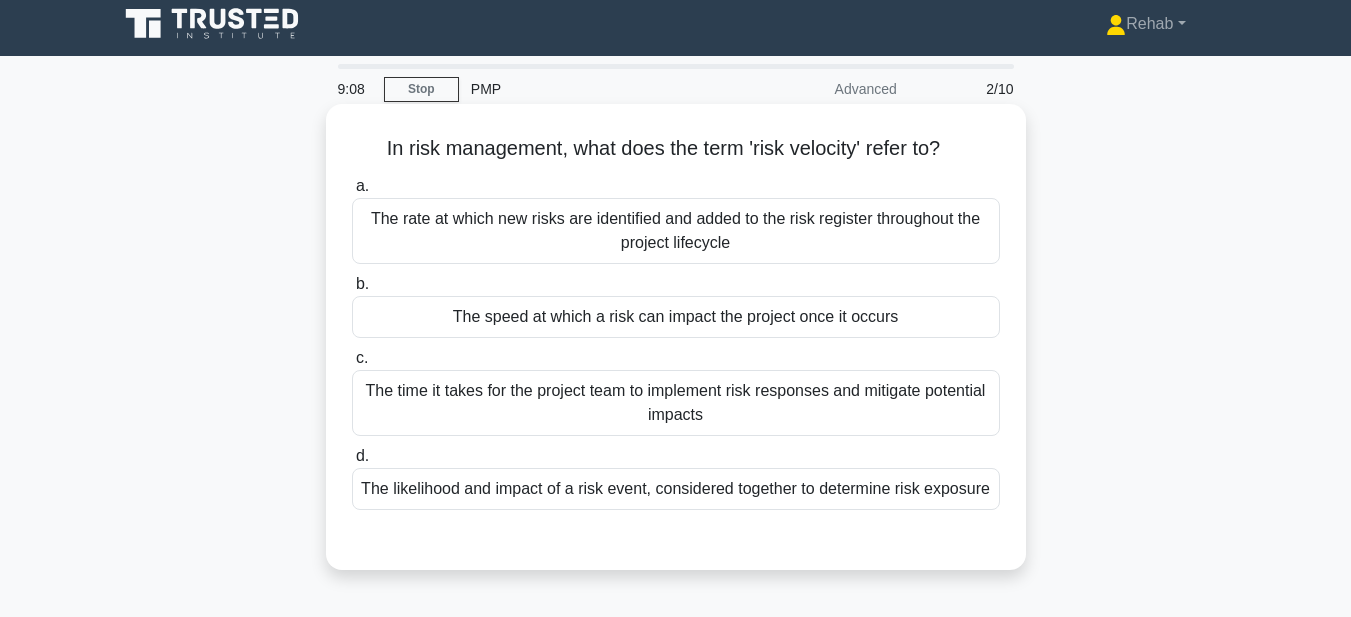 scroll, scrollTop: 0, scrollLeft: 0, axis: both 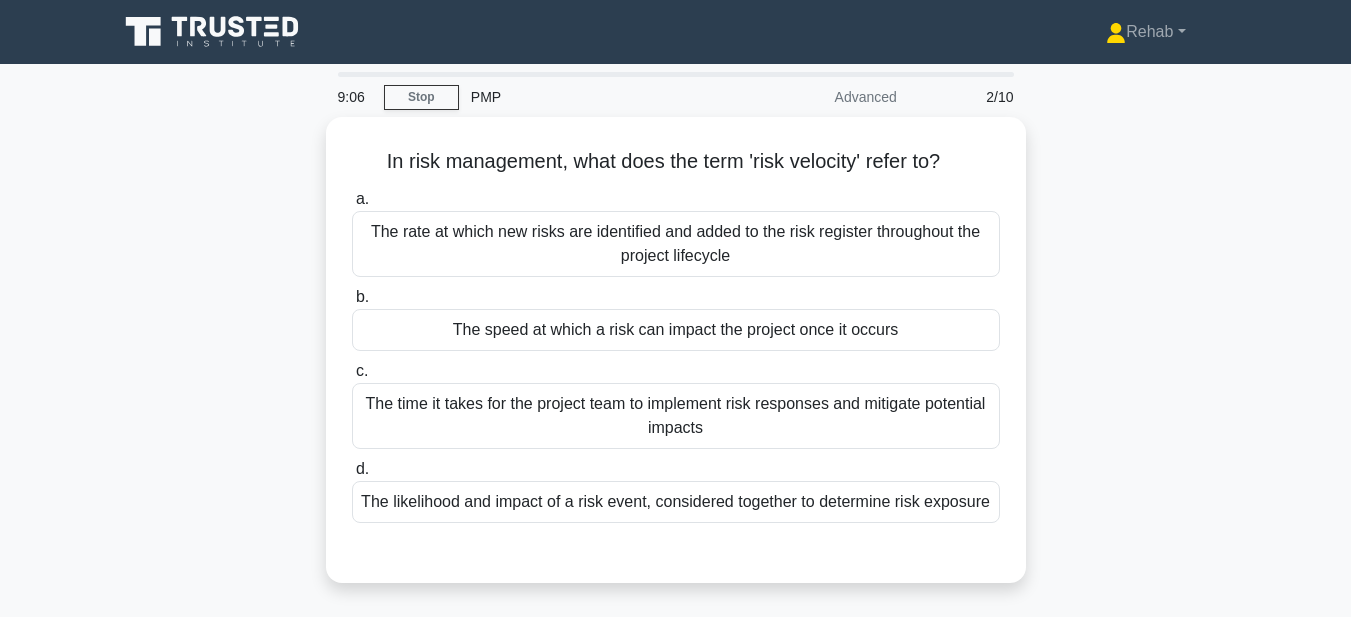 drag, startPoint x: 388, startPoint y: 156, endPoint x: 1039, endPoint y: 517, distance: 744.39374 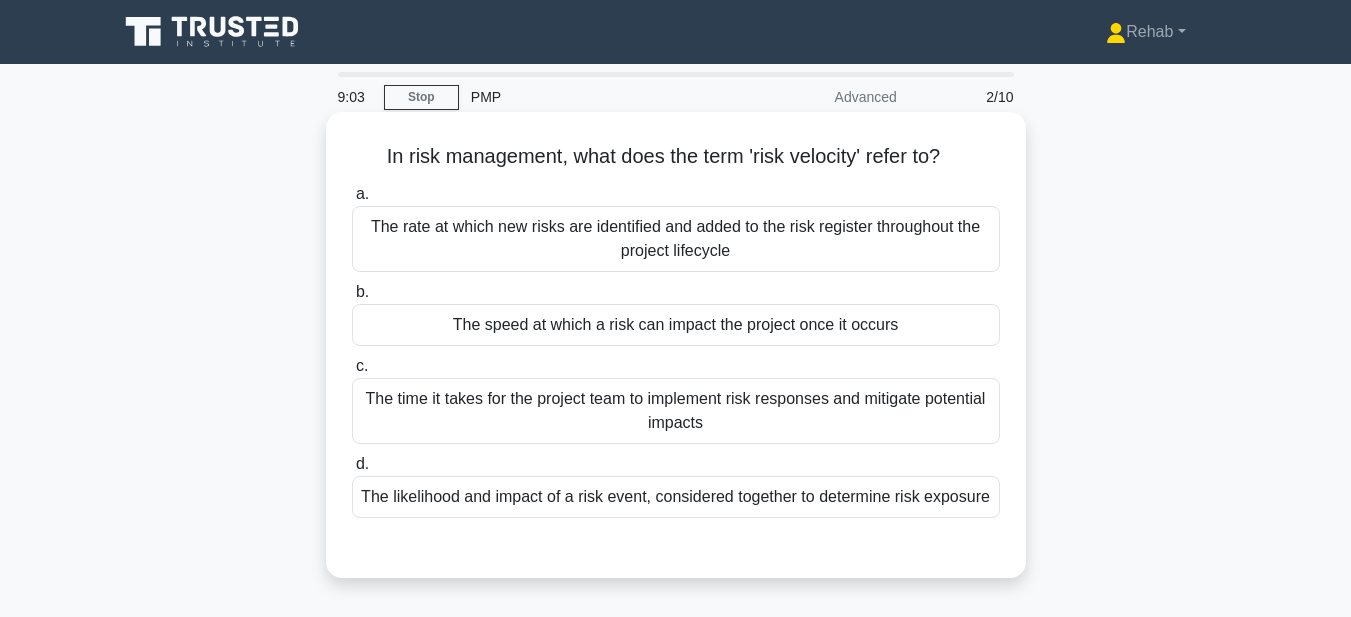 drag, startPoint x: 716, startPoint y: 101, endPoint x: 1007, endPoint y: 512, distance: 503.5891 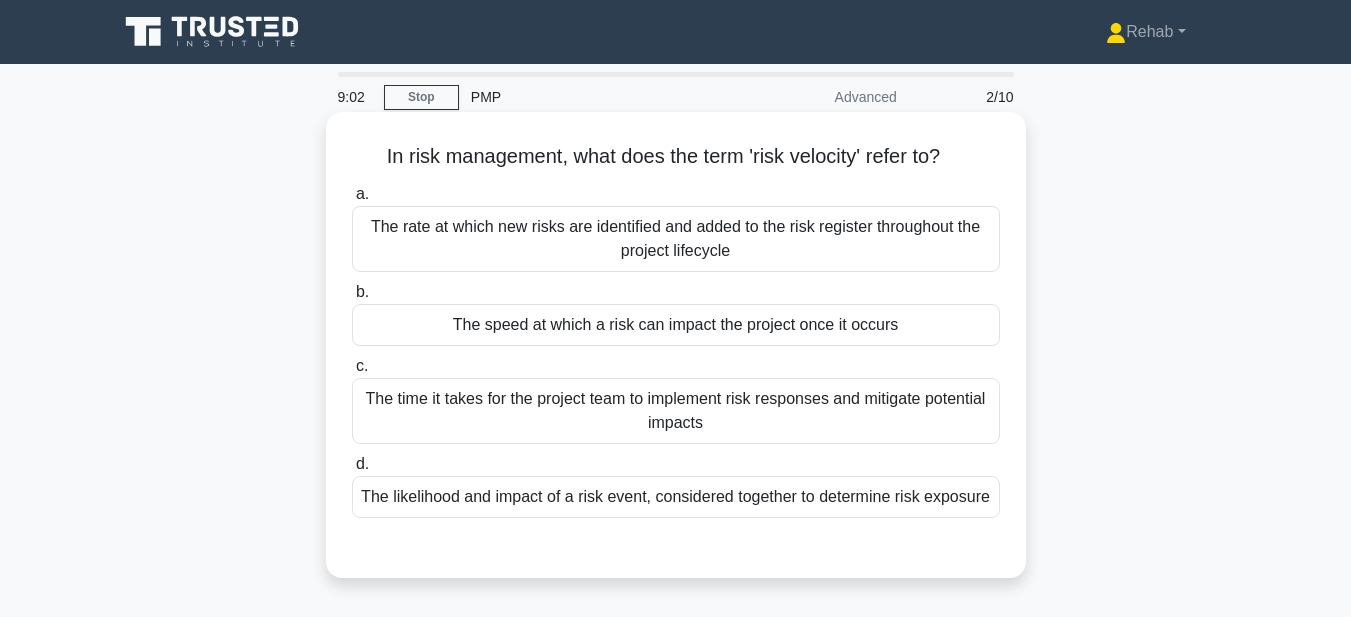copy on "In risk management, what does the term 'risk velocity' refer to?
.spinner_0XTQ{transform-origin:center;animation:spinner_y6GP .75s linear infinite}@keyframes spinner_y6GP{100%{transform:rotate(360deg)}}
a.
The rate at which new risks are identified and added to the risk register throughout the project lifecycle
b.
The speed at which a risk can impact the project once it occurs
c.
The time it takes for the project team to implement risk responses and mitigate potential impacts
d.
The likelihood and impact of a risk event, considered together to determine risk exposure" 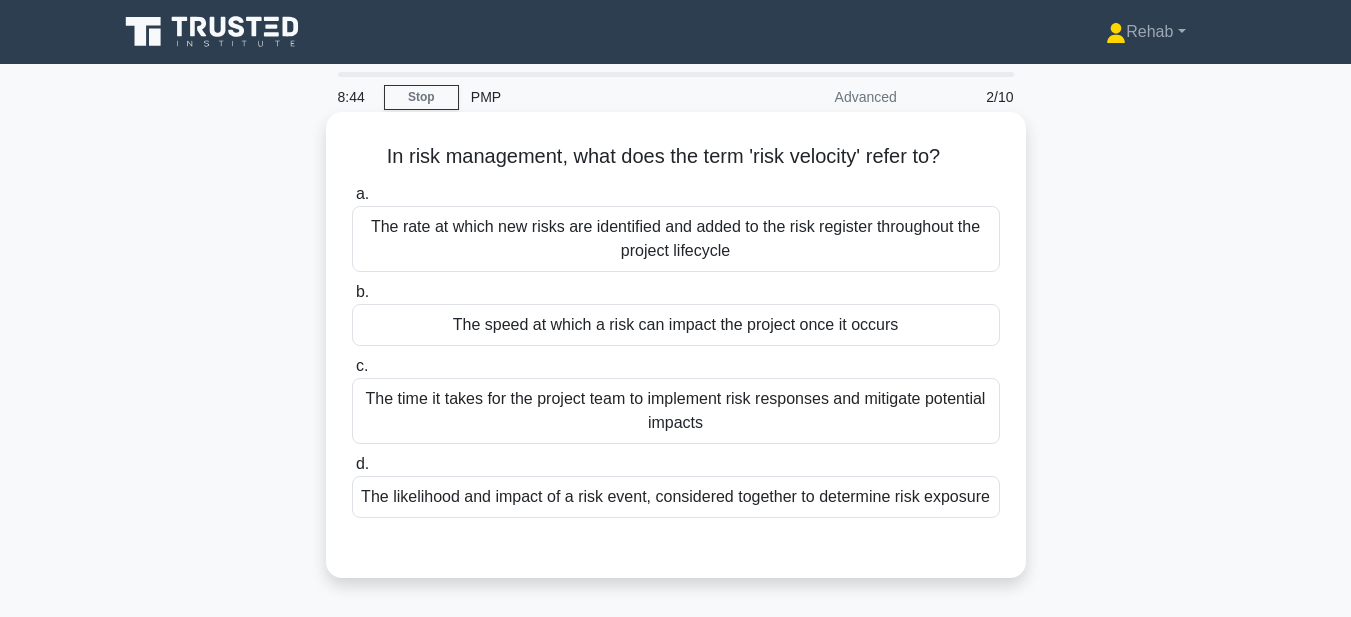 click on "The speed at which a risk can impact the project once it occurs" at bounding box center (676, 325) 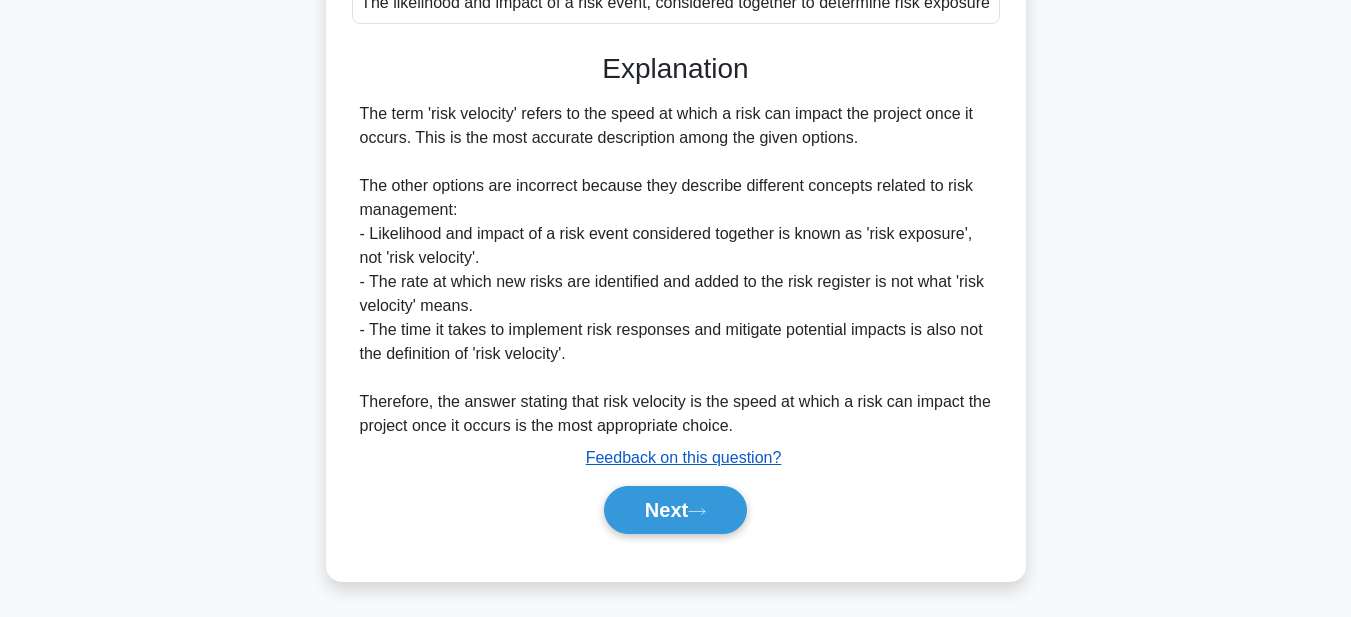scroll, scrollTop: 497, scrollLeft: 0, axis: vertical 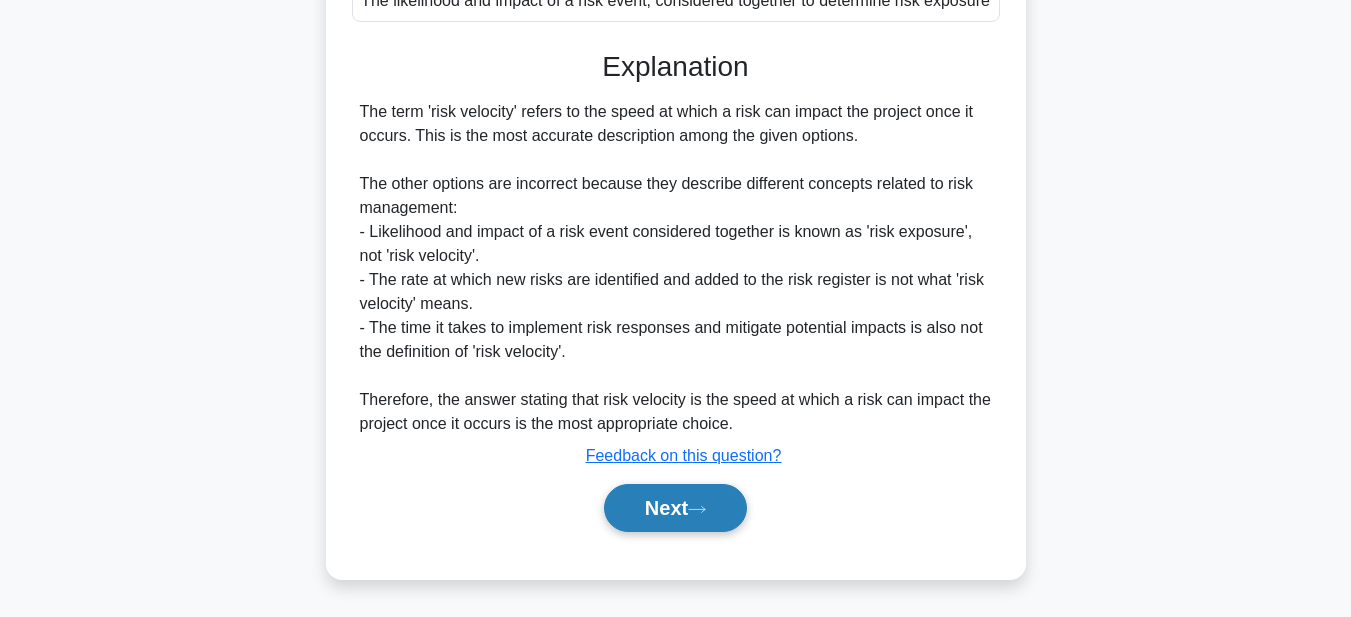 click on "Next" at bounding box center (675, 508) 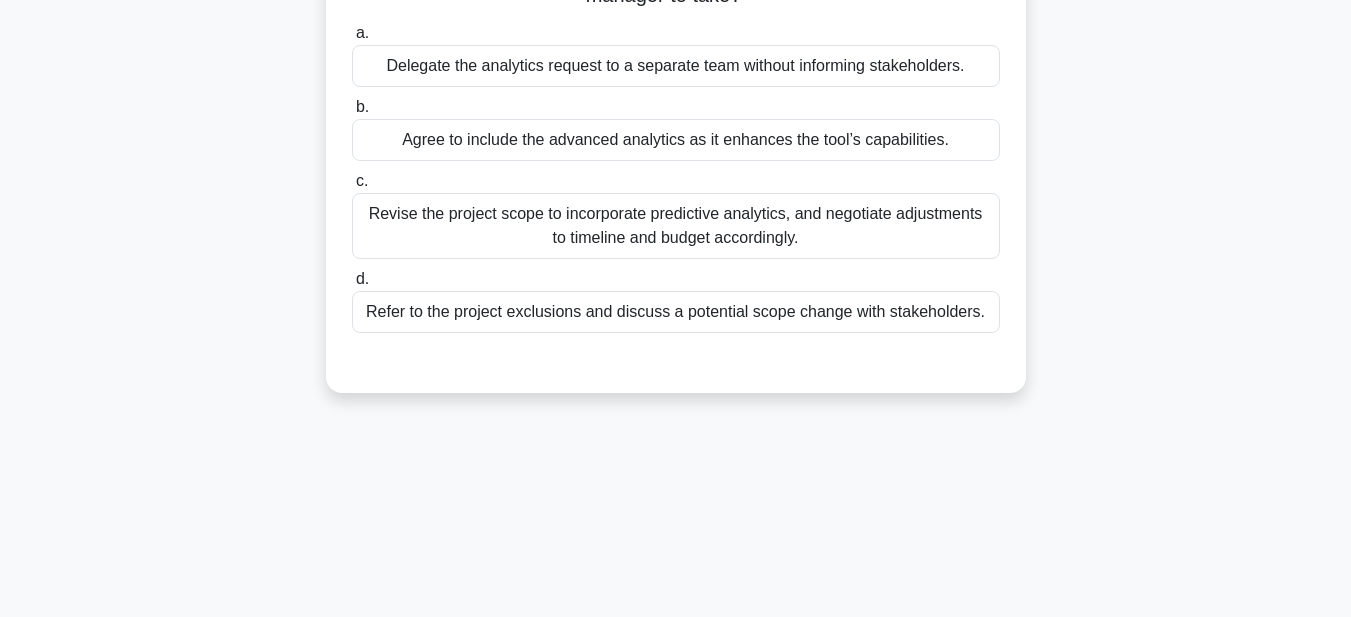scroll, scrollTop: 63, scrollLeft: 0, axis: vertical 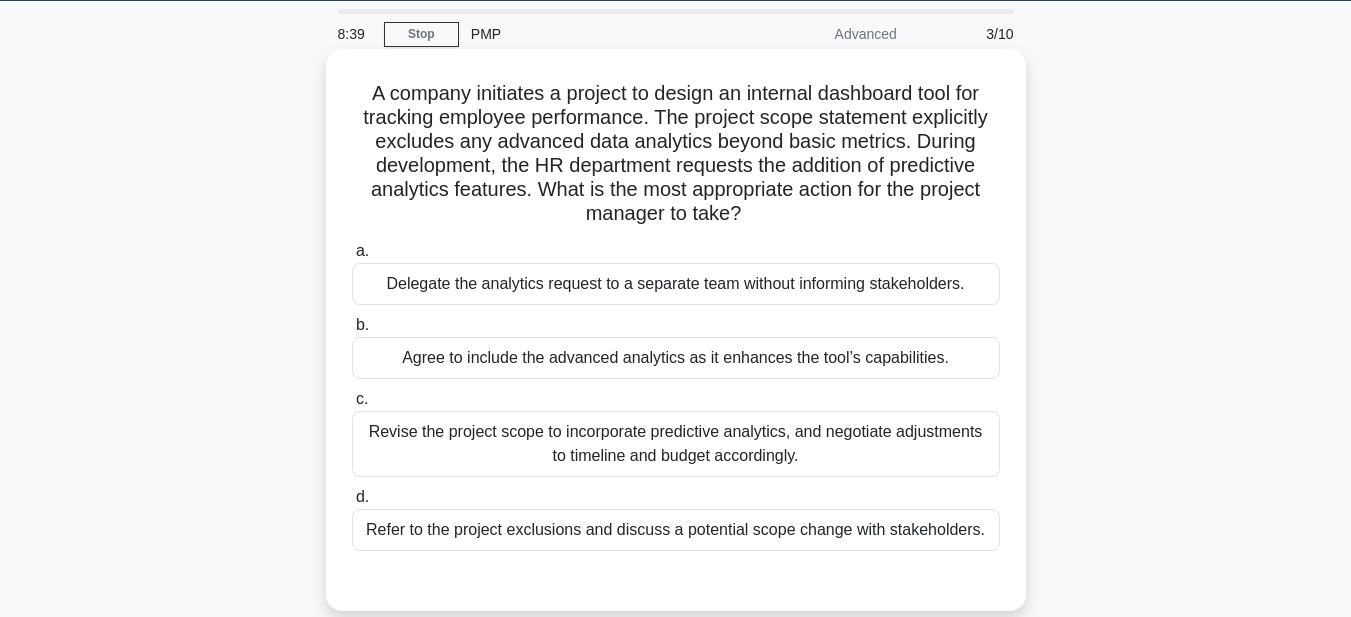 drag, startPoint x: 335, startPoint y: 81, endPoint x: 999, endPoint y: 532, distance: 802.68115 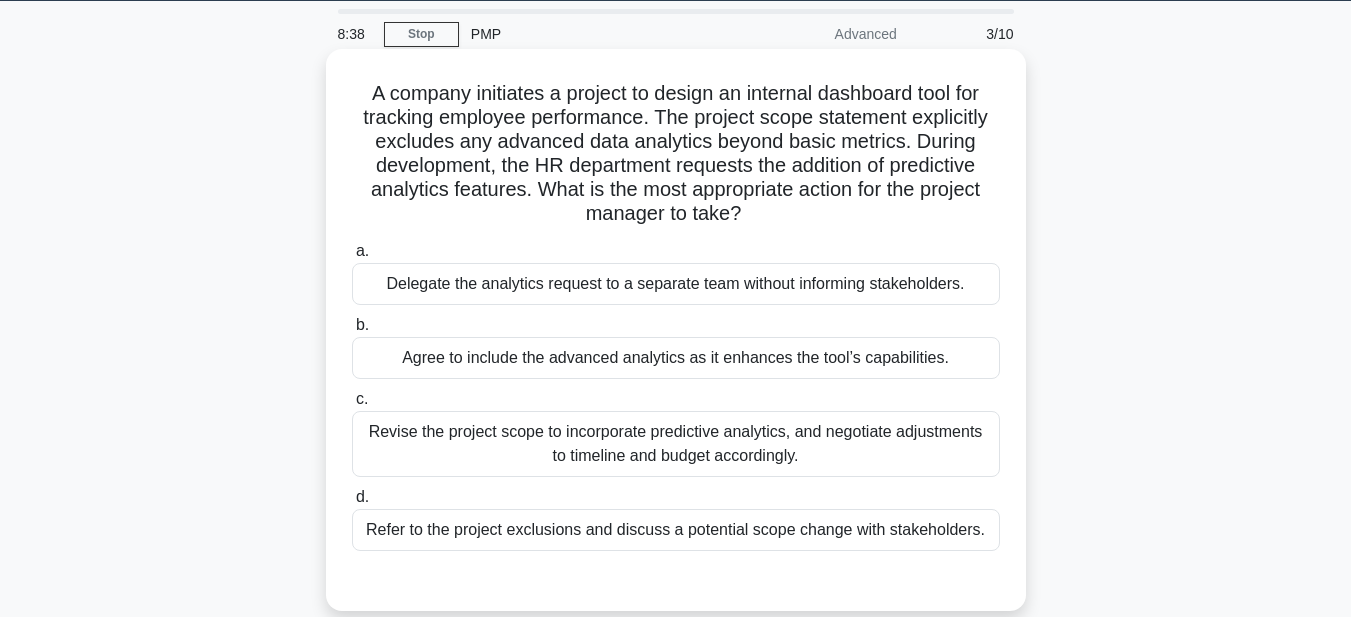 copy on "A company initiates a project to design an internal dashboard tool for tracking employee performance. The project scope statement explicitly excludes any advanced data analytics beyond basic metrics. During development, the HR department requests the addition of predictive analytics features. What is the most appropriate action for the project manager to take?
.spinner_0XTQ{transform-origin:center;animation:spinner_y6GP .75s linear infinite}@keyframes spinner_y6GP{100%{transform:rotate(360deg)}}
a.
Delegate the analytics request to a separate team without informing stakeholders.
b.
Agree to include the advanced analytics as it enhances the tool’s capabilities.
c.
Revise the project scope to incorporate predictive analytics, and negotiate adjustments to timeline and budget ac..." 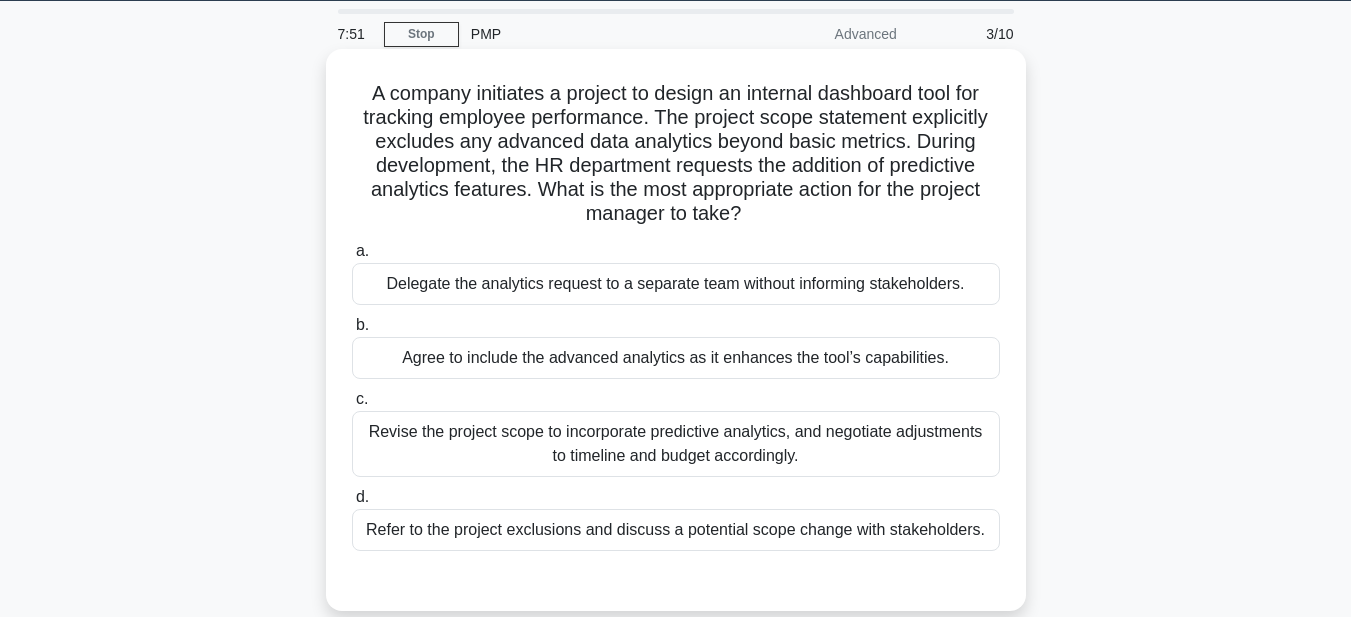 click on "Refer to the project exclusions and discuss a potential scope change with stakeholders." at bounding box center (676, 530) 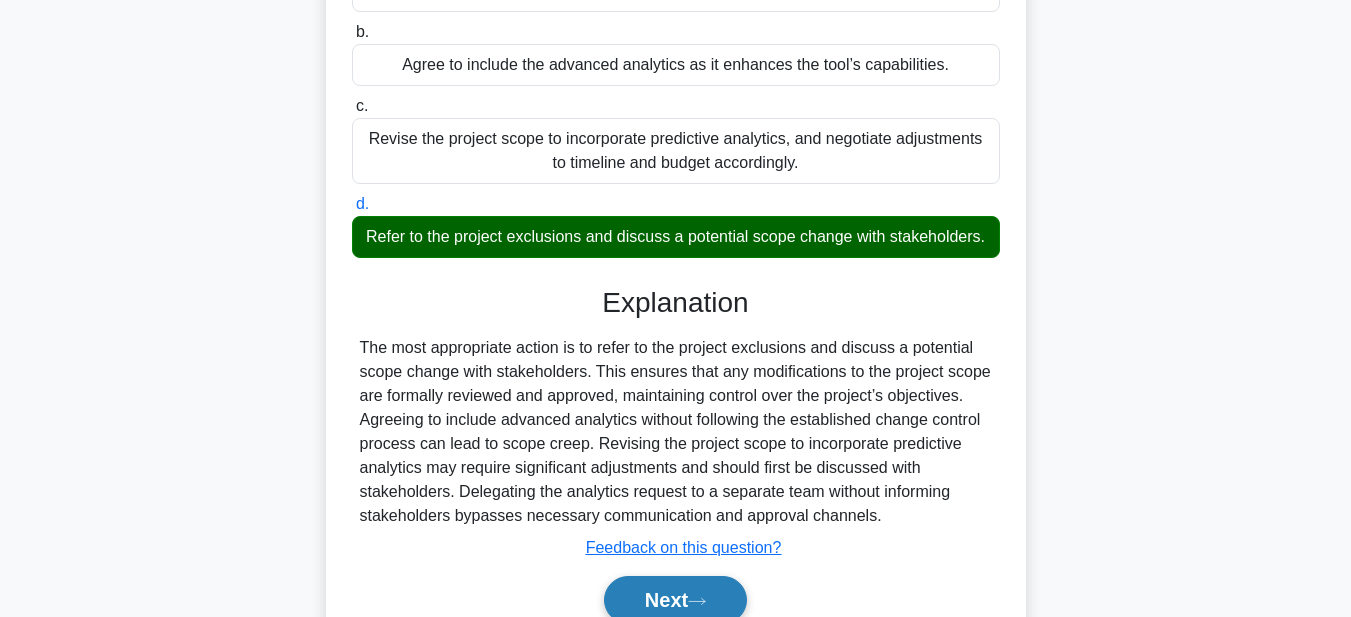scroll, scrollTop: 463, scrollLeft: 0, axis: vertical 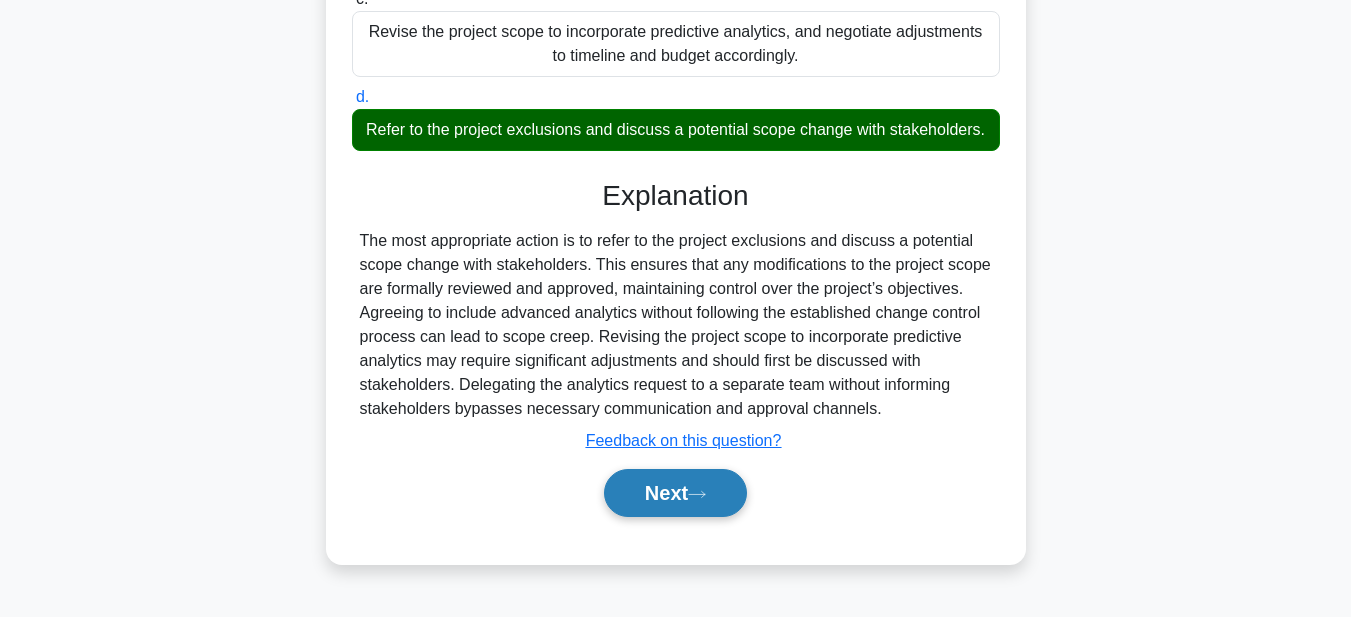 click on "Next" at bounding box center (675, 493) 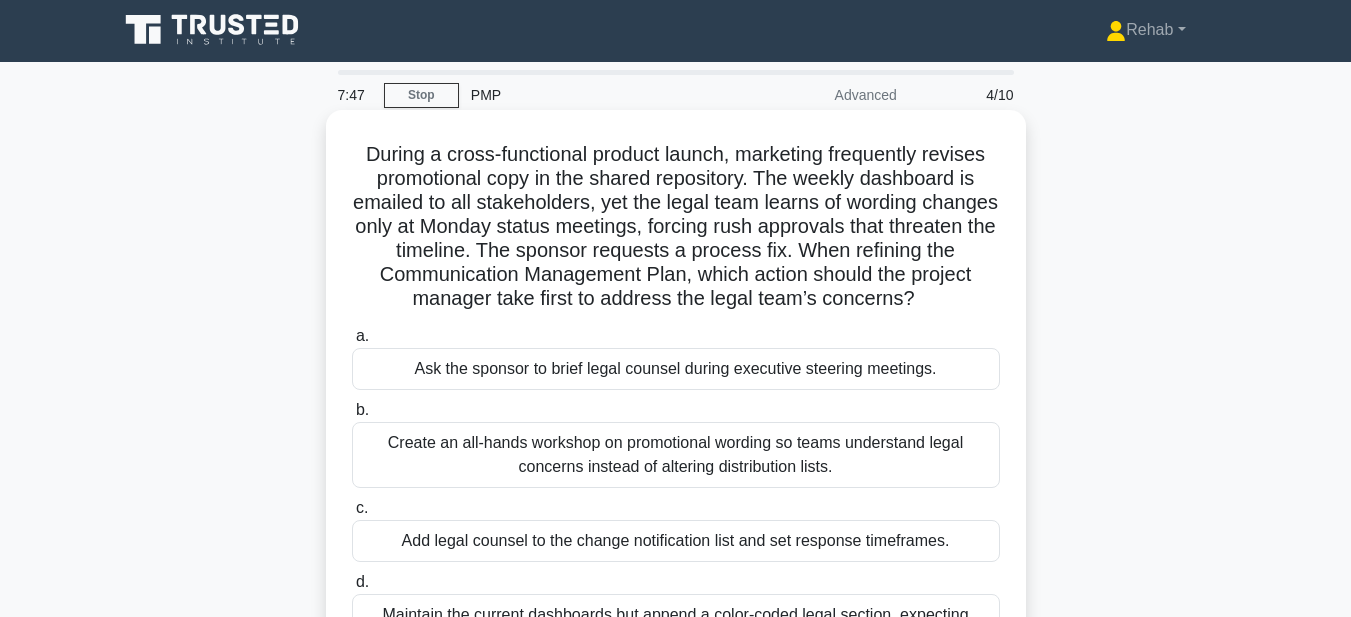 scroll, scrollTop: 0, scrollLeft: 0, axis: both 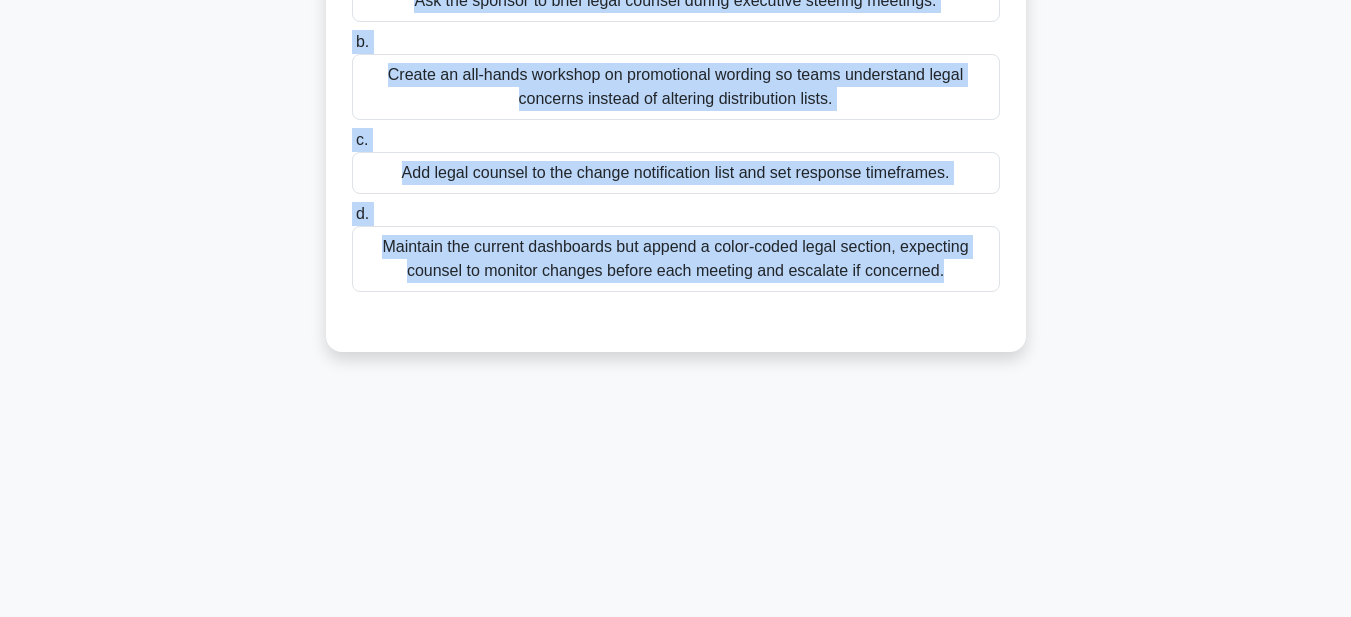 drag, startPoint x: 375, startPoint y: 149, endPoint x: 986, endPoint y: 620, distance: 771.4674 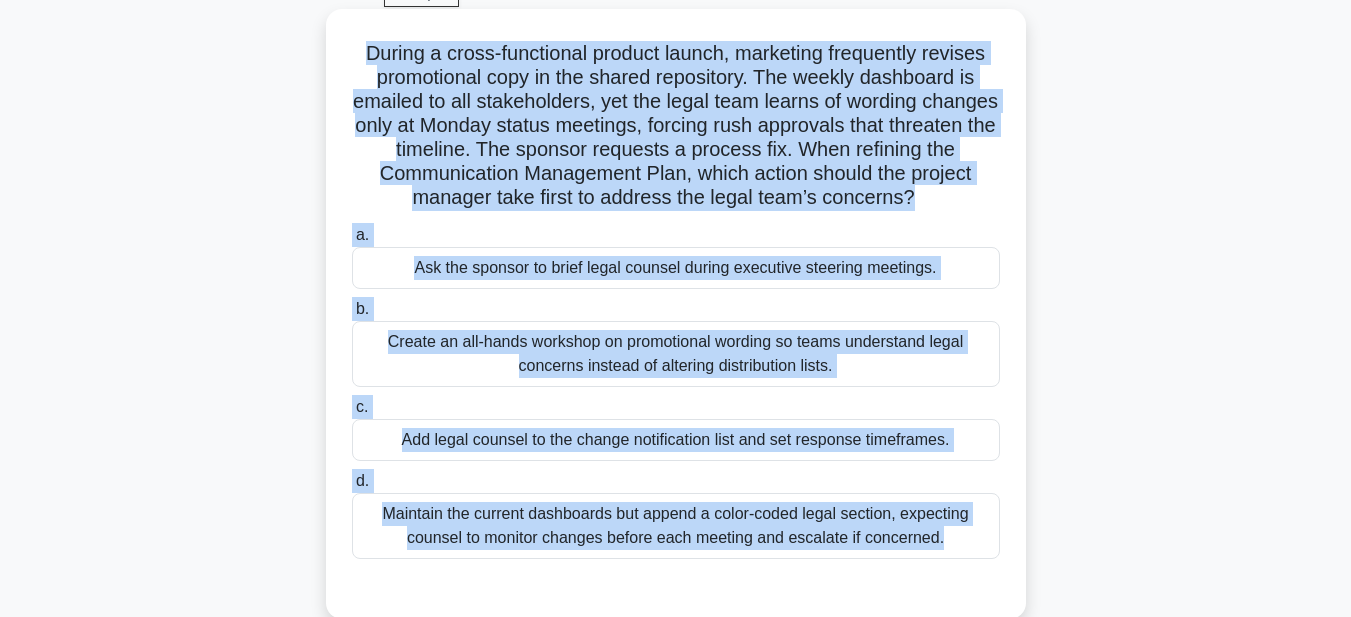scroll, scrollTop: 23, scrollLeft: 0, axis: vertical 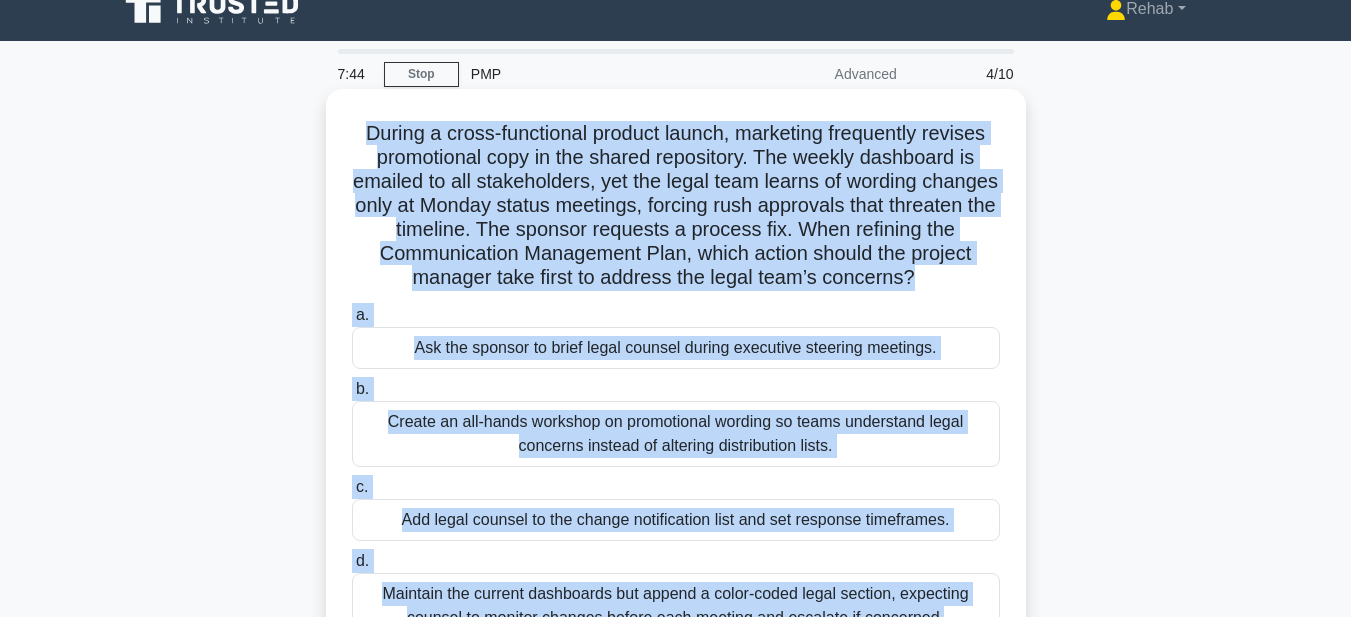 copy on "During a cross-functional product launch, marketing frequently revises promotional copy in the shared repository. The weekly dashboard is emailed to all stakeholders, yet the legal team learns of wording changes only at Monday status meetings, forcing rush approvals that threaten the timeline. The sponsor requests a process fix. When refining the Communication Management Plan, which action should the project manager take first to address the legal team’s concerns?
.spinner_0XTQ{transform-origin:center;animation:spinner_y6GP .75s linear infinite}@keyframes spinner_y6GP{100%{transform:rotate(360deg)}}
a.
Ask the sponsor to brief legal counsel during executive steering meetings.
b.
Create an all-hands workshop on promotional wording so teams understand legal concerns instead of altering distribution lists.
c.
..." 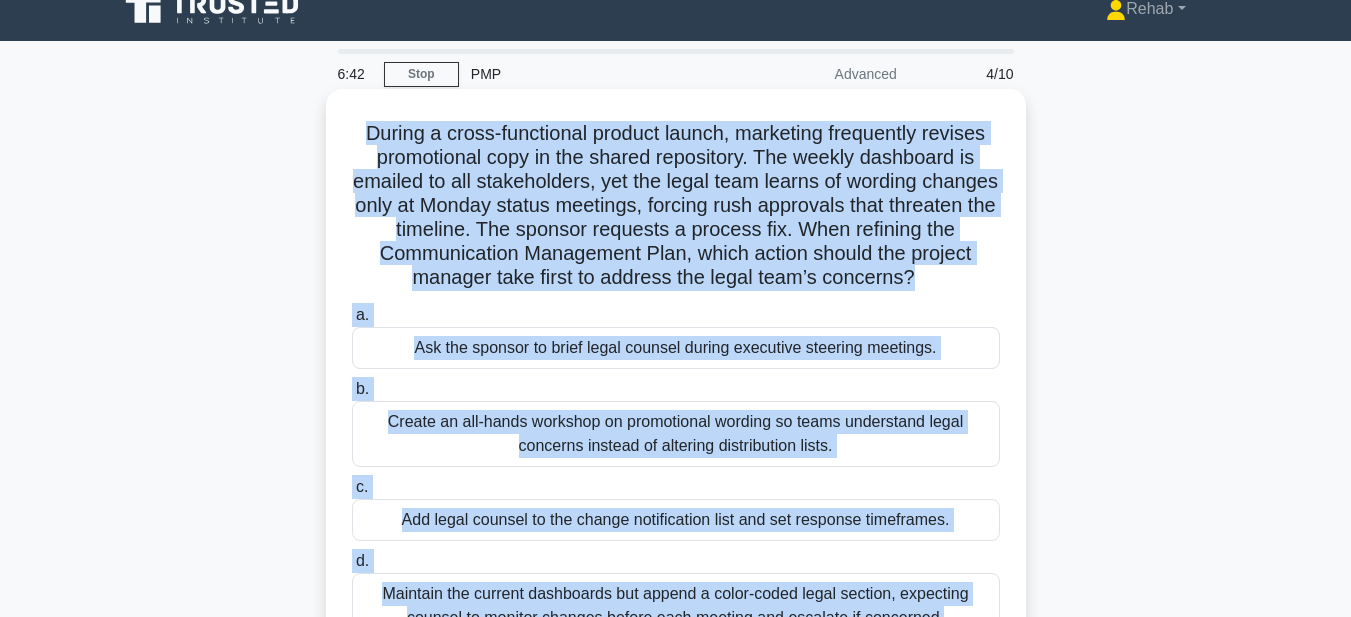 click on "Add legal counsel to the change notification list and set response timeframes." at bounding box center (676, 520) 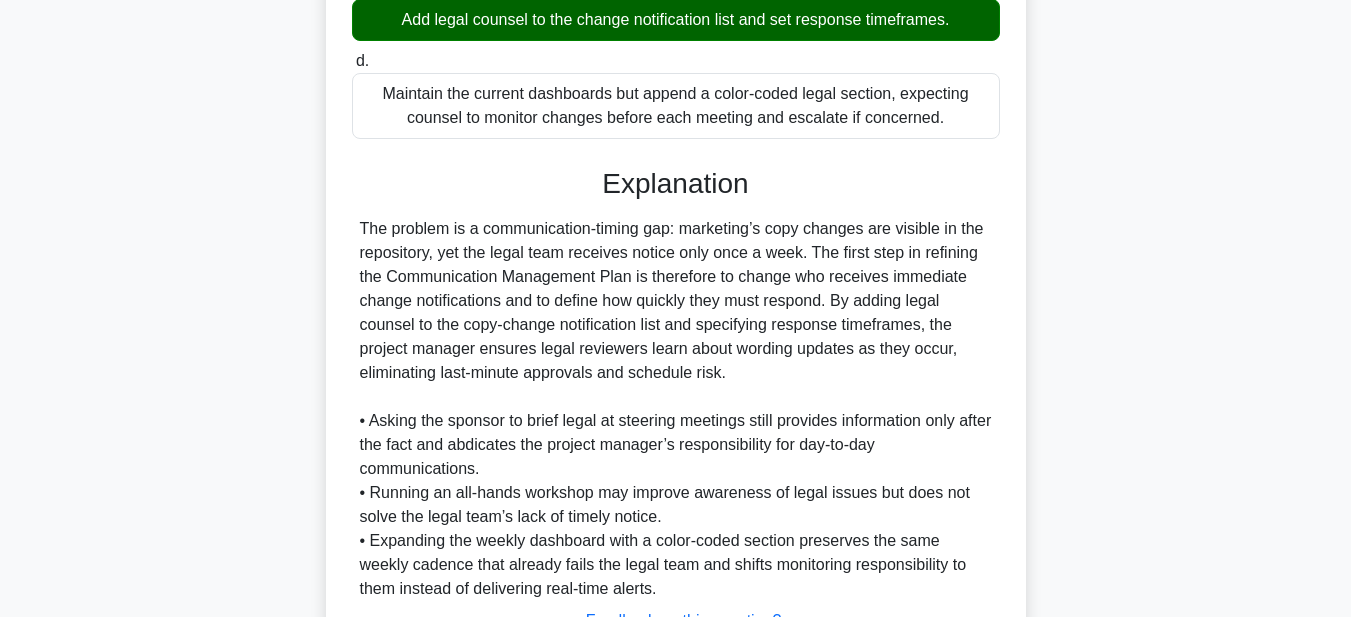 scroll, scrollTop: 689, scrollLeft: 0, axis: vertical 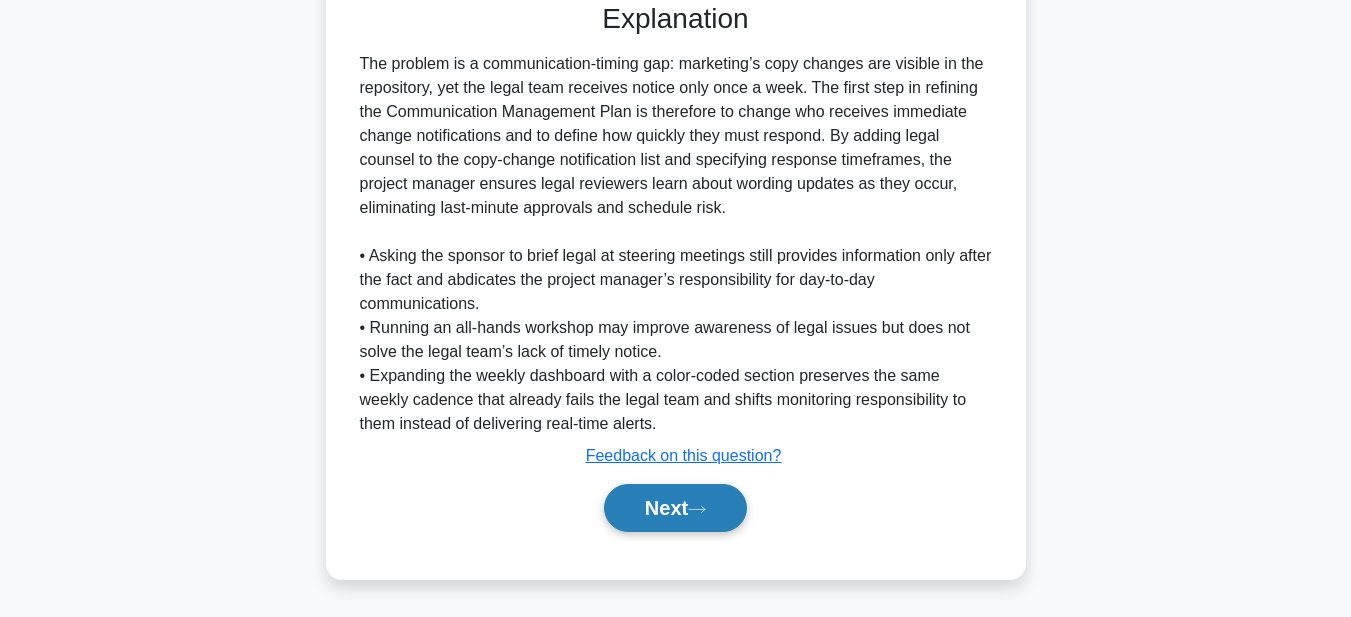 click on "Next" at bounding box center [675, 508] 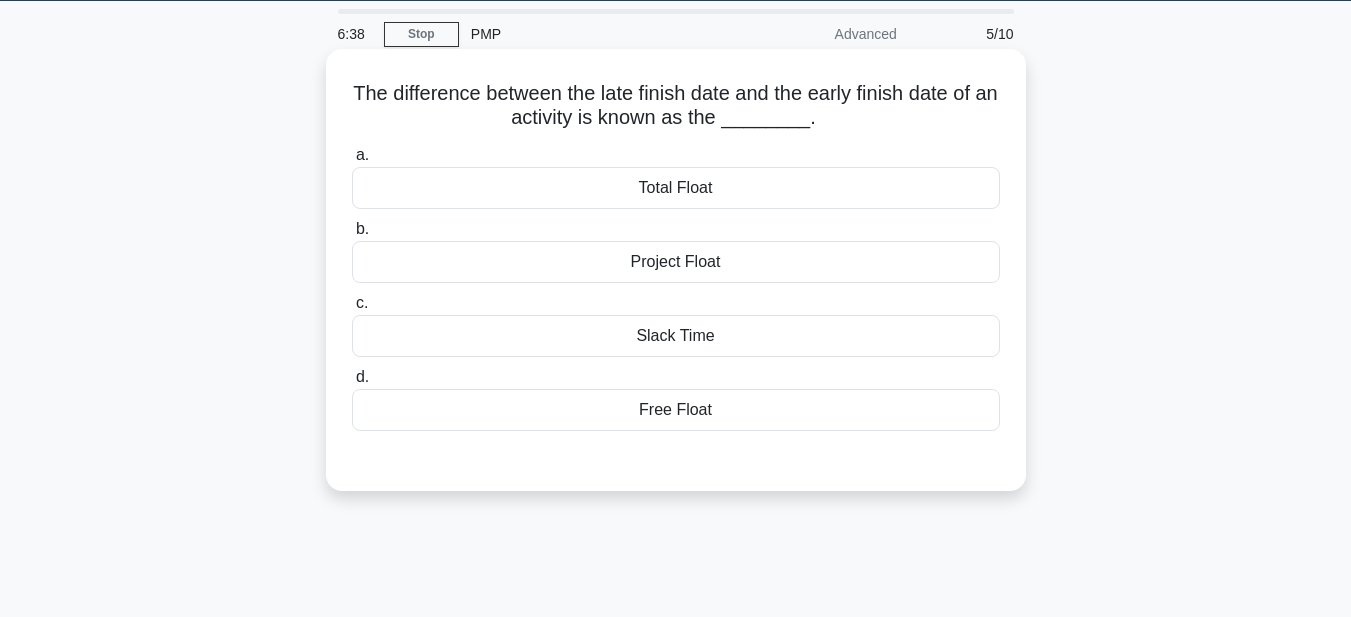 scroll, scrollTop: 0, scrollLeft: 0, axis: both 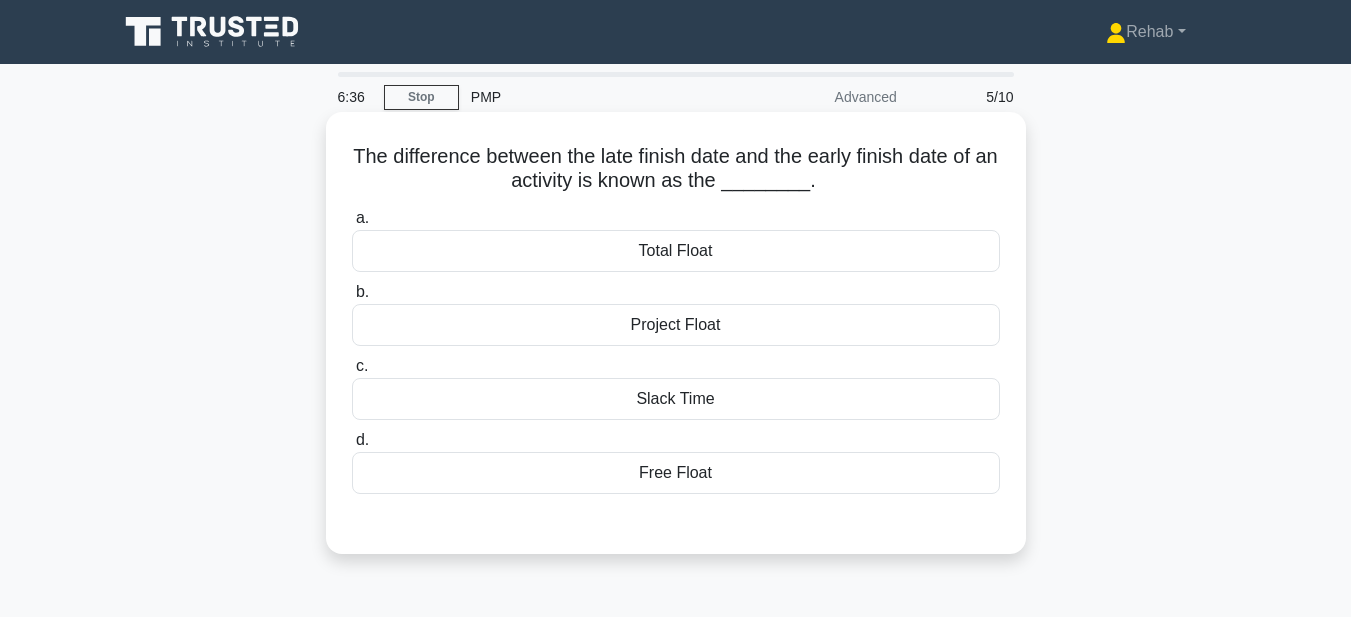 drag, startPoint x: 356, startPoint y: 143, endPoint x: 804, endPoint y: 466, distance: 552.2979 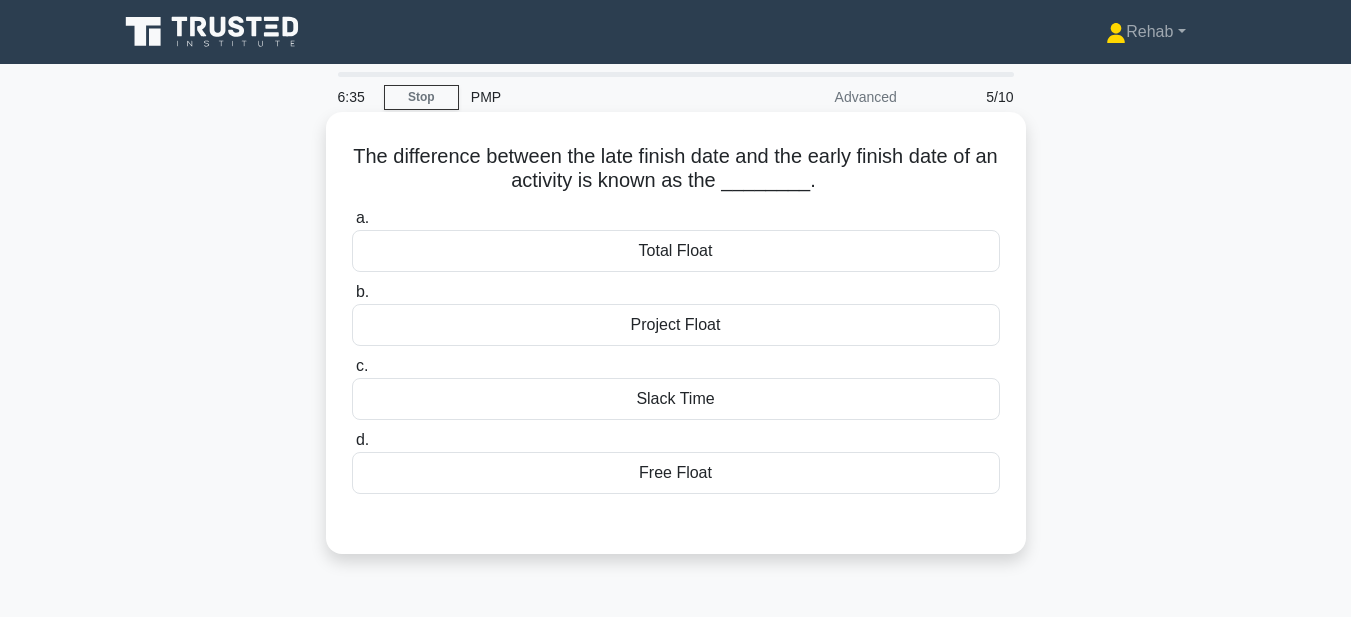 copy on "The difference between the late finish date and the early finish date of an activity is known as the ________.
.spinner_0XTQ{transform-origin:center;animation:spinner_y6GP .75s linear infinite}@keyframes spinner_y6GP{100%{transform:rotate(360deg)}}
a.
Total Float
b.
Project Float
c.
Slack Time
d.
Free Float" 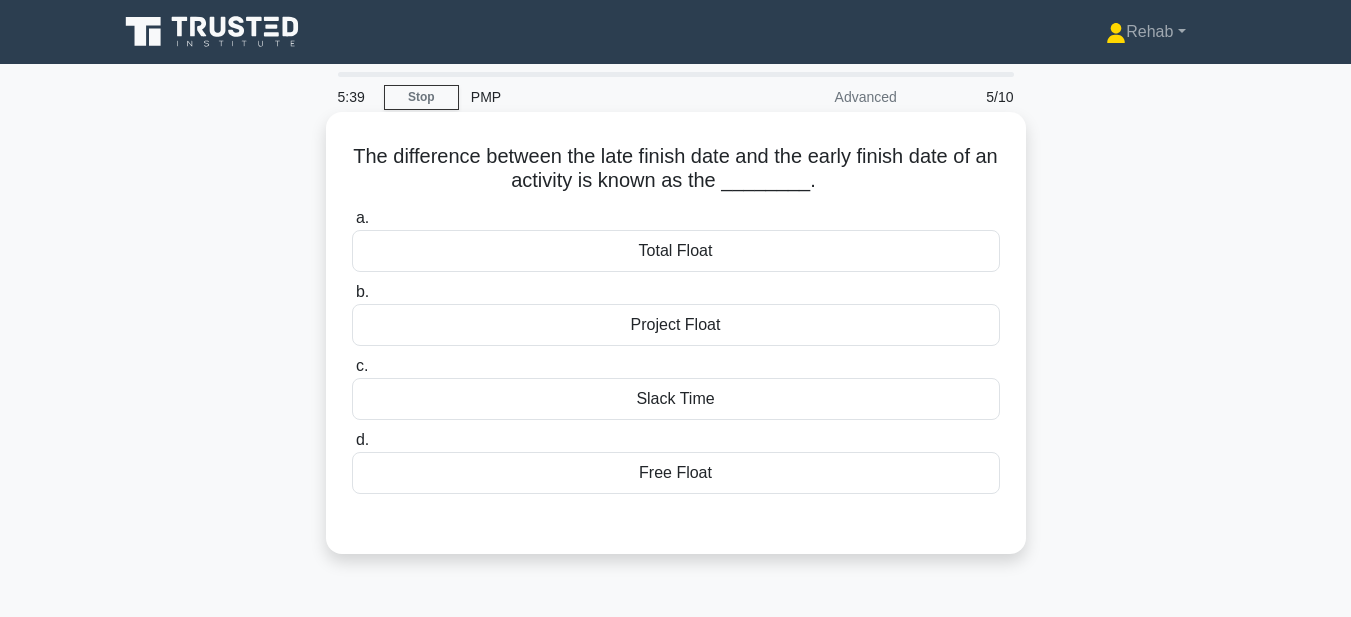 click on "Total Float" at bounding box center [676, 251] 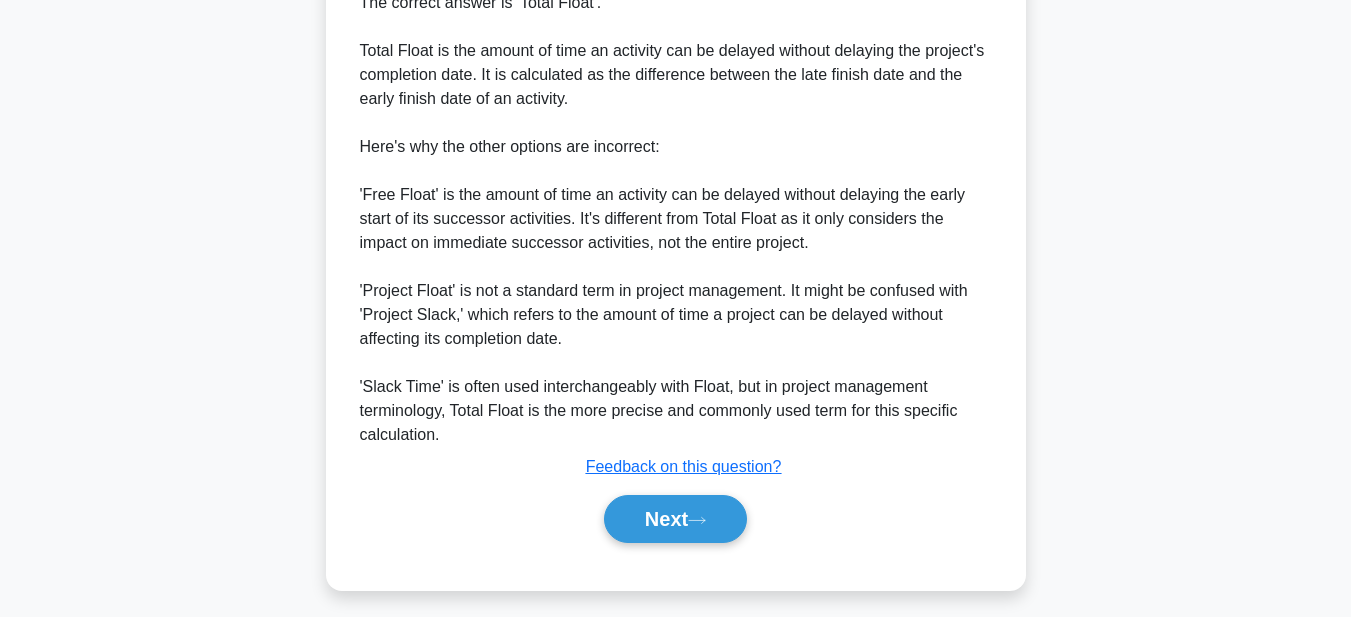 scroll, scrollTop: 593, scrollLeft: 0, axis: vertical 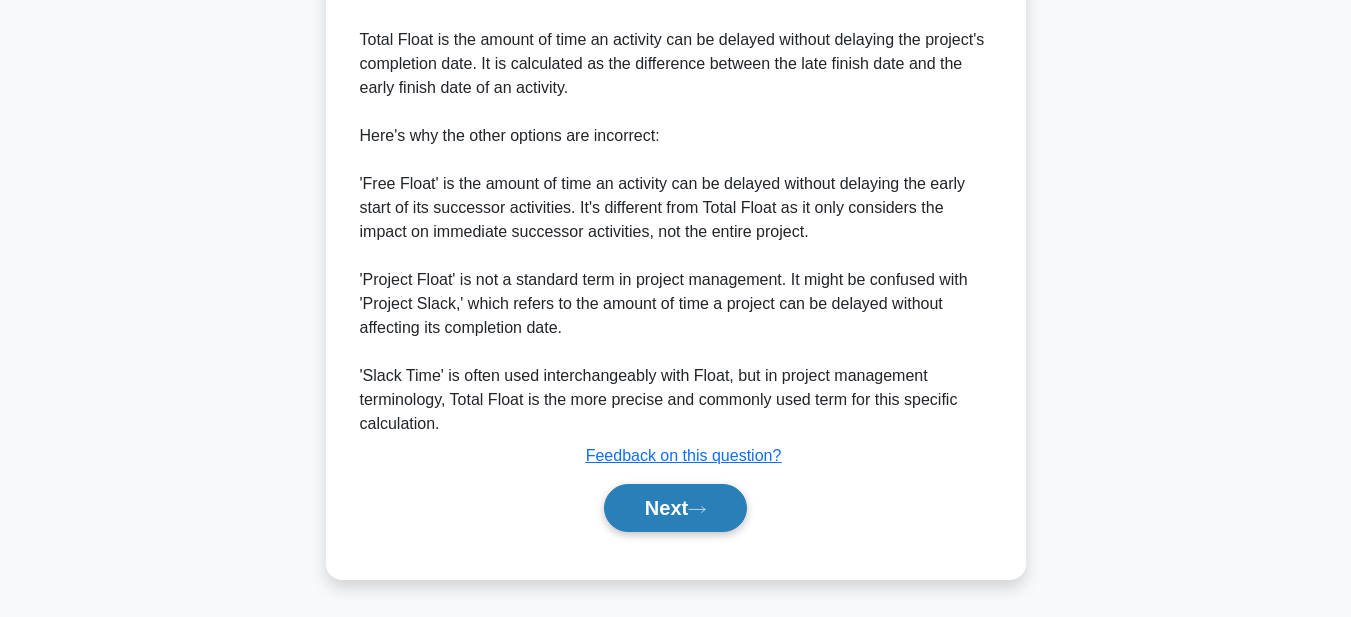 click on "Next" at bounding box center [675, 508] 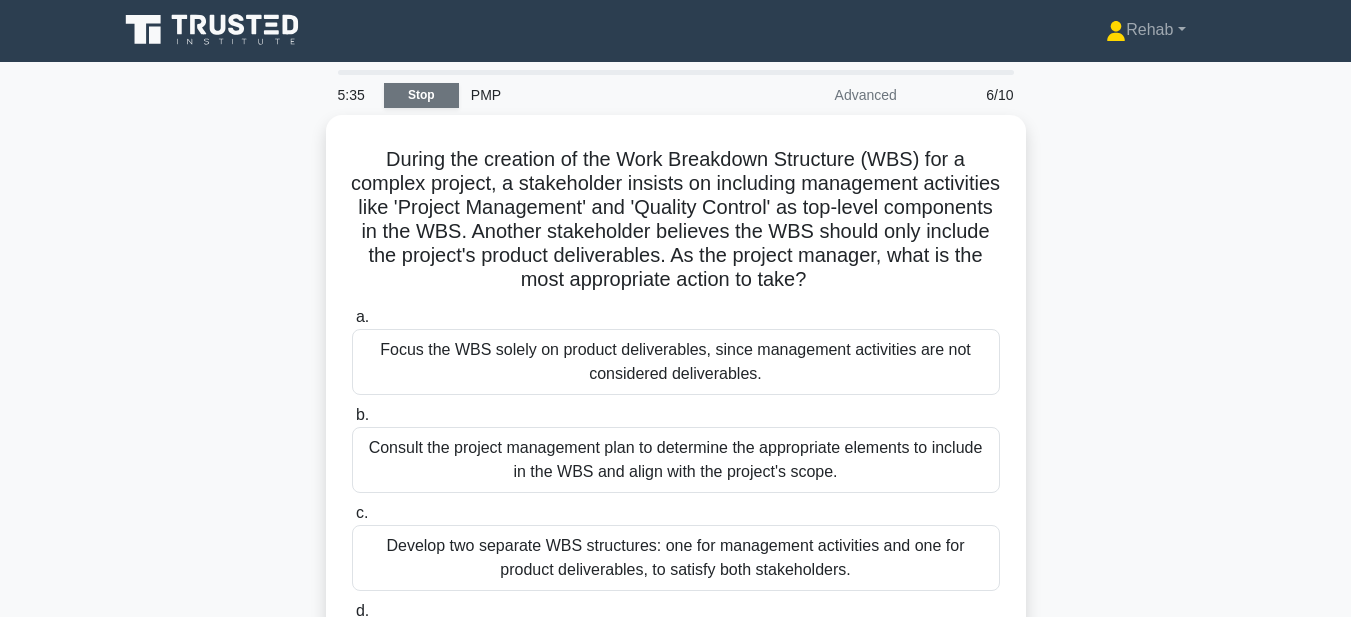 scroll, scrollTop: 0, scrollLeft: 0, axis: both 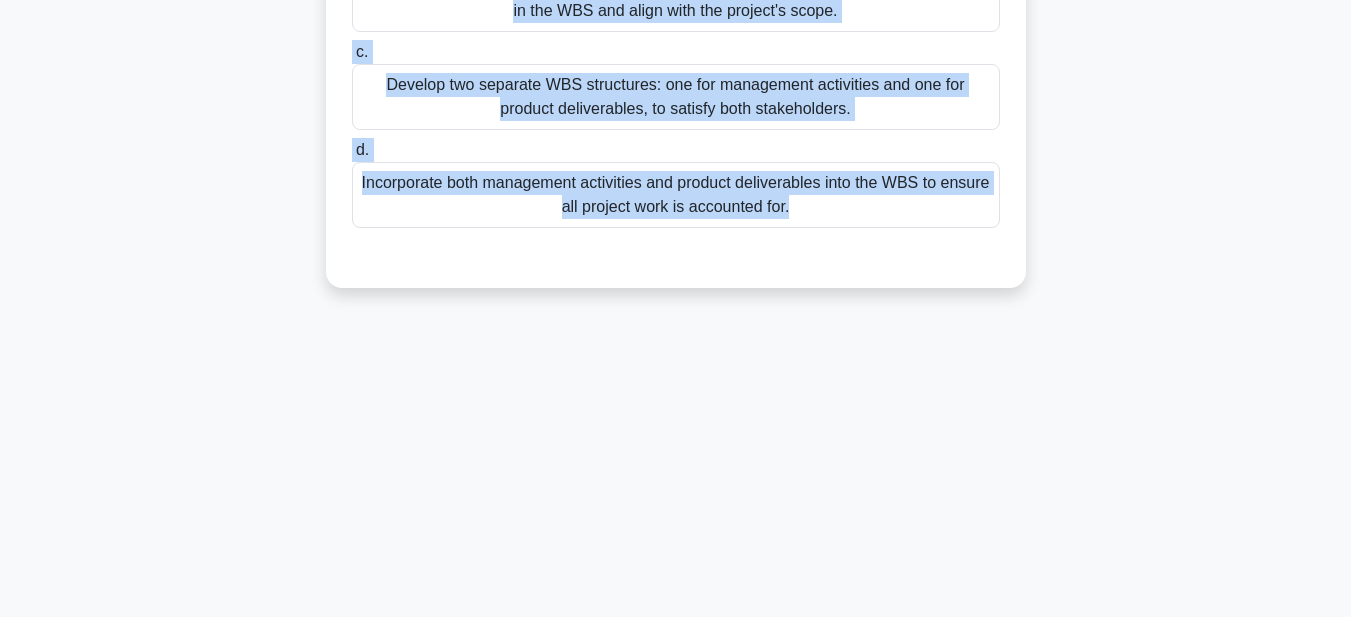 drag, startPoint x: 371, startPoint y: 139, endPoint x: 933, endPoint y: 597, distance: 724.9883 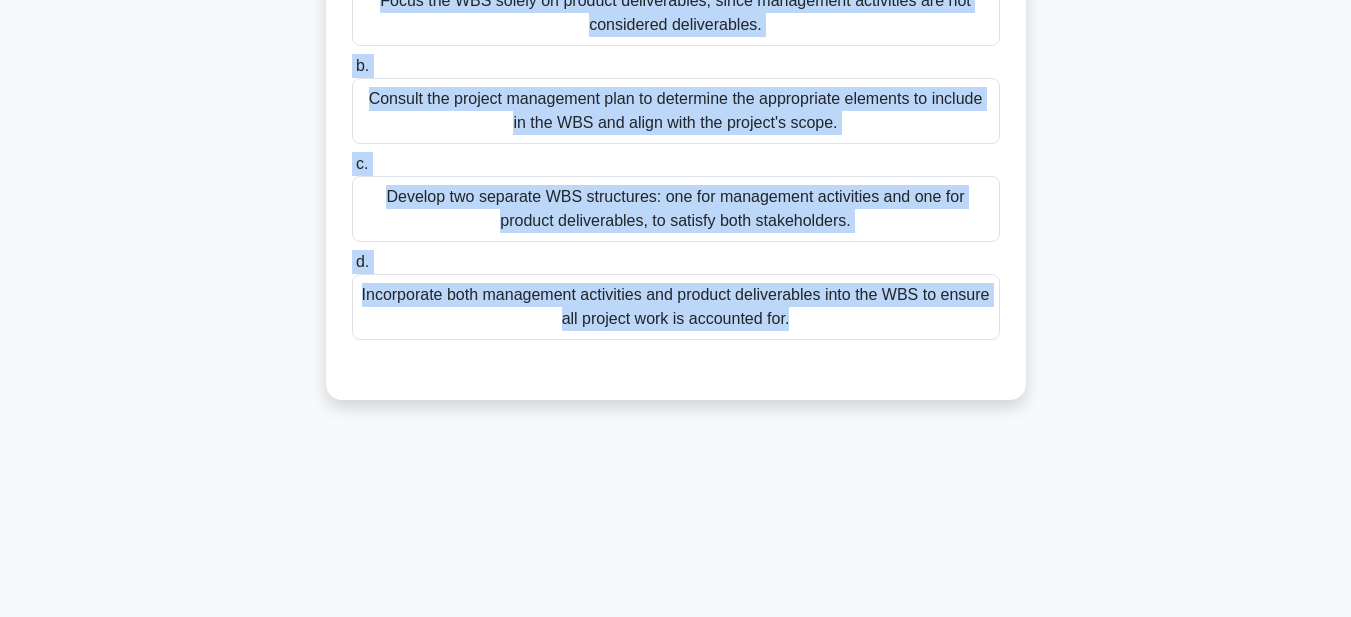 scroll, scrollTop: 163, scrollLeft: 0, axis: vertical 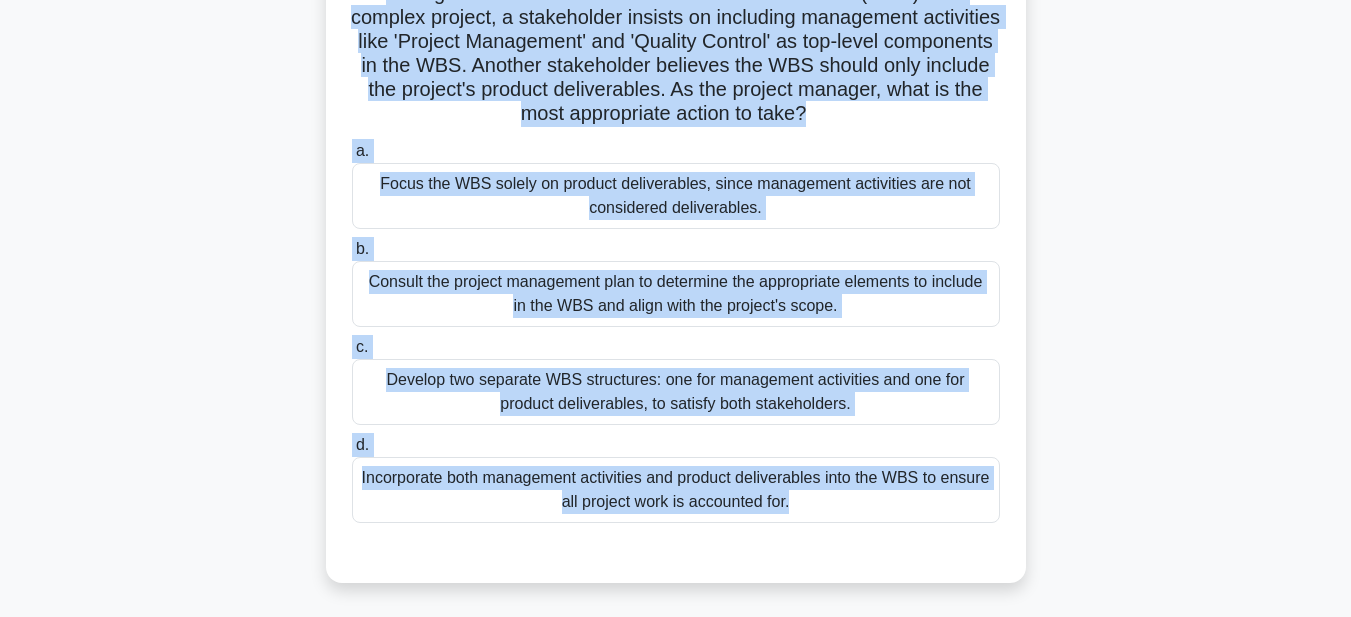 copy on "During the creation of the Work Breakdown Structure (WBS) for a complex project, a stakeholder insists on including management activities like 'Project Management' and 'Quality Control' as top-level components in the WBS. Another stakeholder believes the WBS should only include the project's product deliverables. As the project manager, what is the most appropriate action to take?
.spinner_0XTQ{transform-origin:center;animation:spinner_y6GP .75s linear infinite}@keyframes spinner_y6GP{100%{transform:rotate(360deg)}}
a.
Focus the WBS solely on product deliverables, since management activities are not considered deliverables.
b.
Consult the project management plan to determine the appropriate elements to include in the WBS and align with the project's scope.
c.
Develop two sep..." 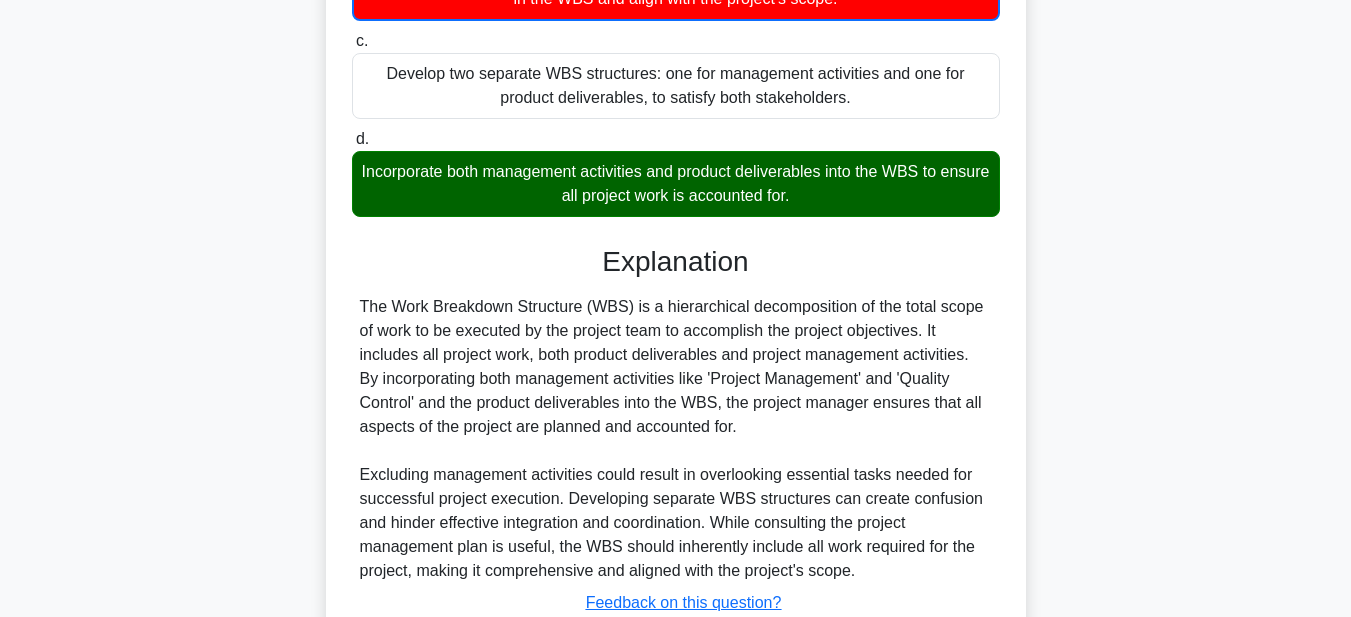 scroll, scrollTop: 619, scrollLeft: 0, axis: vertical 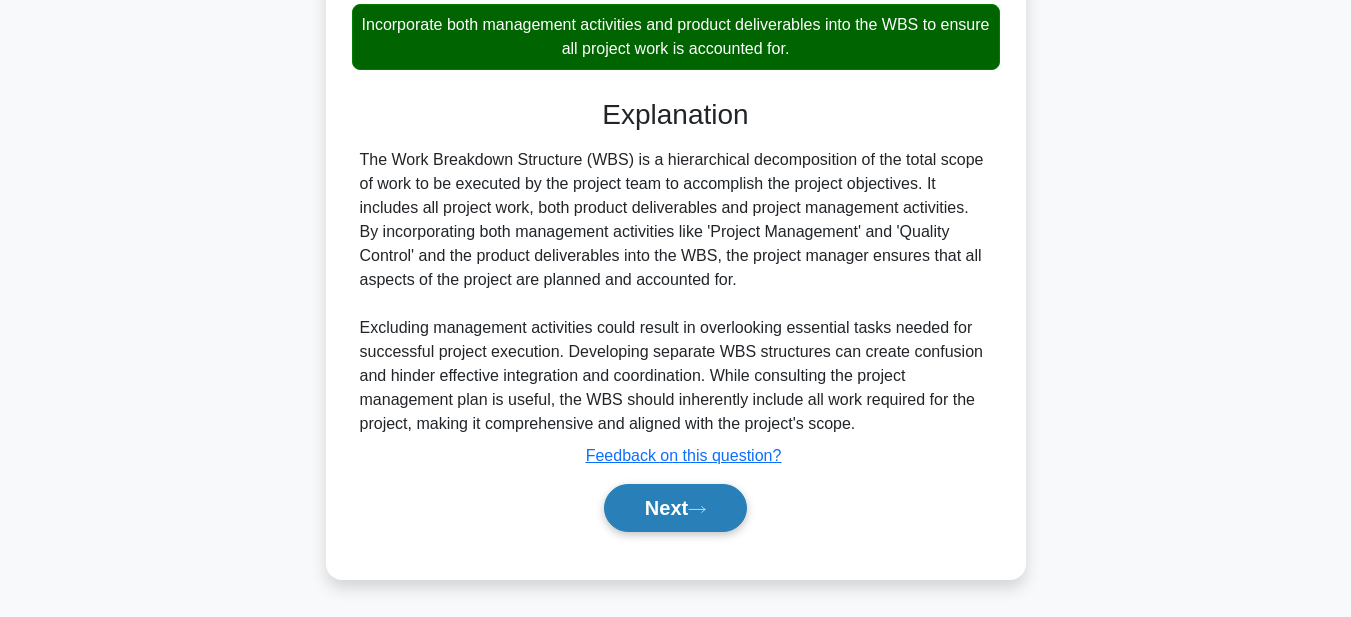 click on "Next" at bounding box center (675, 508) 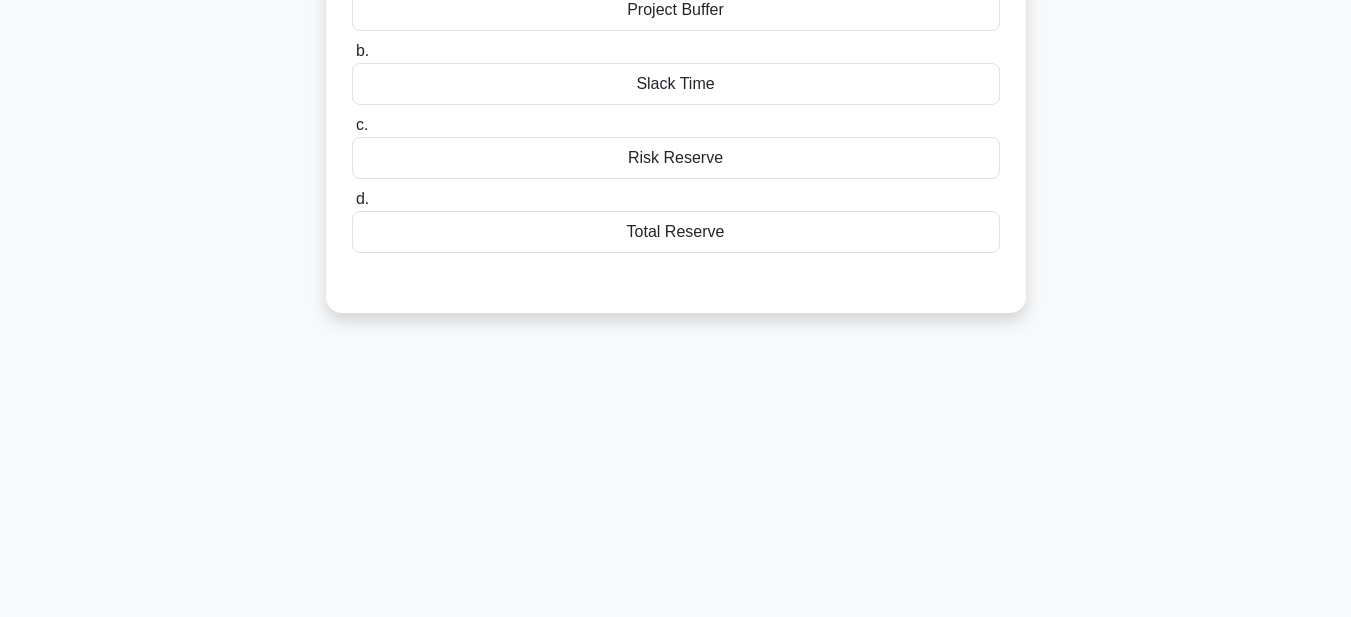 scroll, scrollTop: 63, scrollLeft: 0, axis: vertical 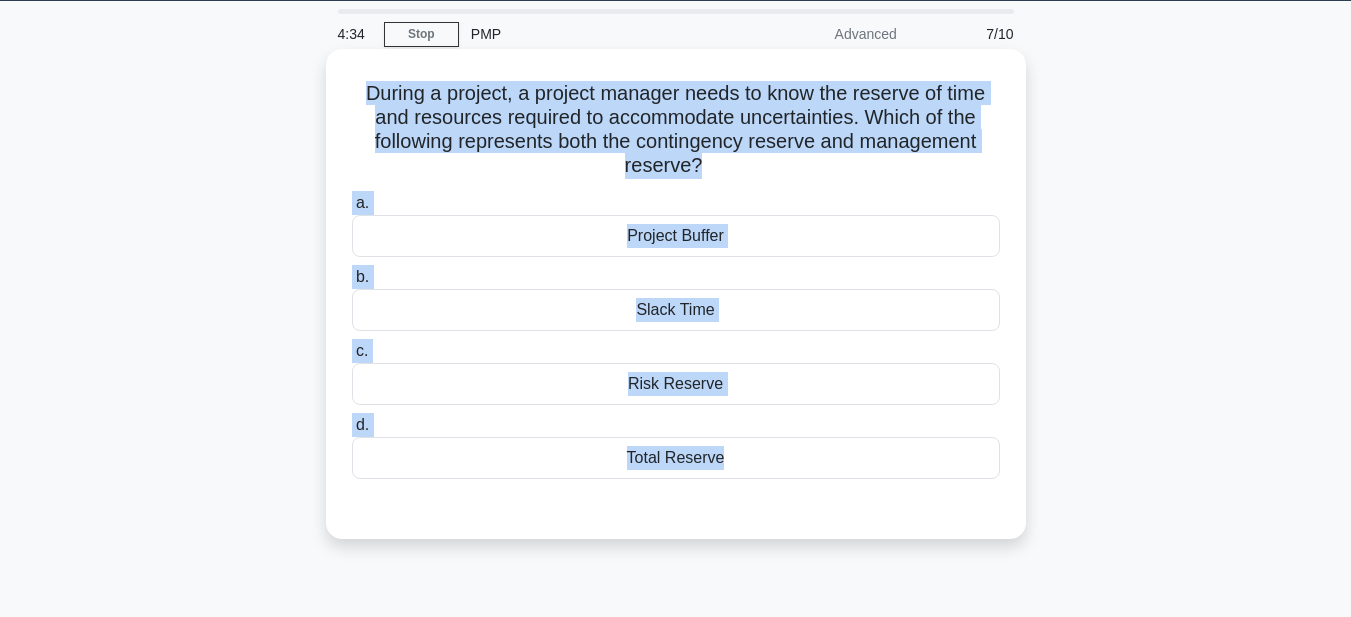 drag, startPoint x: 365, startPoint y: 91, endPoint x: 901, endPoint y: 502, distance: 675.43835 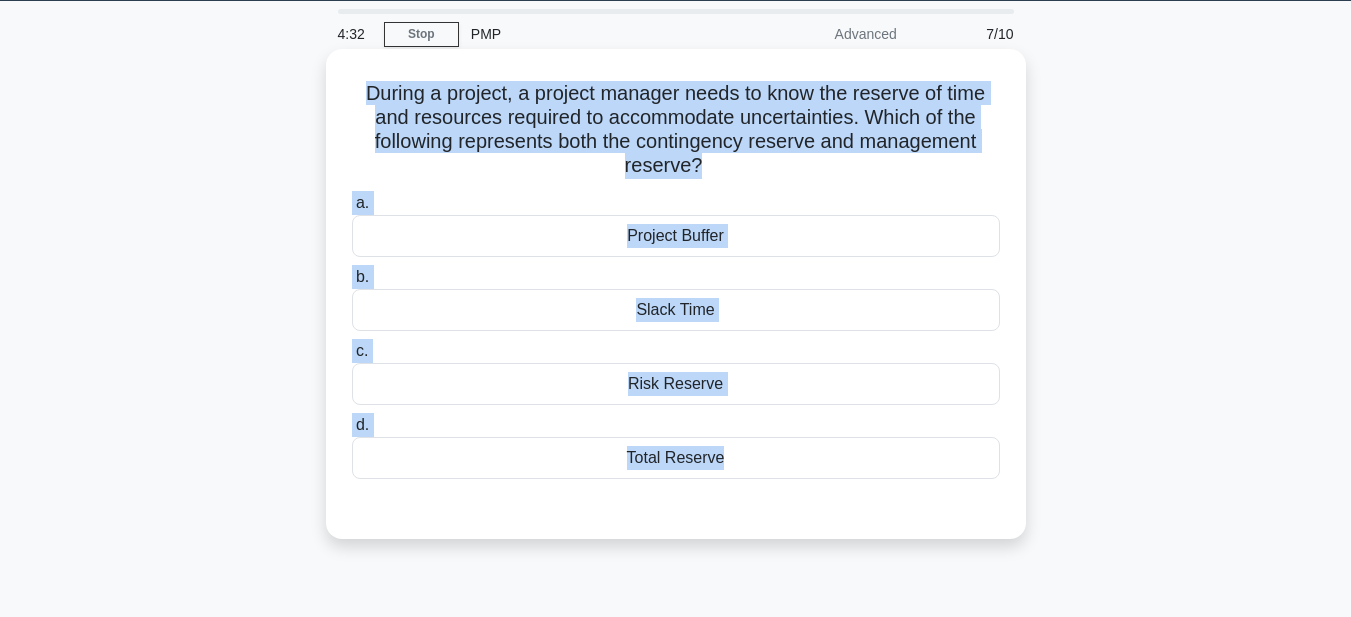 copy on "During a project, a project manager needs to know the reserve of time and resources required to accommodate uncertainties. Which of the following represents both the contingency reserve and management reserve?
.spinner_0XTQ{transform-origin:center;animation:spinner_y6GP .75s linear infinite}@keyframes spinner_y6GP{100%{transform:rotate(360deg)}}
a.
Project Buffer
b.
Slack Time
c.
Risk Reserve
d.
Total Reserve" 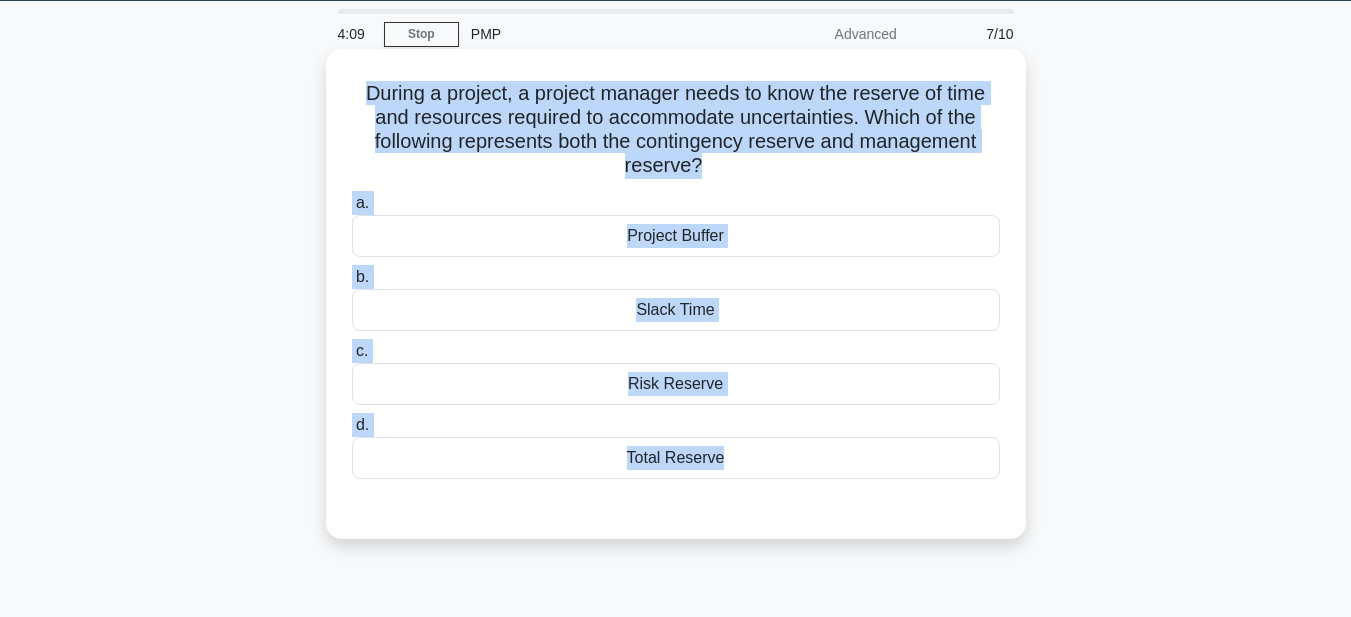 click on "Total Reserve" at bounding box center [676, 458] 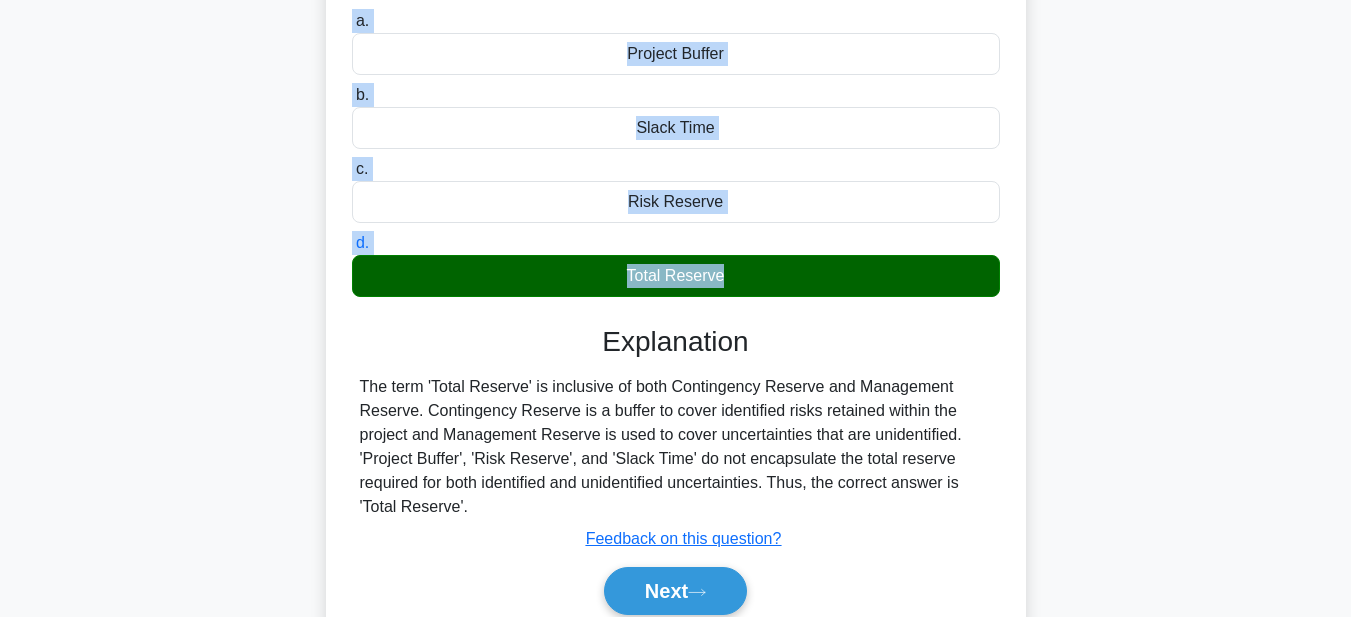 scroll, scrollTop: 463, scrollLeft: 0, axis: vertical 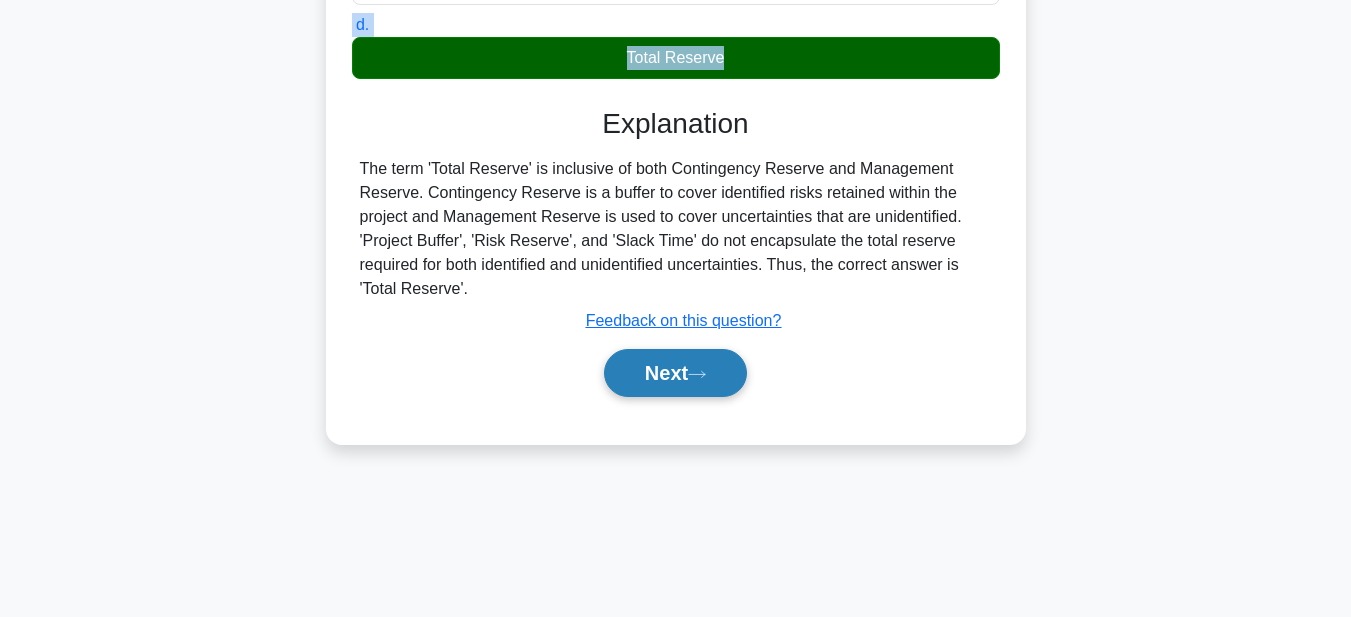 click on "Next" at bounding box center (675, 373) 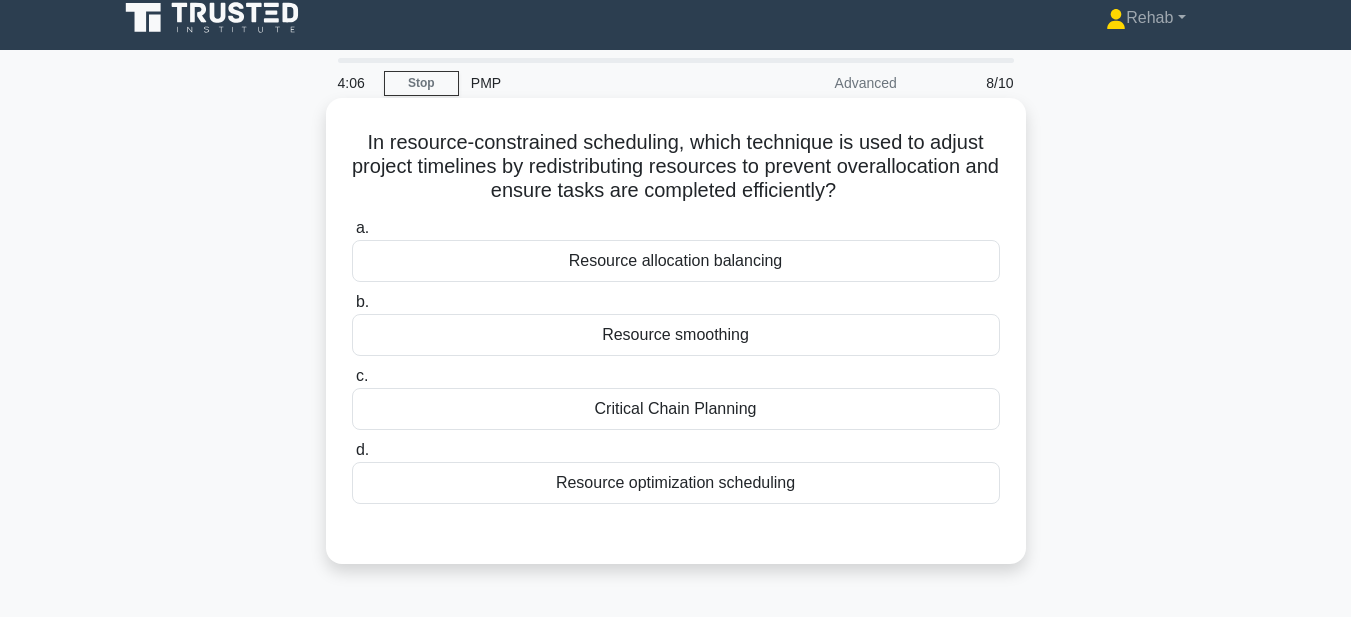 scroll, scrollTop: 0, scrollLeft: 0, axis: both 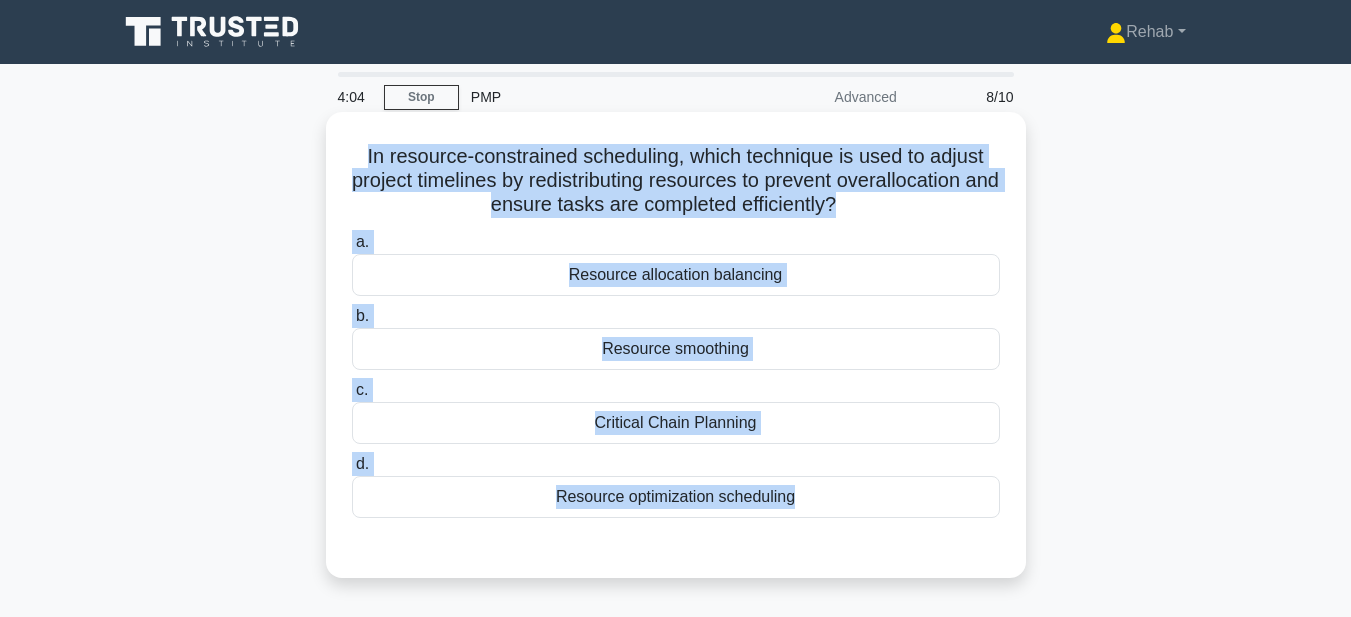 drag, startPoint x: 359, startPoint y: 152, endPoint x: 914, endPoint y: 525, distance: 668.69574 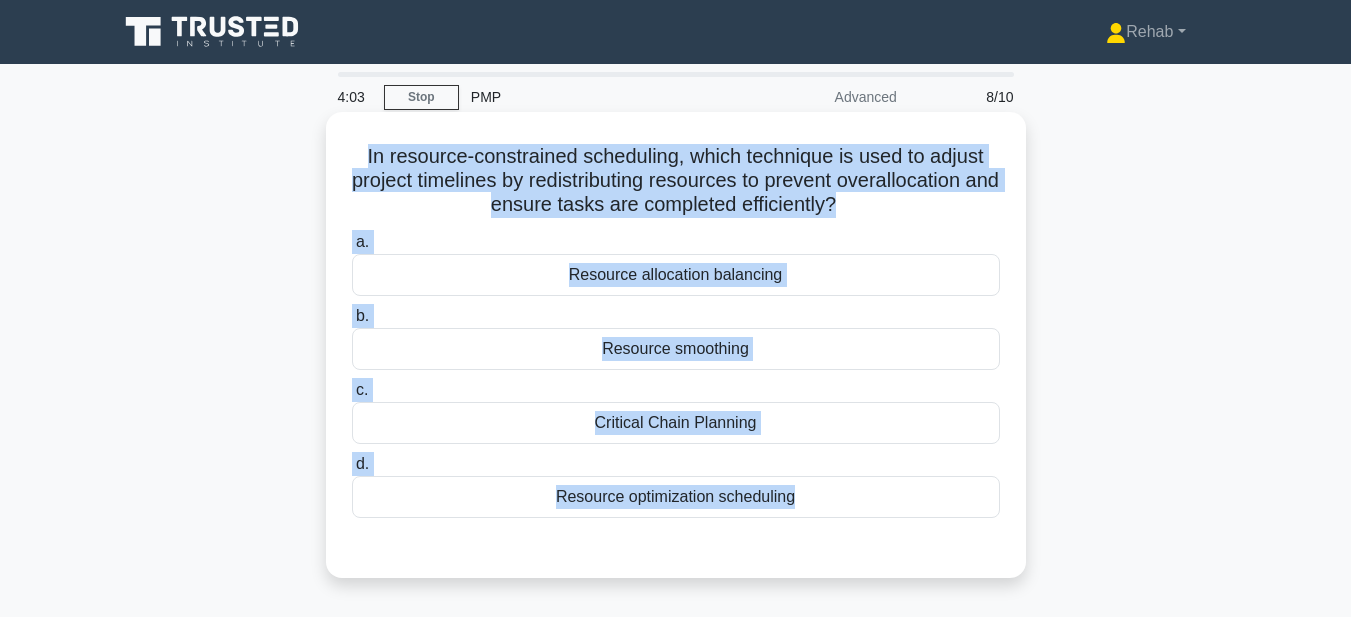 copy on "In resource-constrained scheduling, which technique is used to adjust project timelines by redistributing resources to prevent overallocation and ensure tasks are completed efficiently?
.spinner_0XTQ{transform-origin:center;animation:spinner_y6GP .75s linear infinite}@keyframes spinner_y6GP{100%{transform:rotate(360deg)}}
a.
Resource allocation balancing
b.
Resource smoothing
c.
Critical Chain Planning
d.
Resource optimization scheduling" 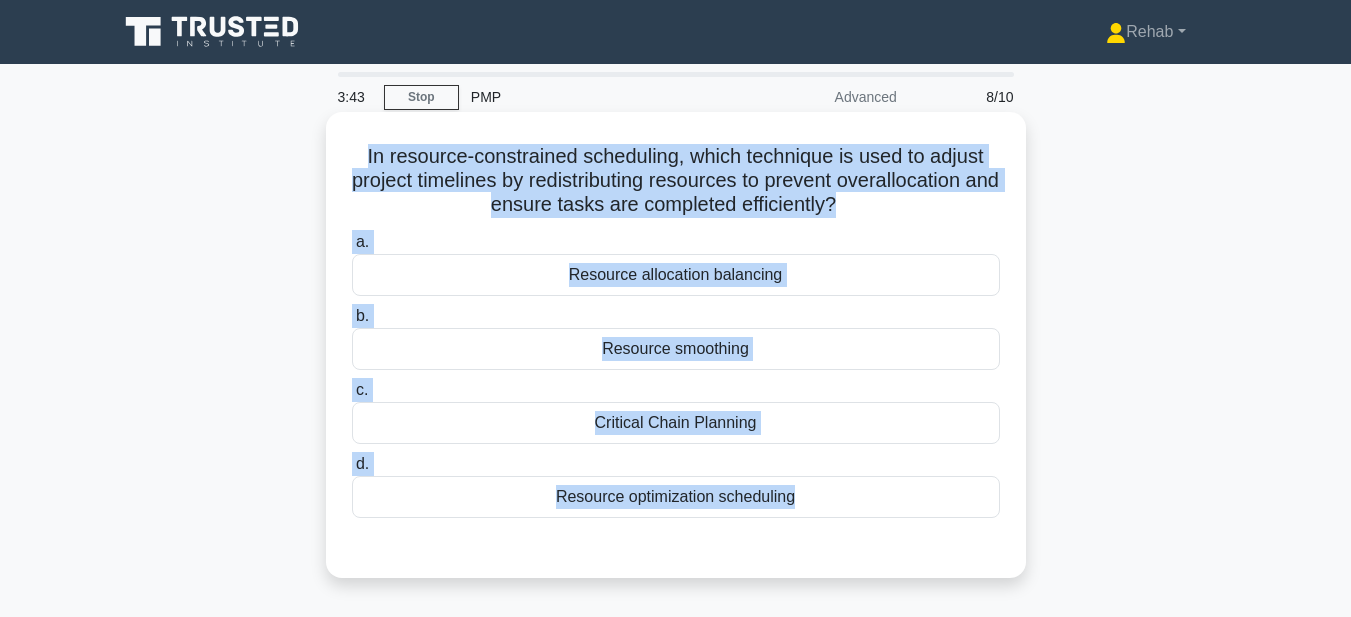 click on "Resource smoothing" at bounding box center (676, 349) 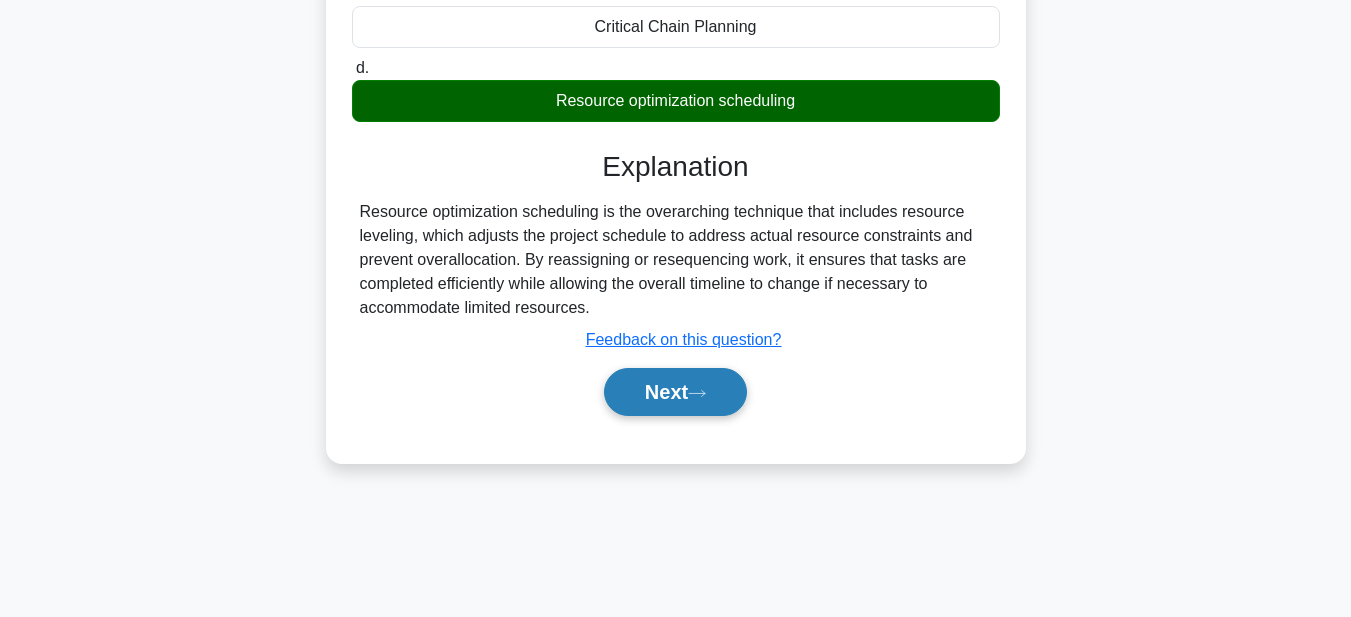 scroll, scrollTop: 400, scrollLeft: 0, axis: vertical 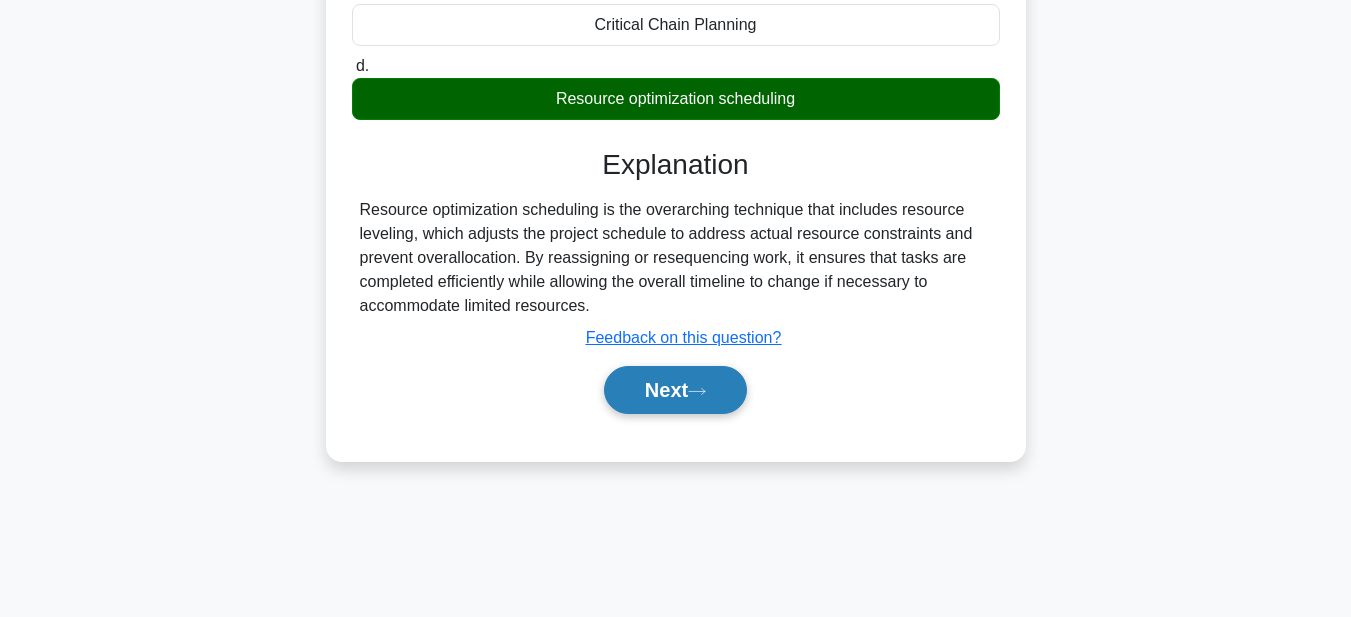 click on "Next" at bounding box center (675, 390) 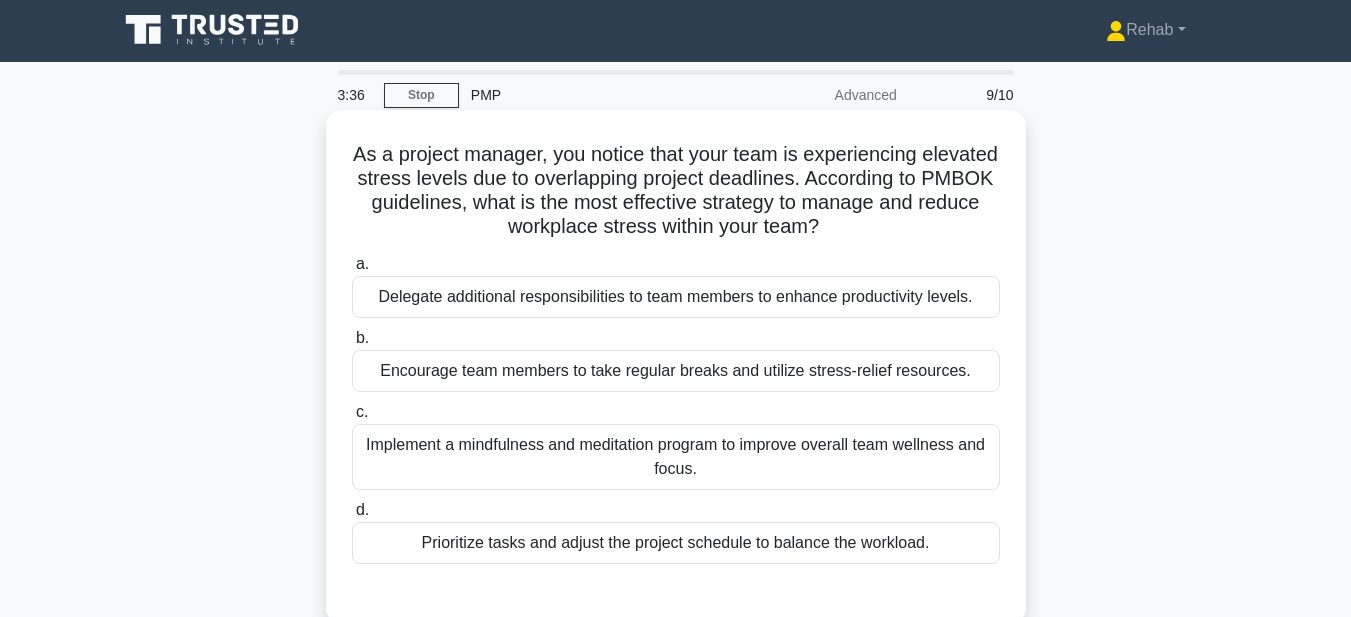 scroll, scrollTop: 0, scrollLeft: 0, axis: both 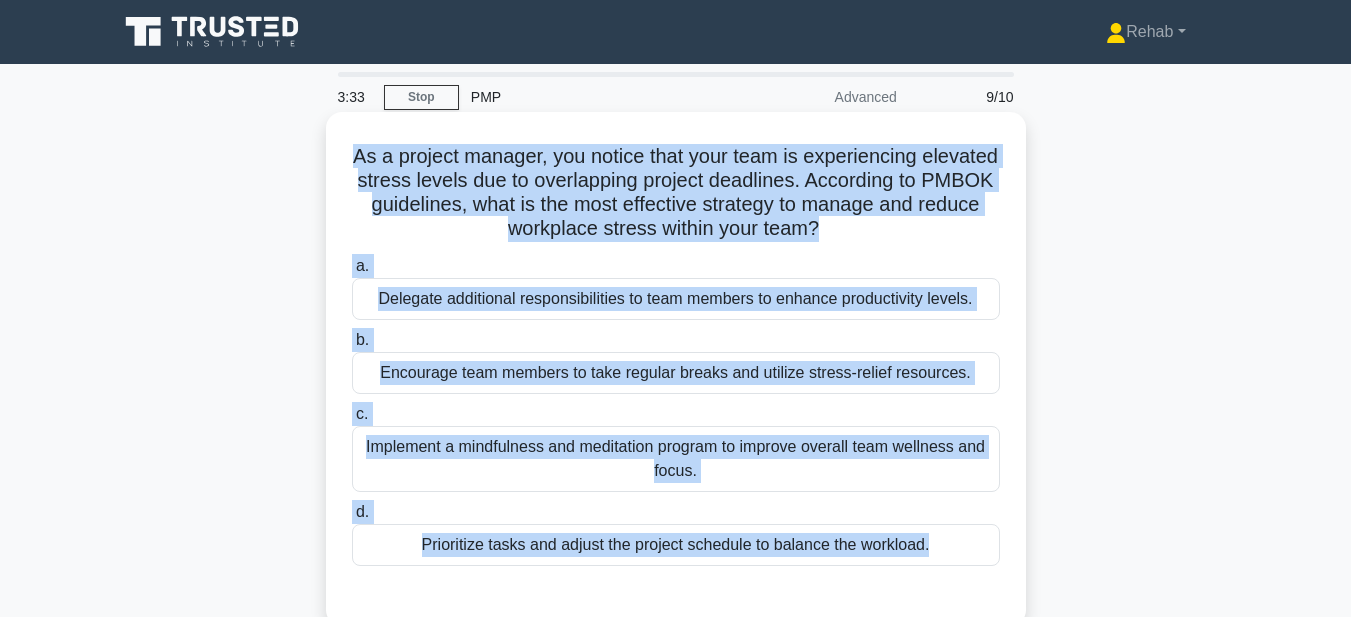 drag, startPoint x: 365, startPoint y: 146, endPoint x: 1011, endPoint y: 579, distance: 777.6921 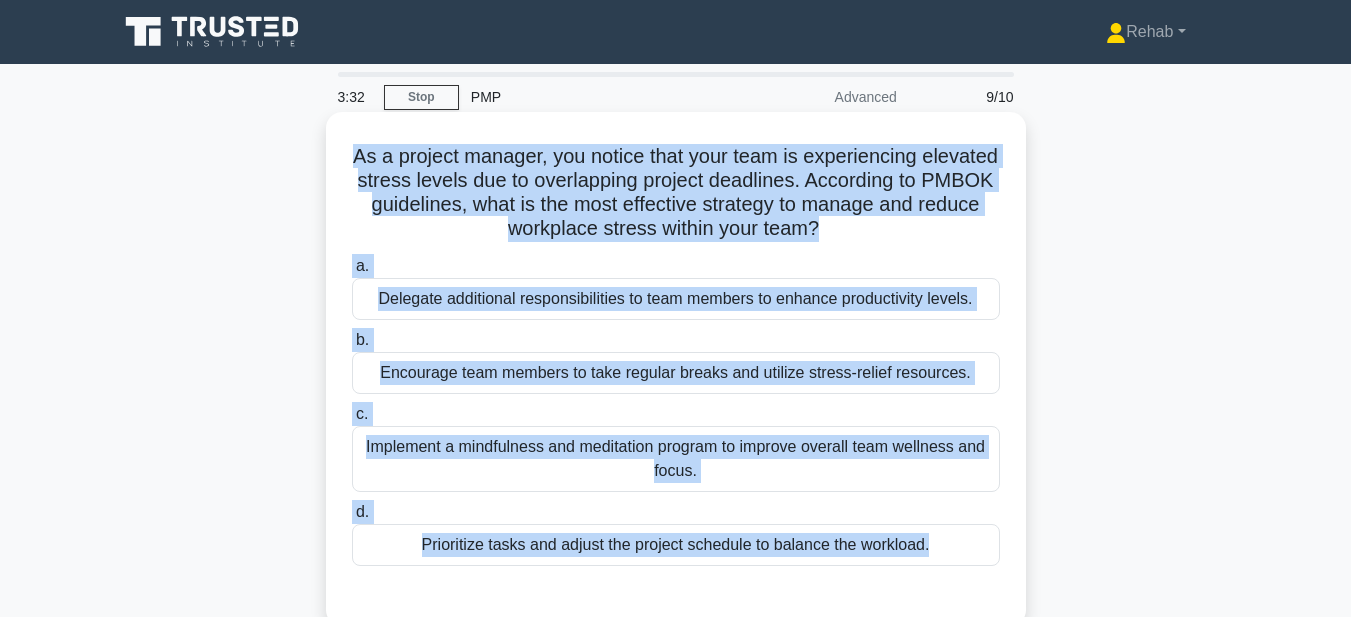 copy on "As a project manager, you notice that your team is experiencing elevated stress levels due to overlapping project deadlines. According to PMBOK guidelines, what is the most effective strategy to manage and reduce workplace stress within your team?
.spinner_0XTQ{transform-origin:center;animation:spinner_y6GP .75s linear infinite}@keyframes spinner_y6GP{100%{transform:rotate(360deg)}}
a.
Delegate additional responsibilities to team members to enhance productivity levels.
b.
Encourage team members to take regular breaks and utilize stress-relief resources.
c.
Implement a mindfulness and meditation program to improve overall team wellness and focus.
d.
Prioritize tasks and adjust the project schedule to balanc..." 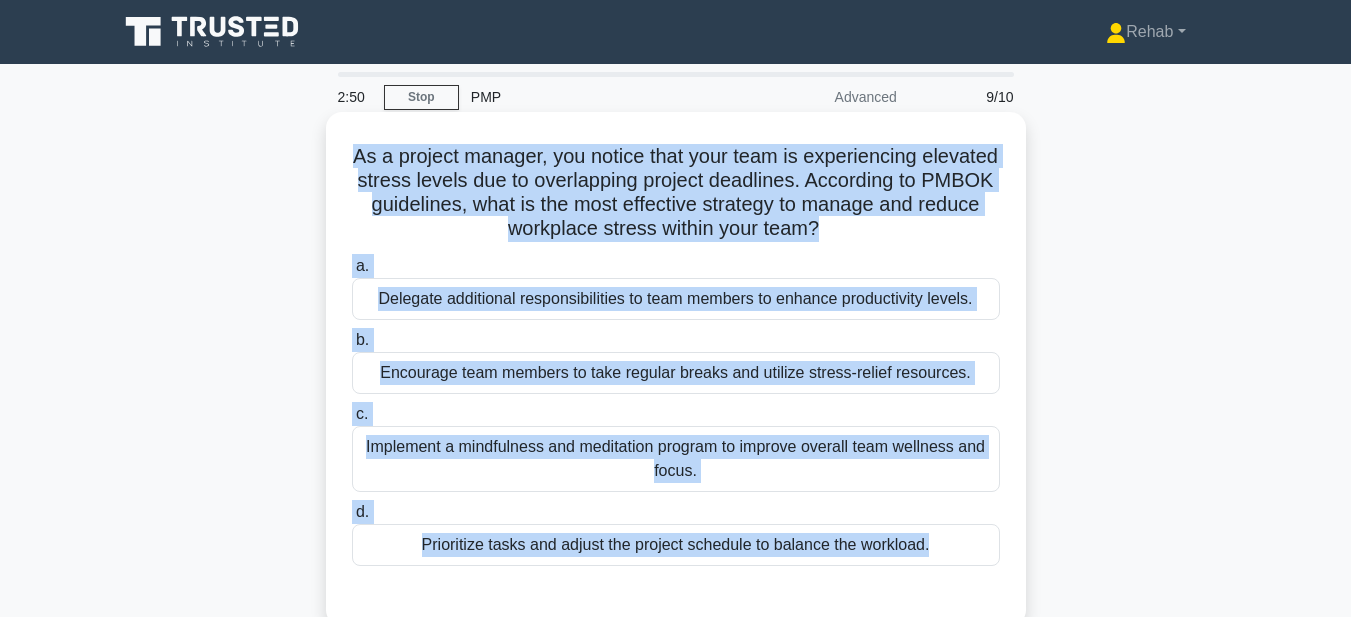 click on "Prioritize tasks and adjust the project schedule to balance the workload." at bounding box center (676, 545) 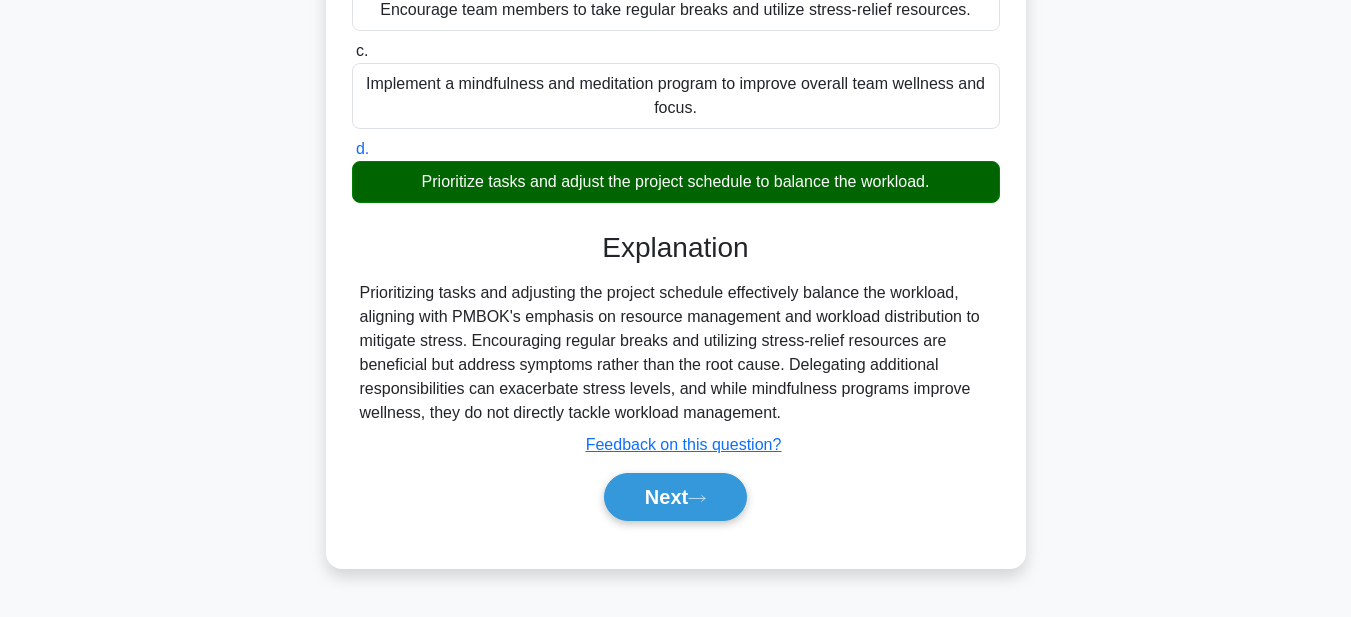 scroll, scrollTop: 463, scrollLeft: 0, axis: vertical 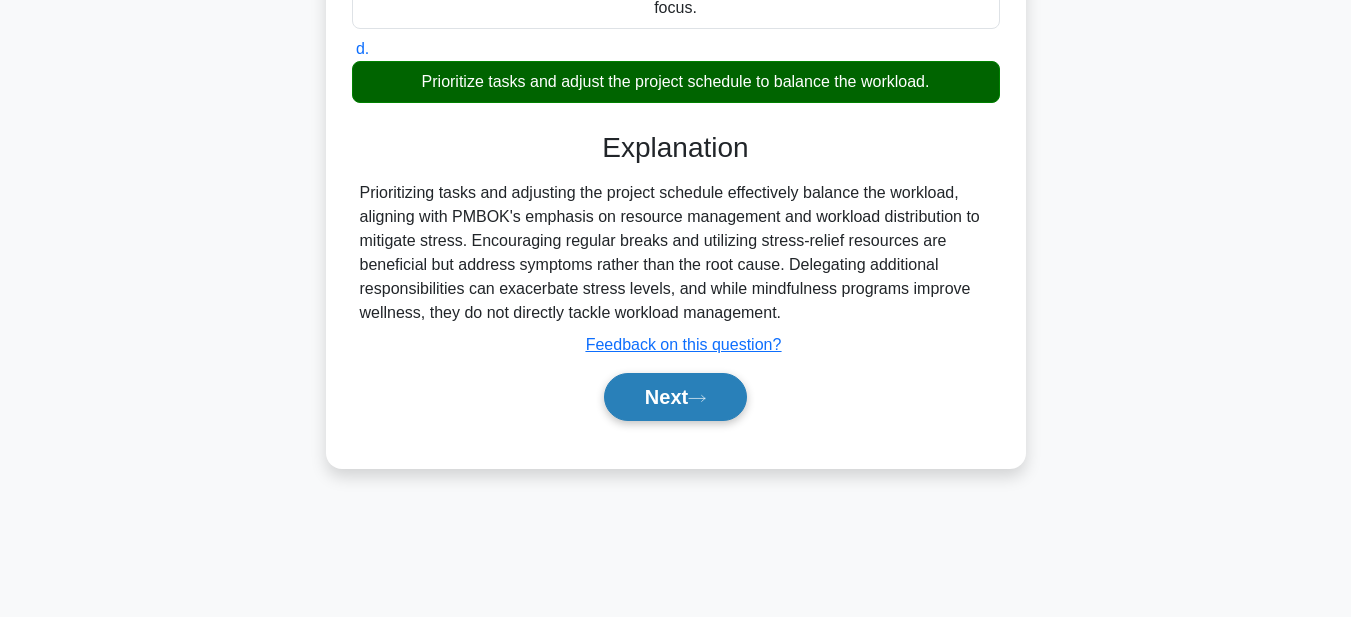 click on "Next" at bounding box center (675, 397) 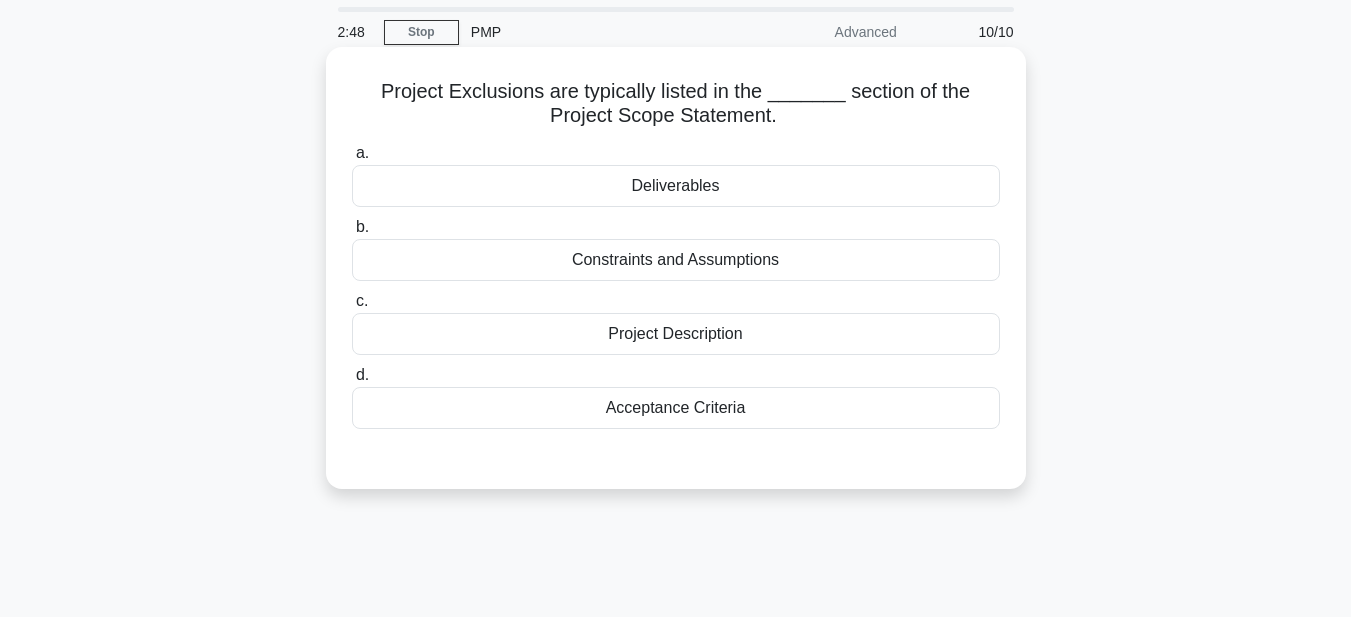 scroll, scrollTop: 63, scrollLeft: 0, axis: vertical 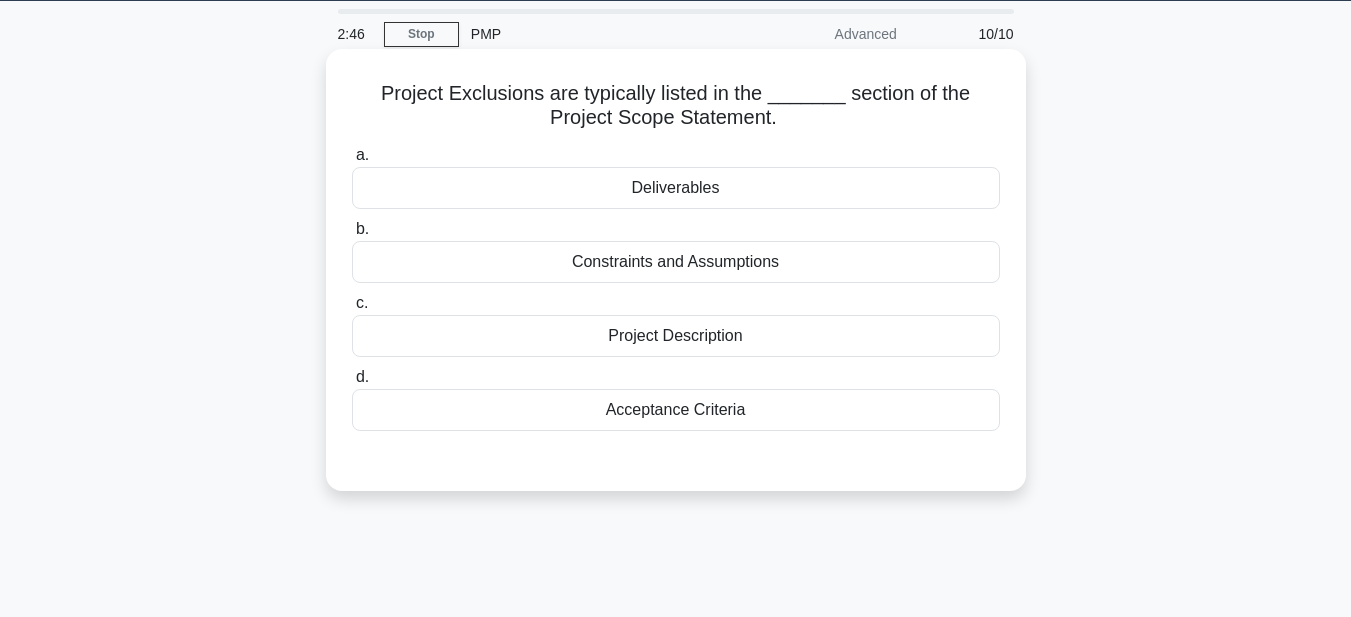 drag, startPoint x: 346, startPoint y: 83, endPoint x: 828, endPoint y: 410, distance: 582.4543 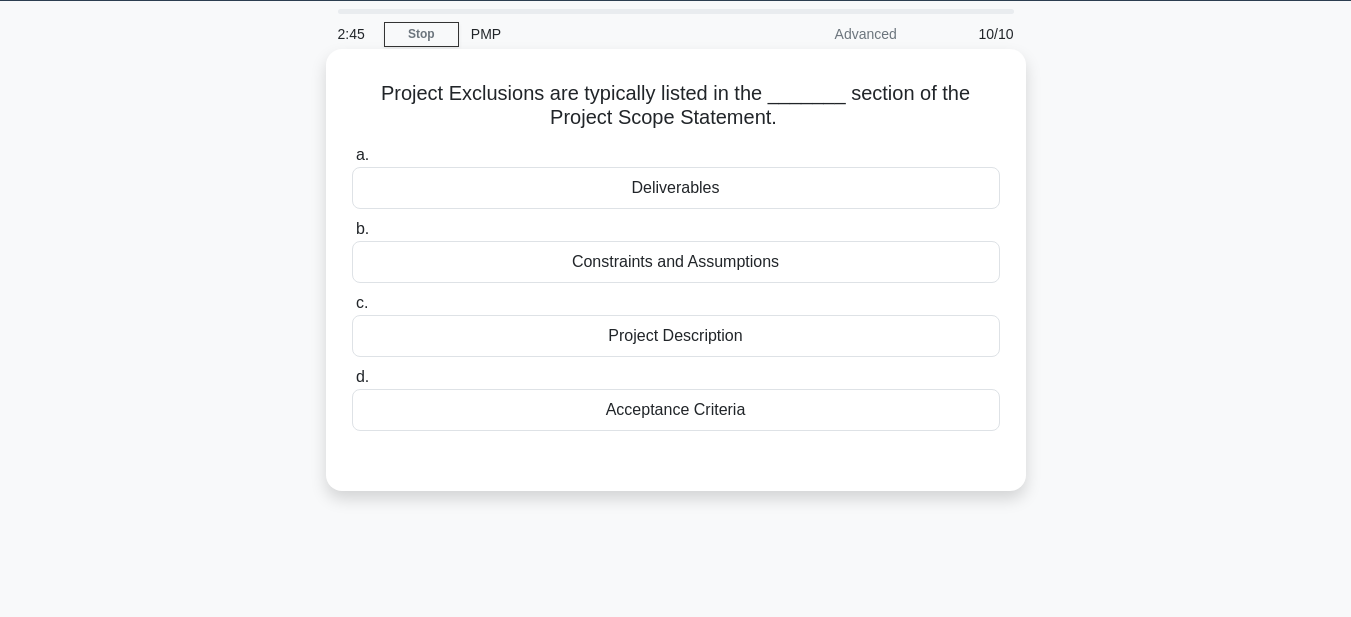 copy on "Project Exclusions are typically listed in the _______ section of the Project Scope Statement.
.spinner_0XTQ{transform-origin:center;animation:spinner_y6GP .75s linear infinite}@keyframes spinner_y6GP{100%{transform:rotate(360deg)}}
a.
Deliverables
b.
Constraints and Assumptions
c.
Project Description
d.
Acceptance Criteria" 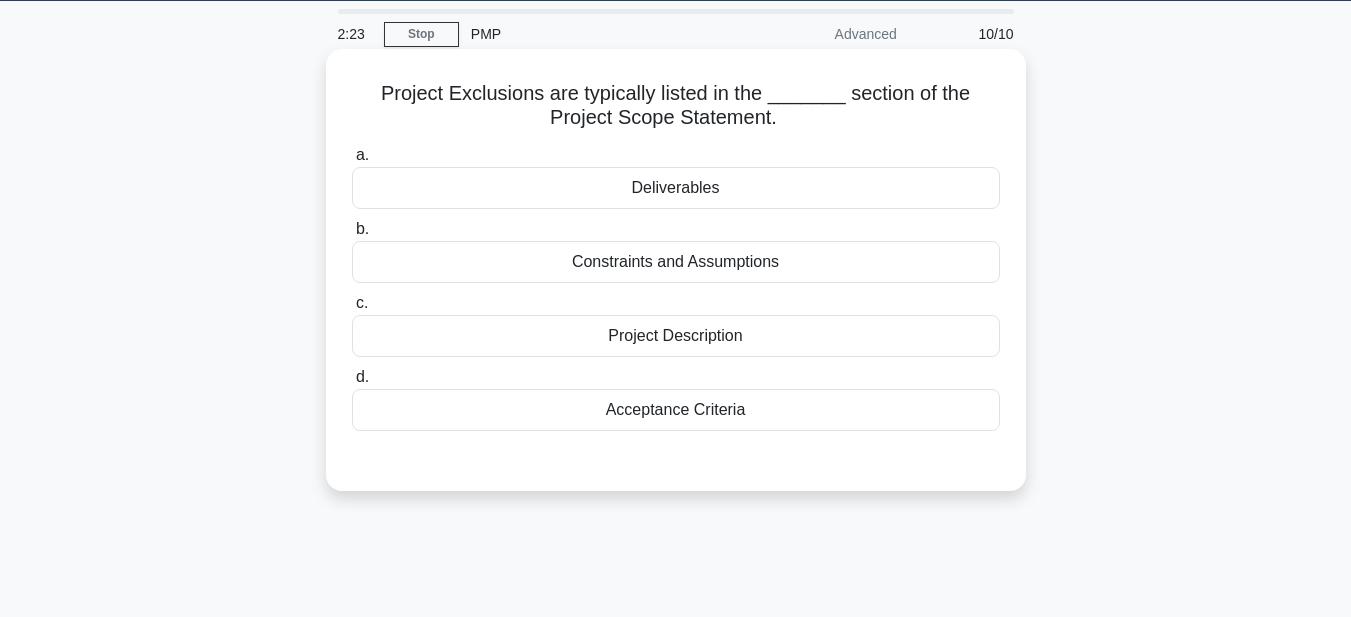 click on "Constraints and Assumptions" at bounding box center [676, 262] 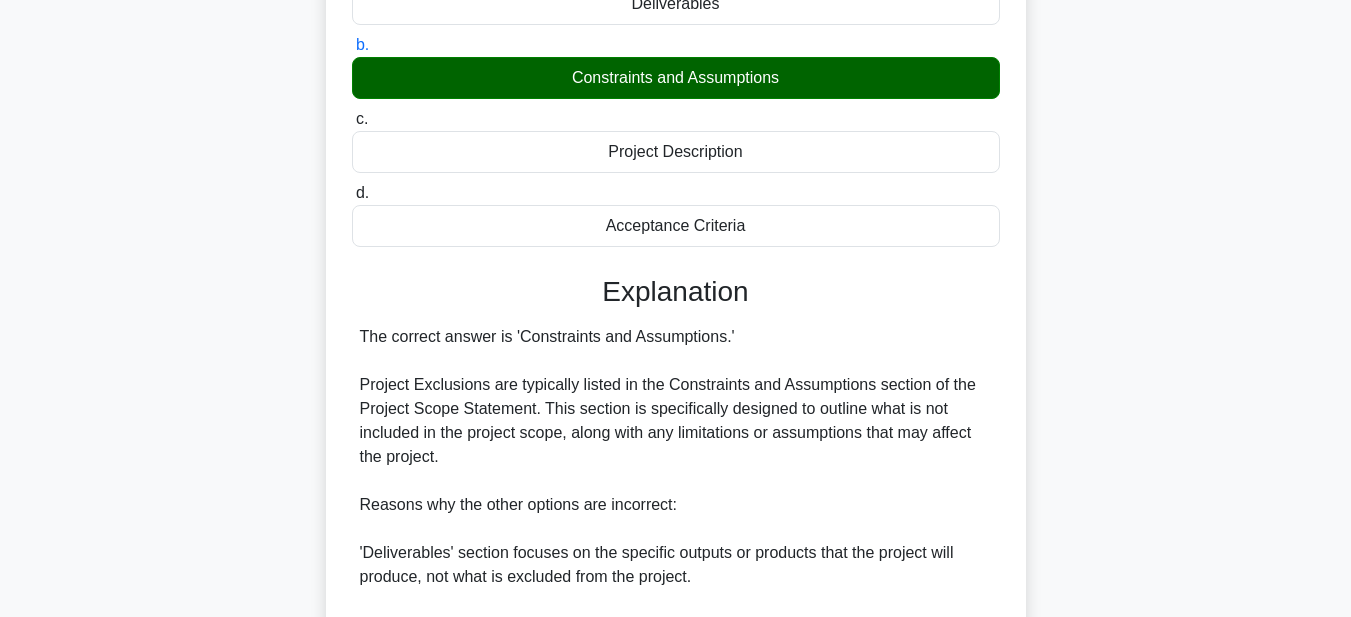 scroll, scrollTop: 545, scrollLeft: 0, axis: vertical 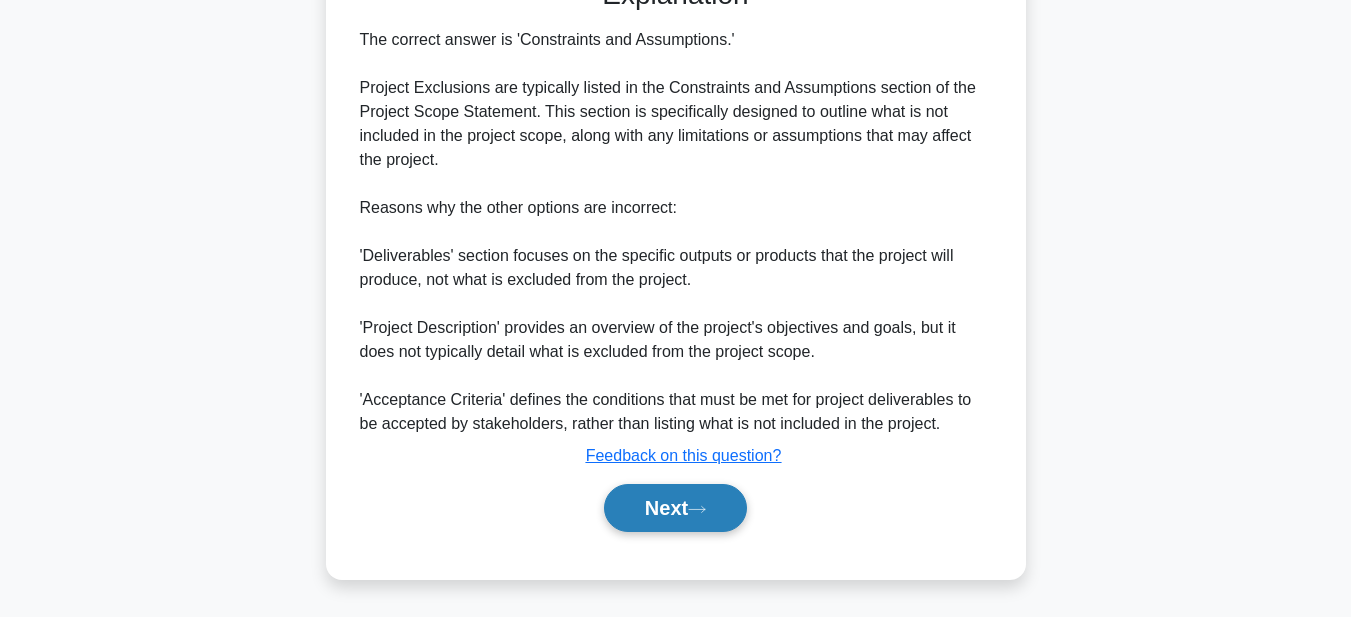 click on "Next" at bounding box center (675, 508) 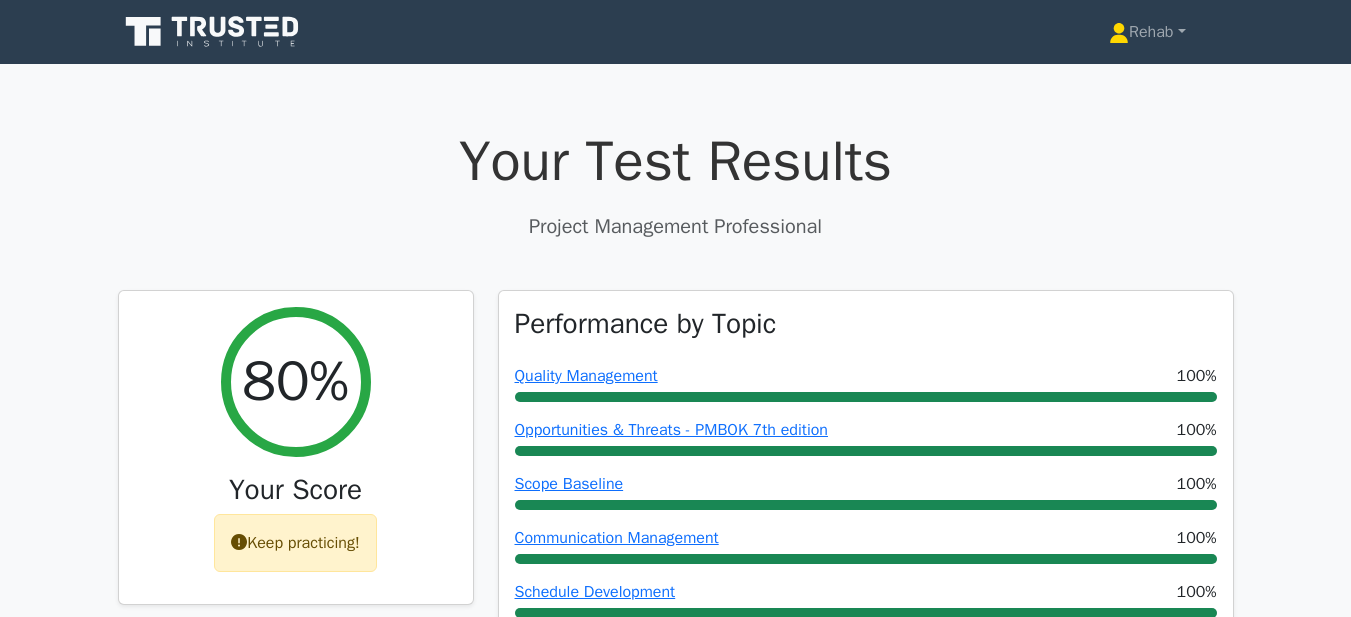 scroll, scrollTop: 0, scrollLeft: 0, axis: both 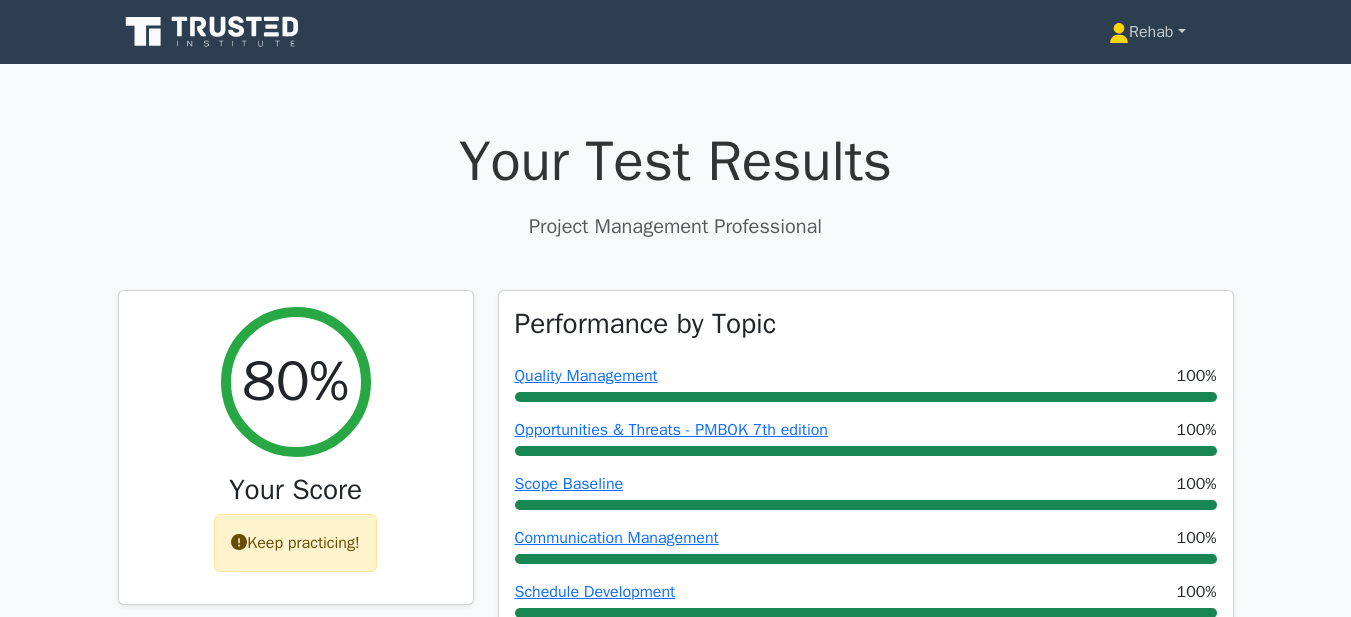 click on "Rehab" at bounding box center [1147, 32] 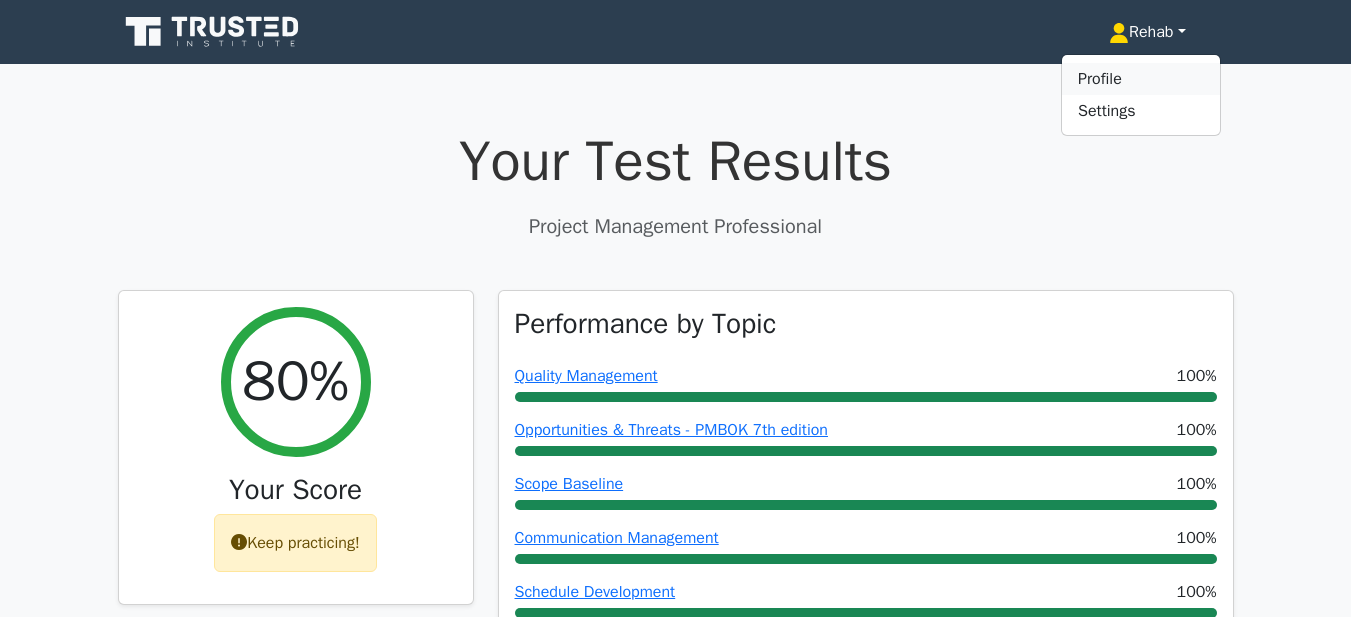 click on "Profile" at bounding box center [1141, 79] 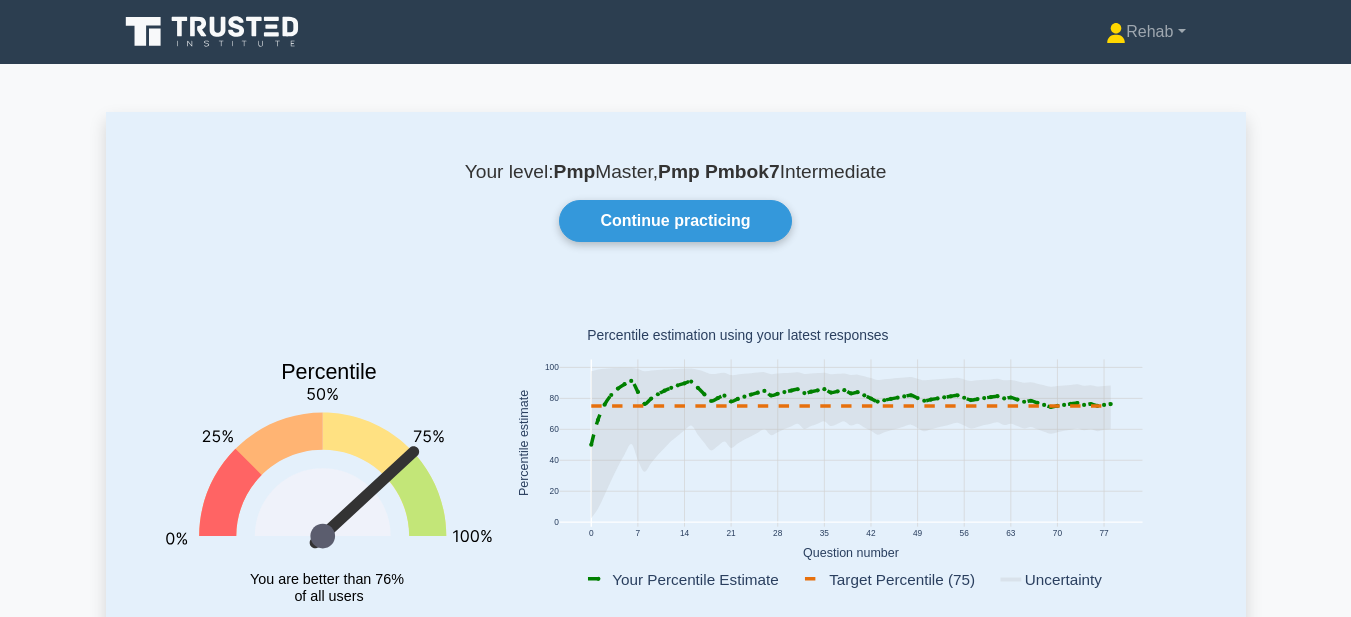 scroll, scrollTop: 0, scrollLeft: 0, axis: both 